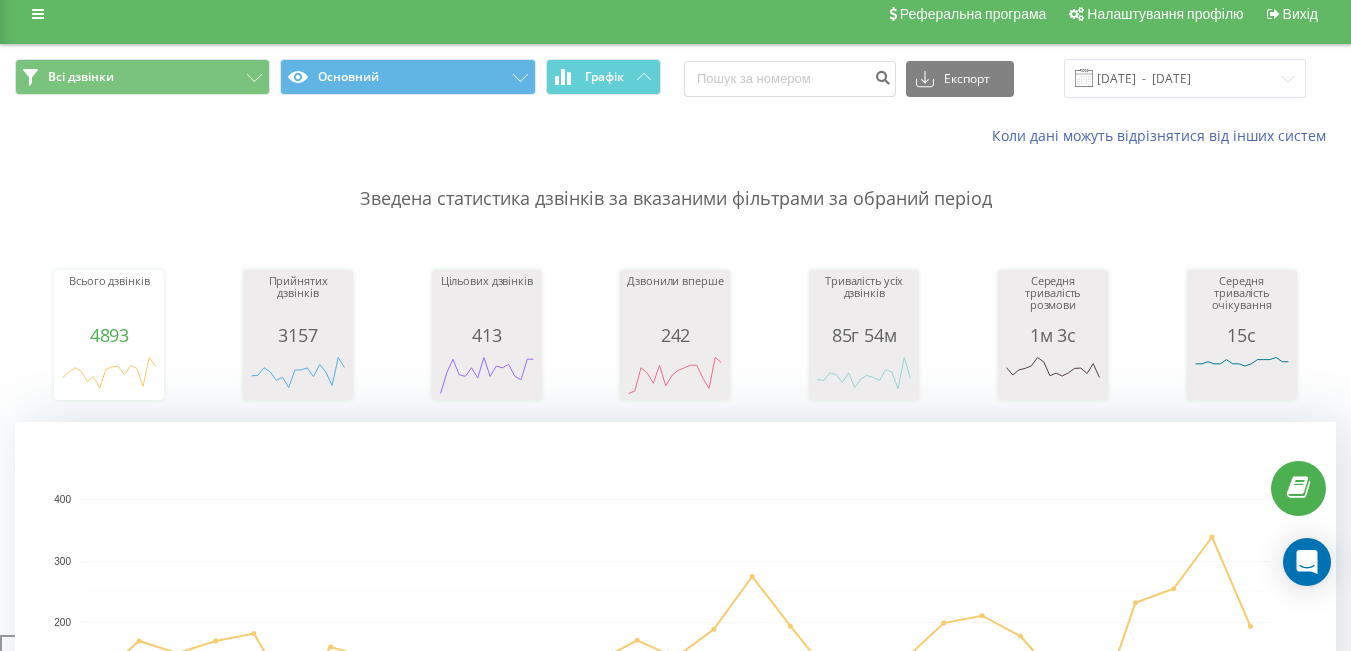 scroll, scrollTop: 400, scrollLeft: 0, axis: vertical 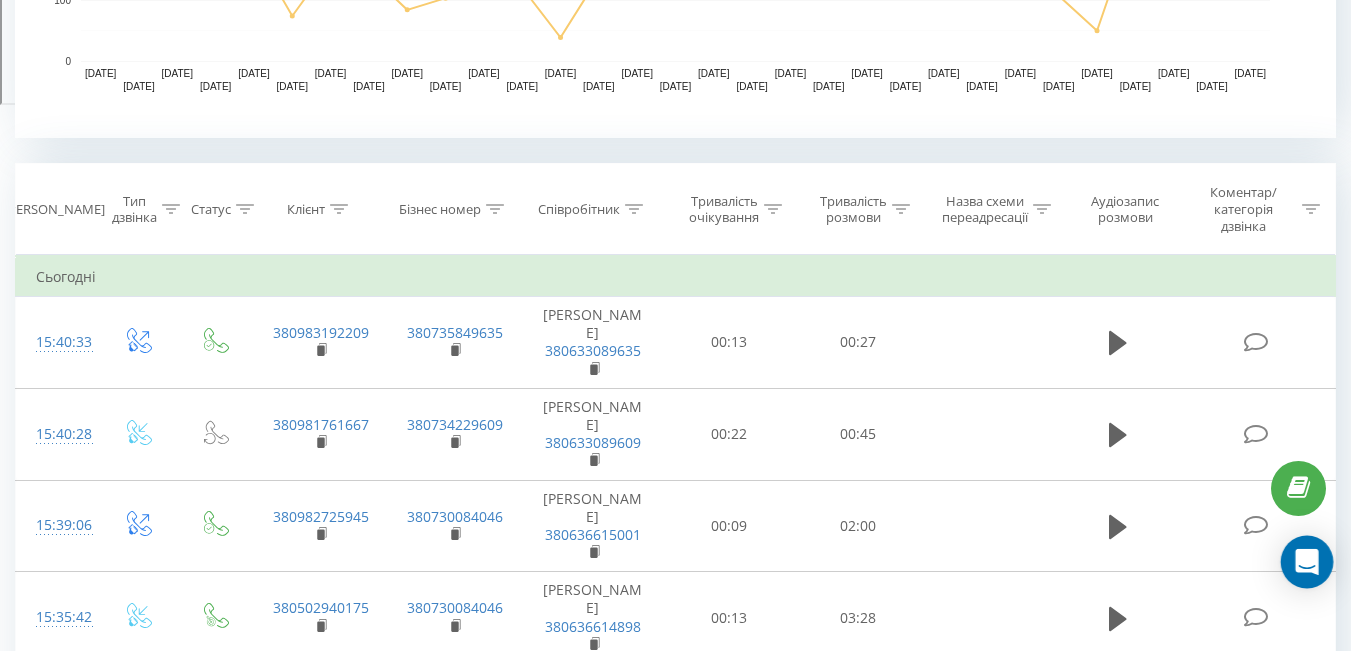 click 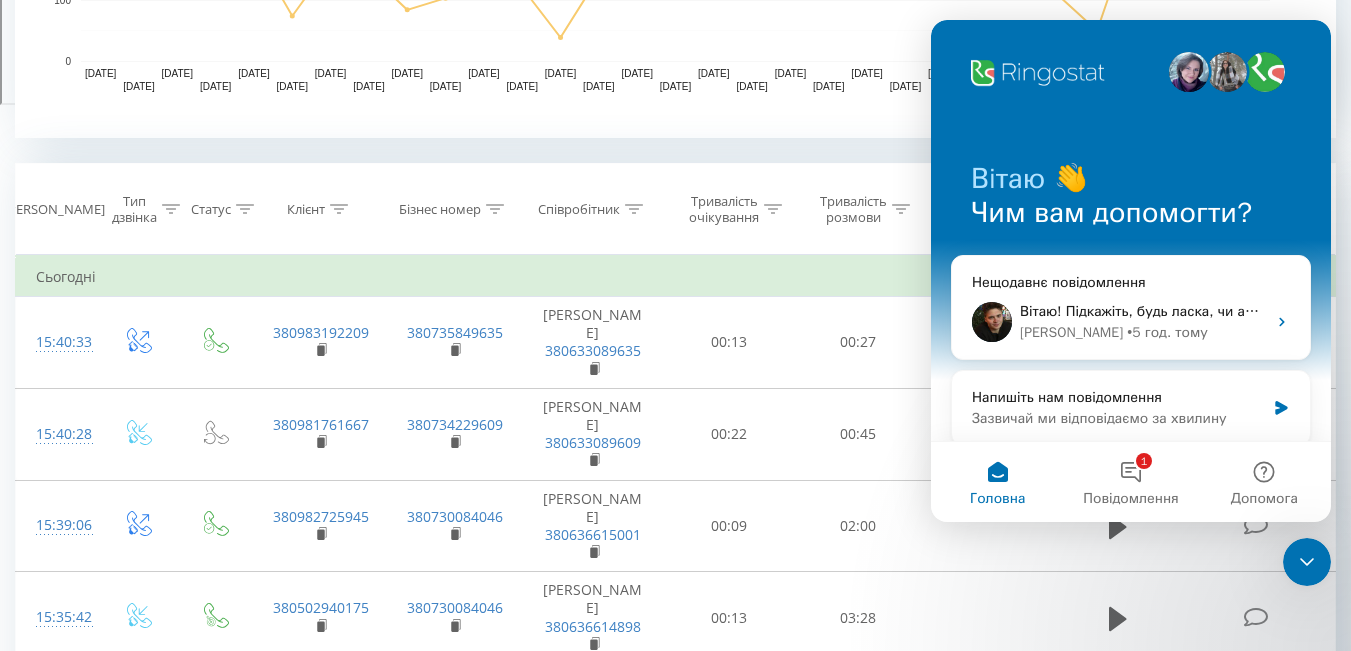 scroll, scrollTop: 0, scrollLeft: 0, axis: both 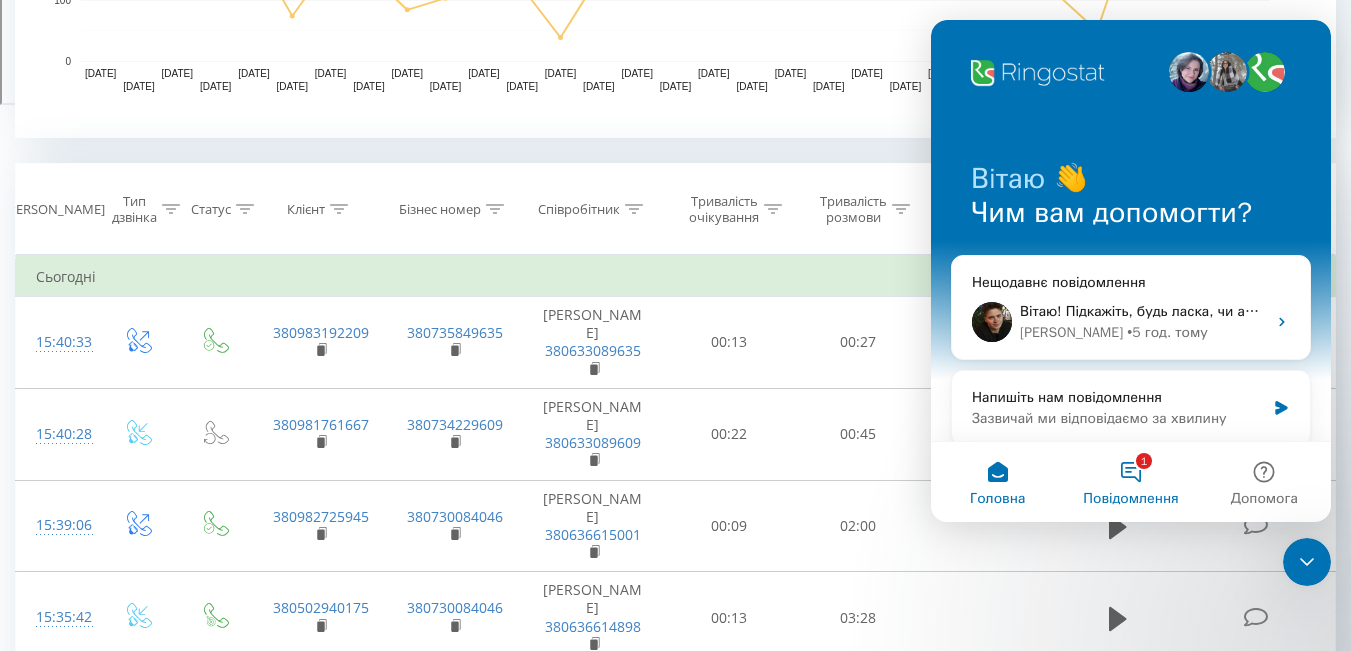 click on "1 Повідомлення" at bounding box center (1130, 482) 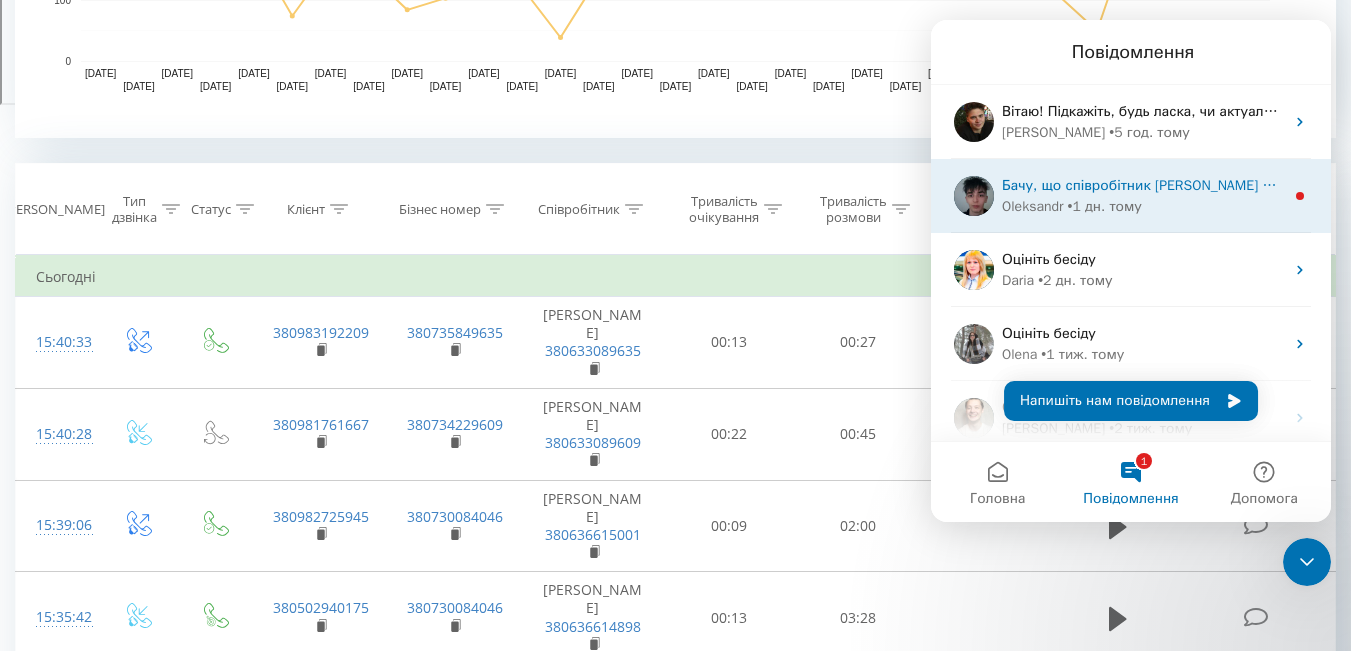 click on "•  1 дн. тому" at bounding box center (1105, 206) 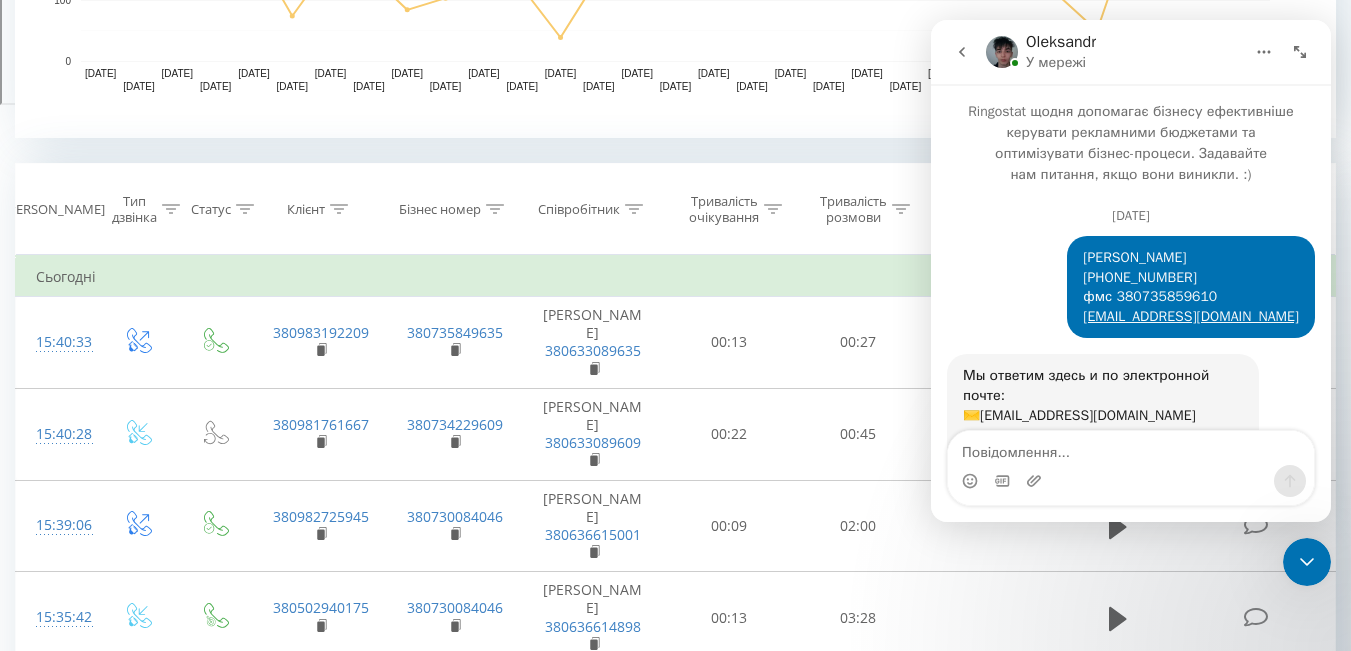 scroll, scrollTop: 3, scrollLeft: 0, axis: vertical 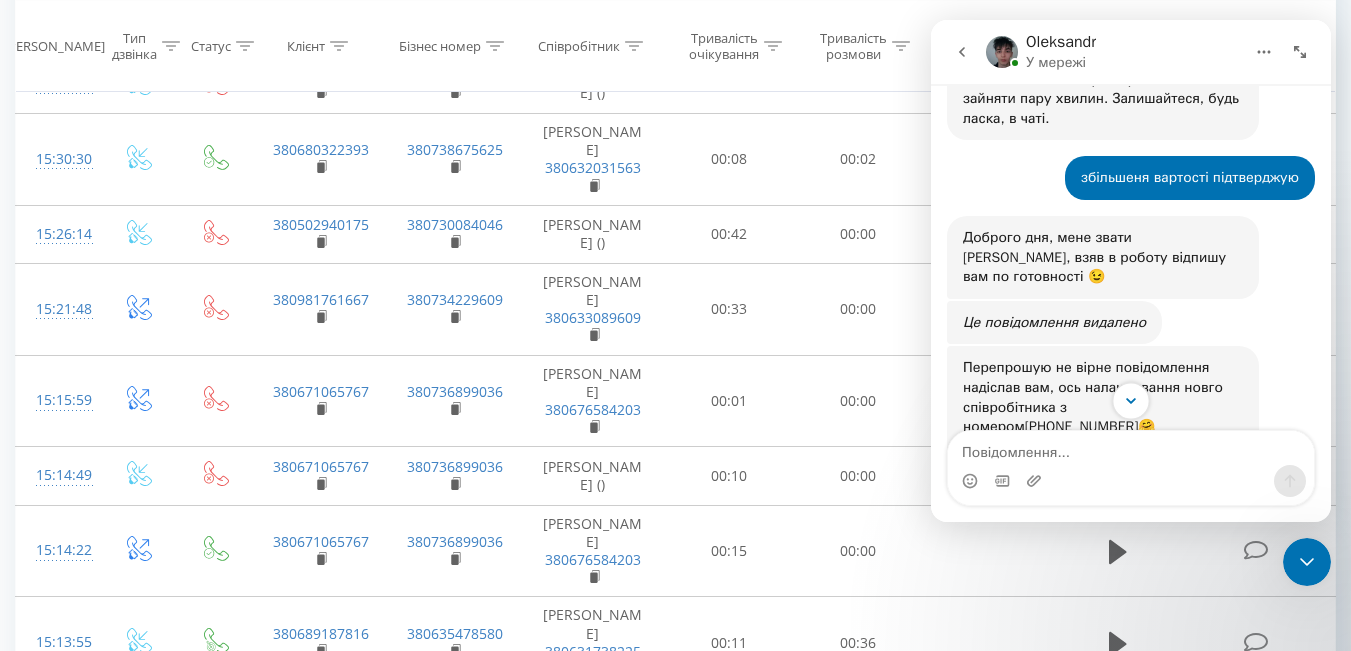 click 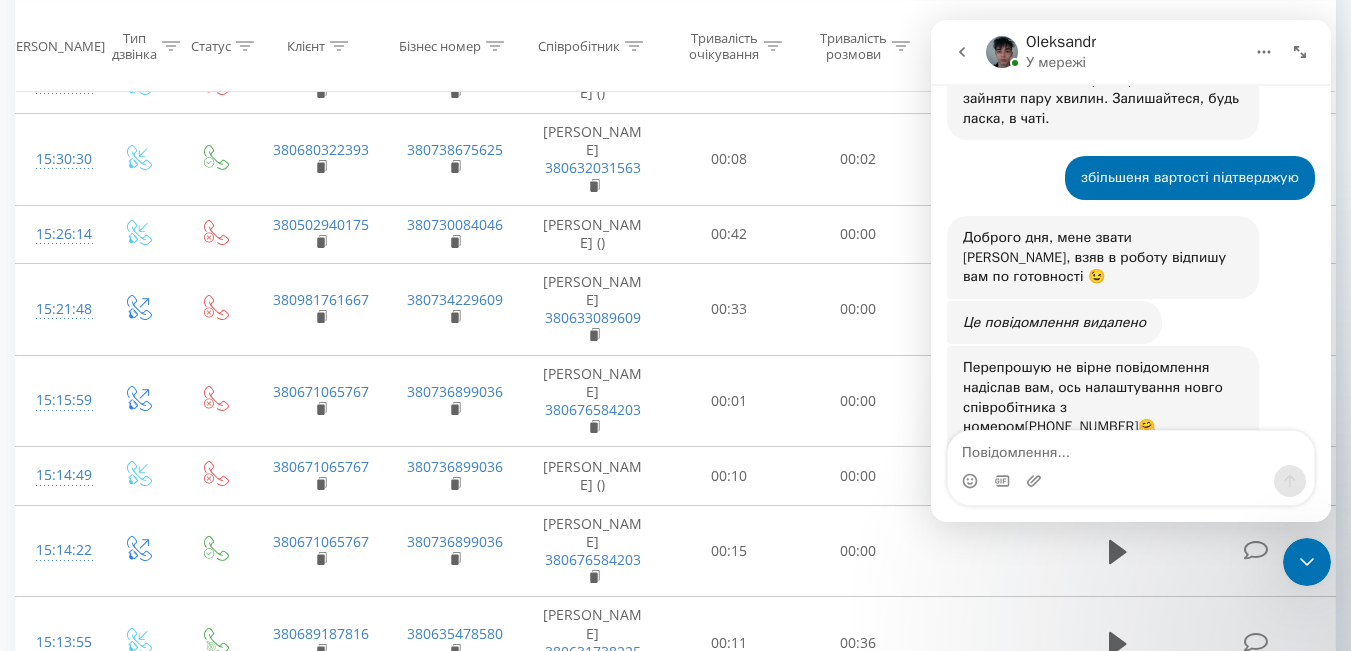 scroll, scrollTop: 2311, scrollLeft: 0, axis: vertical 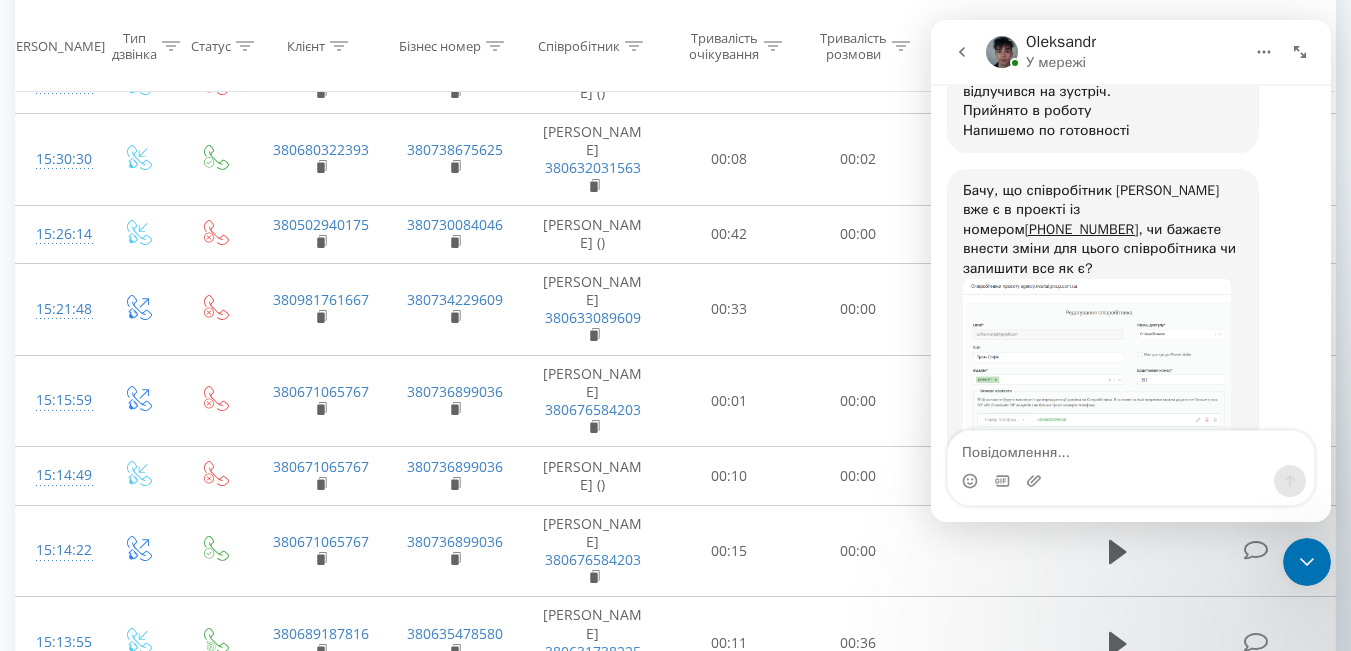click 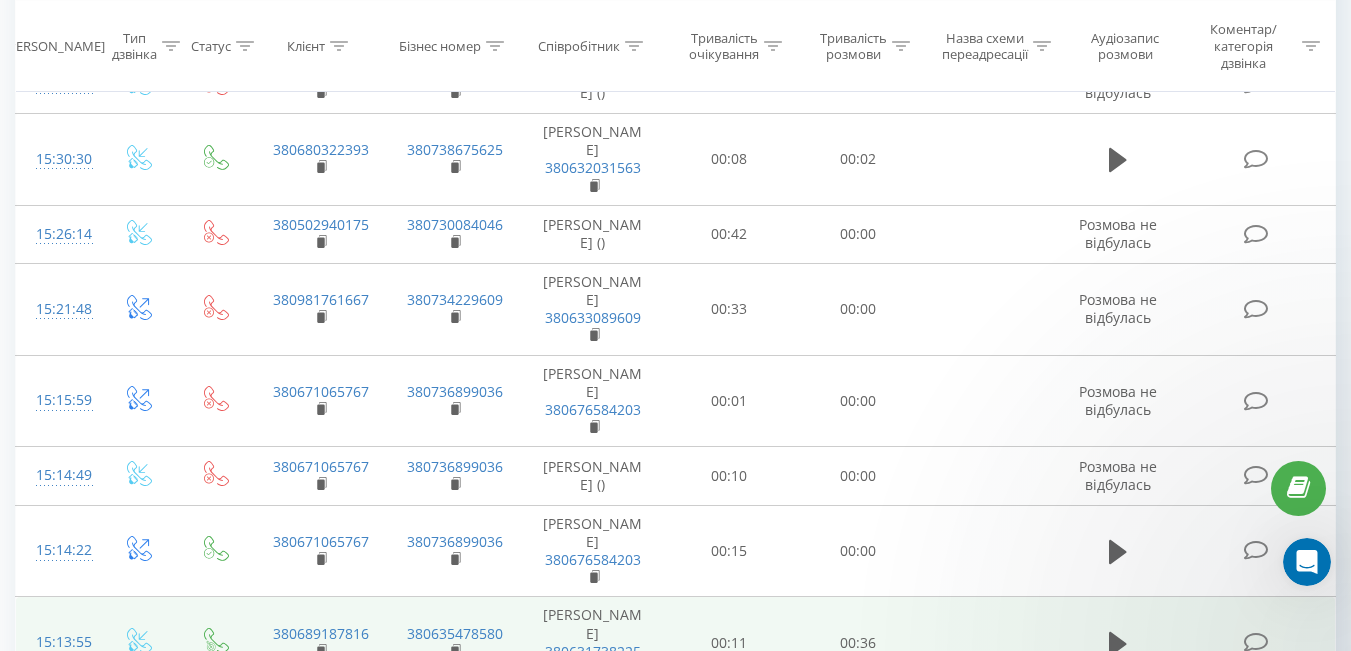 scroll, scrollTop: 0, scrollLeft: 0, axis: both 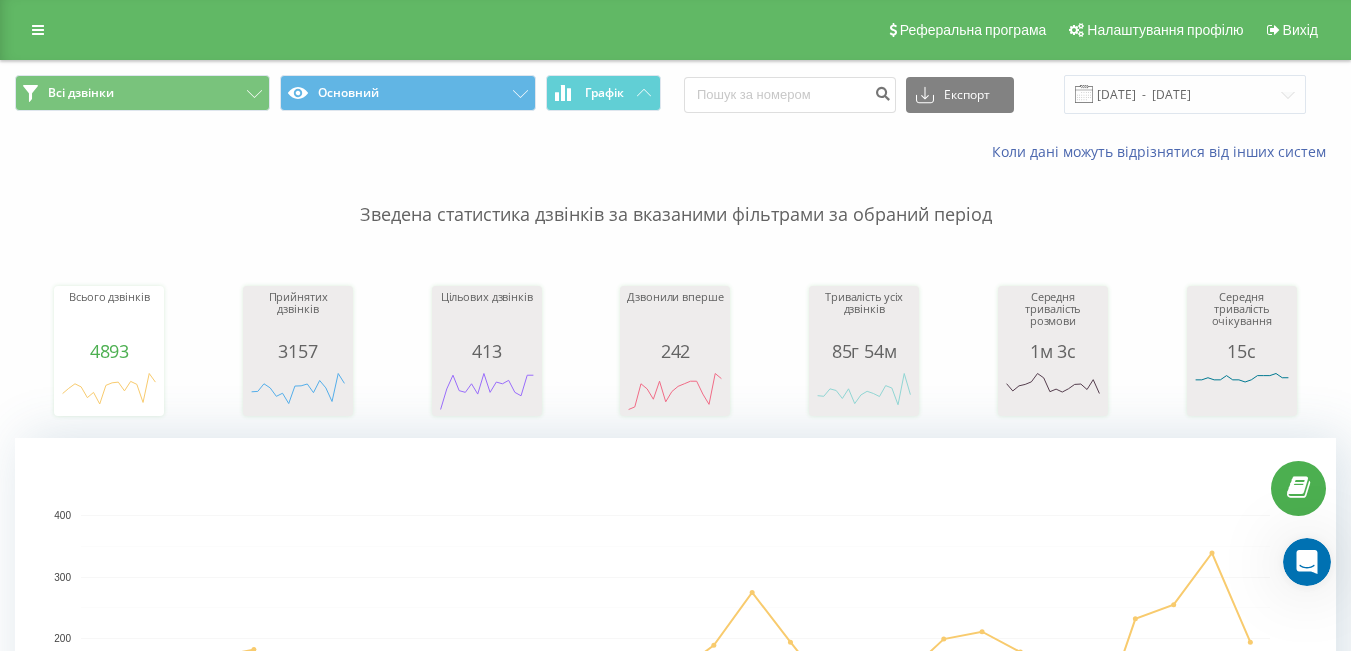 drag, startPoint x: 31, startPoint y: 26, endPoint x: 44, endPoint y: 45, distance: 23.021729 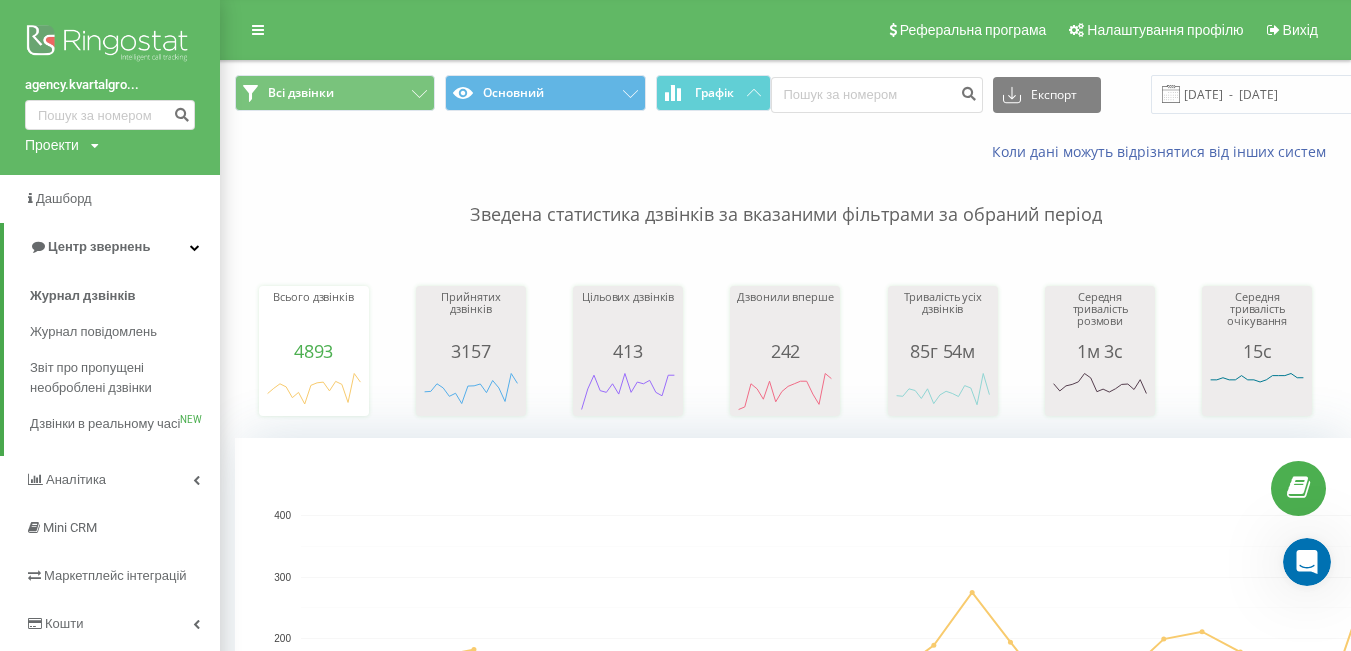 click at bounding box center [110, 45] 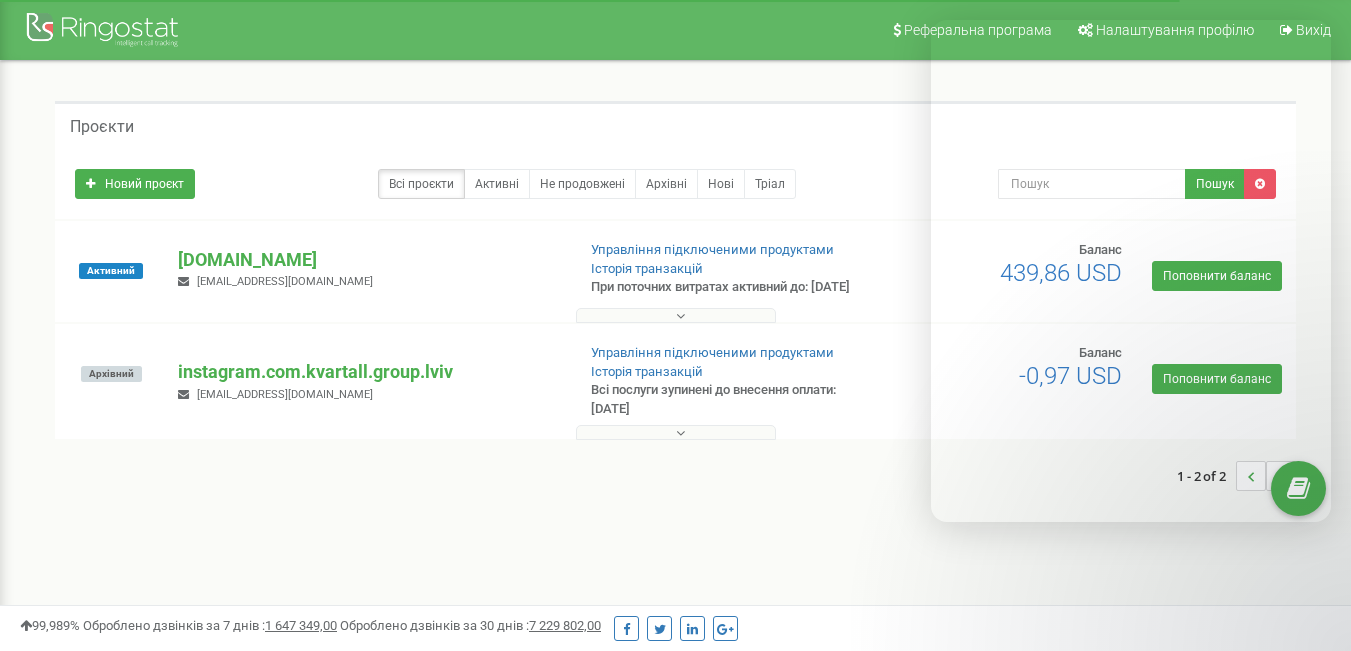 scroll, scrollTop: 0, scrollLeft: 0, axis: both 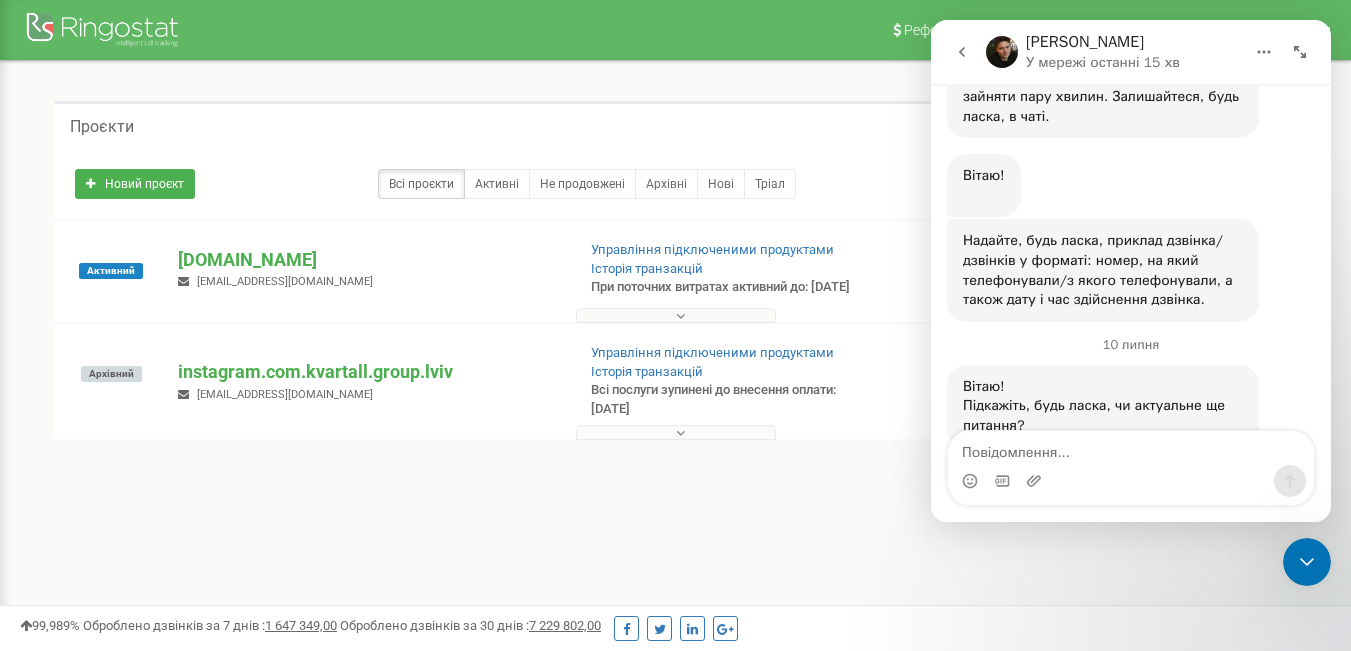 click at bounding box center [1307, 562] 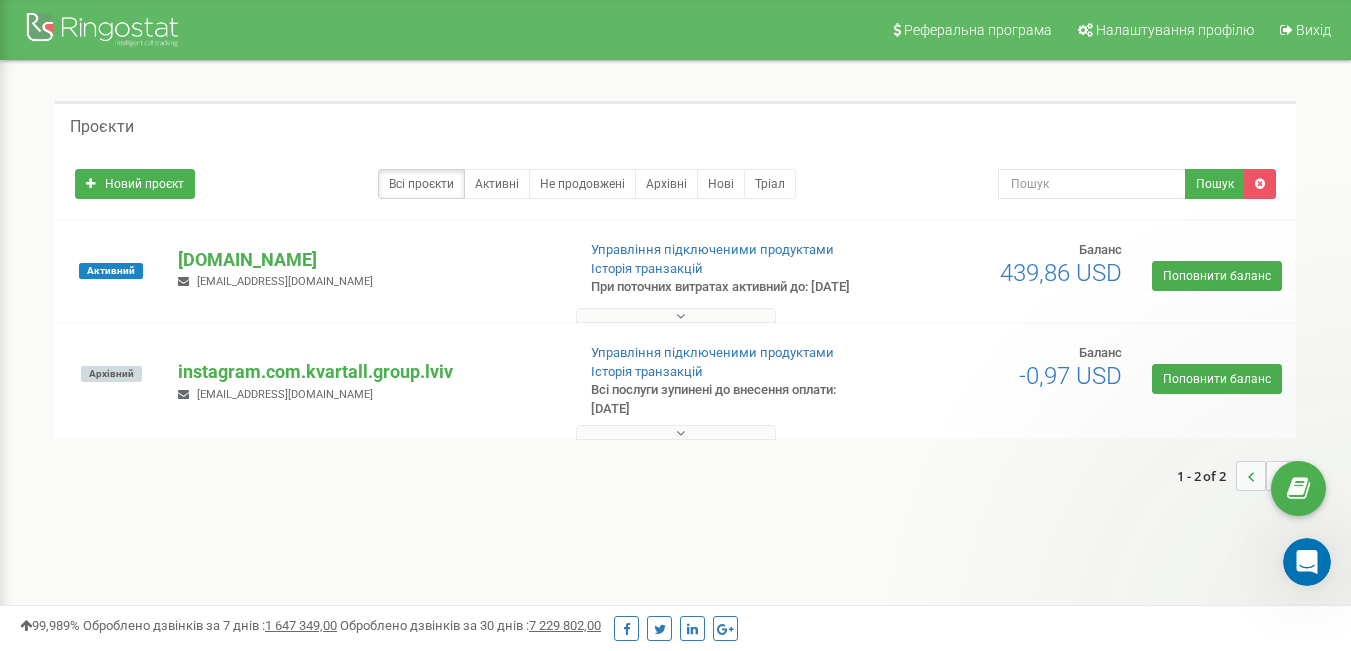 scroll, scrollTop: 0, scrollLeft: 0, axis: both 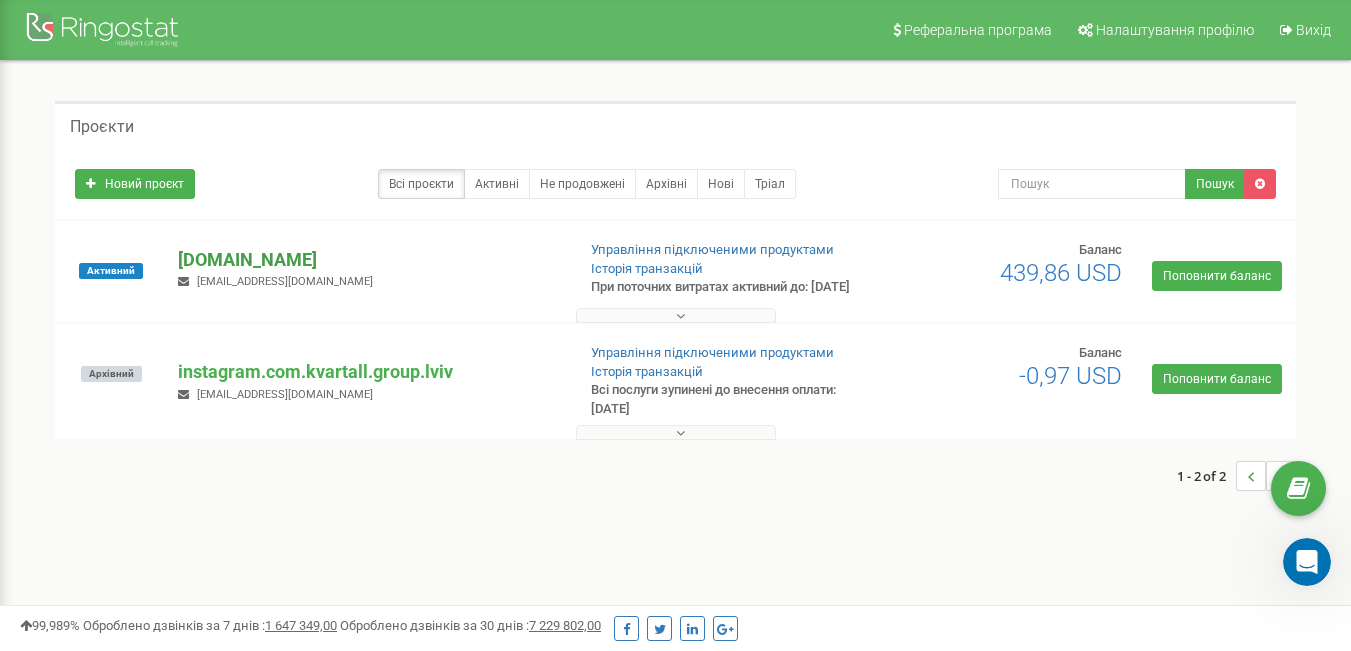 click on "[DOMAIN_NAME]" at bounding box center [368, 260] 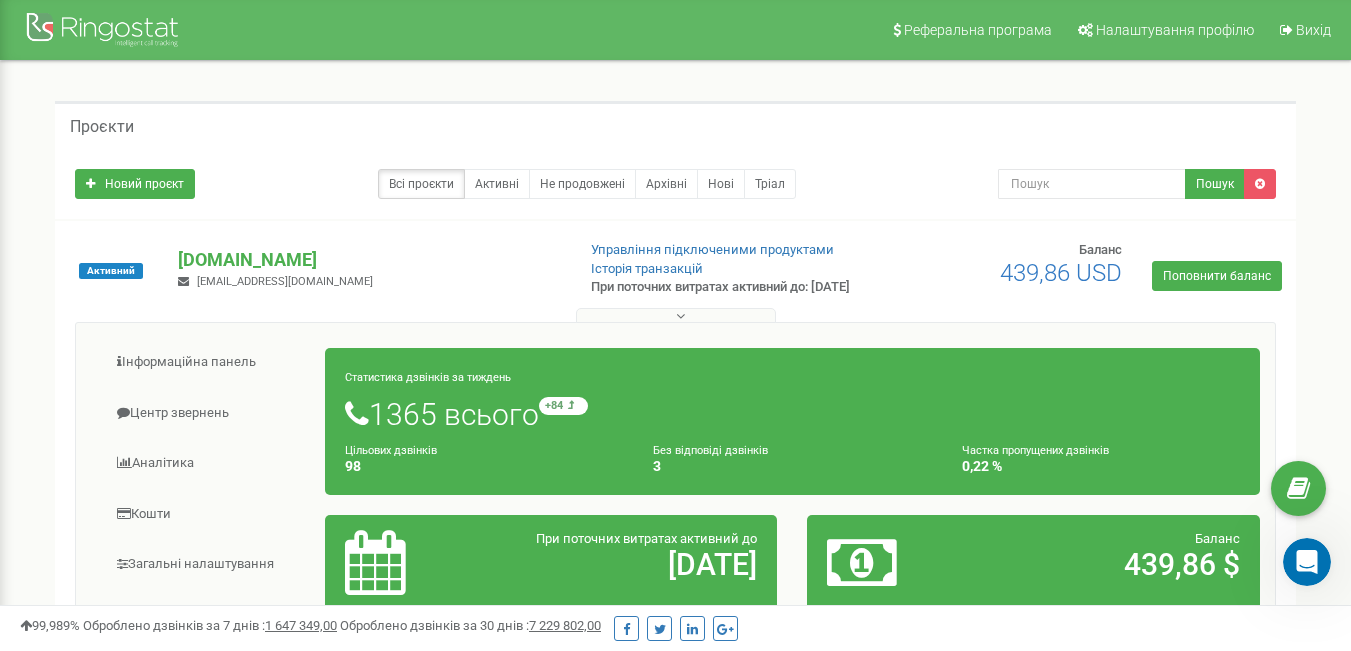 drag, startPoint x: 682, startPoint y: 331, endPoint x: 692, endPoint y: 342, distance: 14.866069 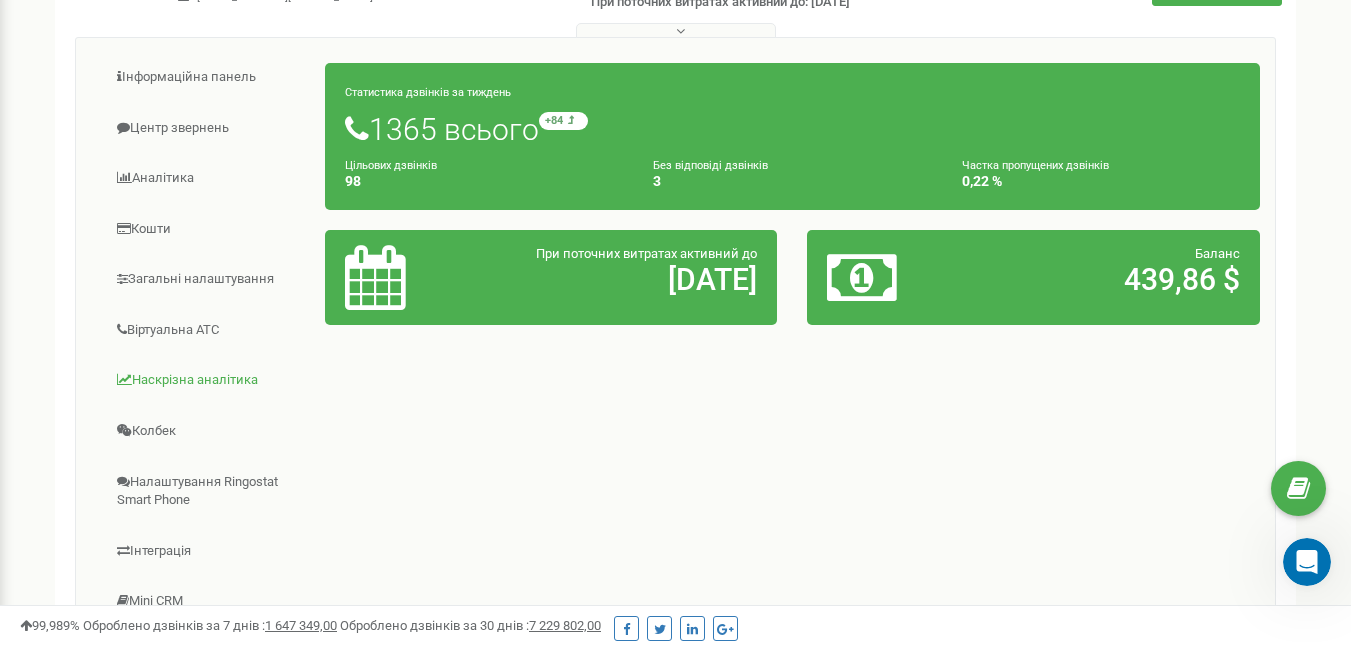 scroll, scrollTop: 0, scrollLeft: 0, axis: both 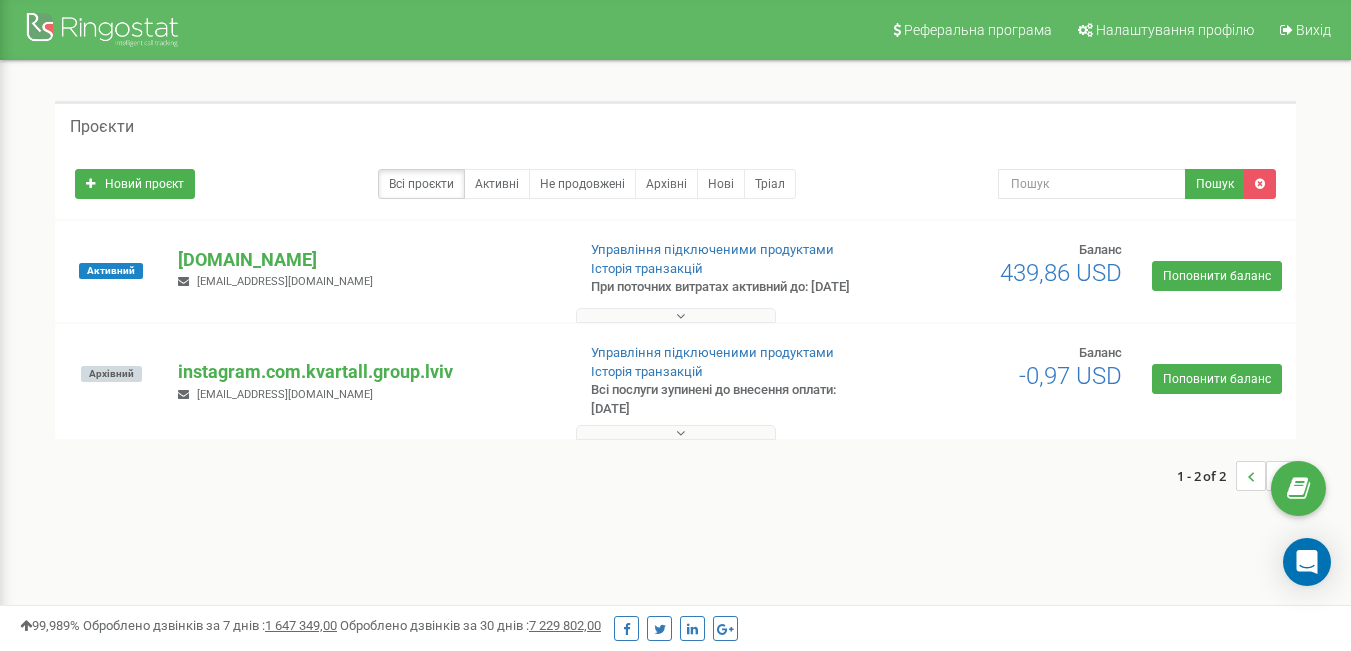 click at bounding box center (680, 316) 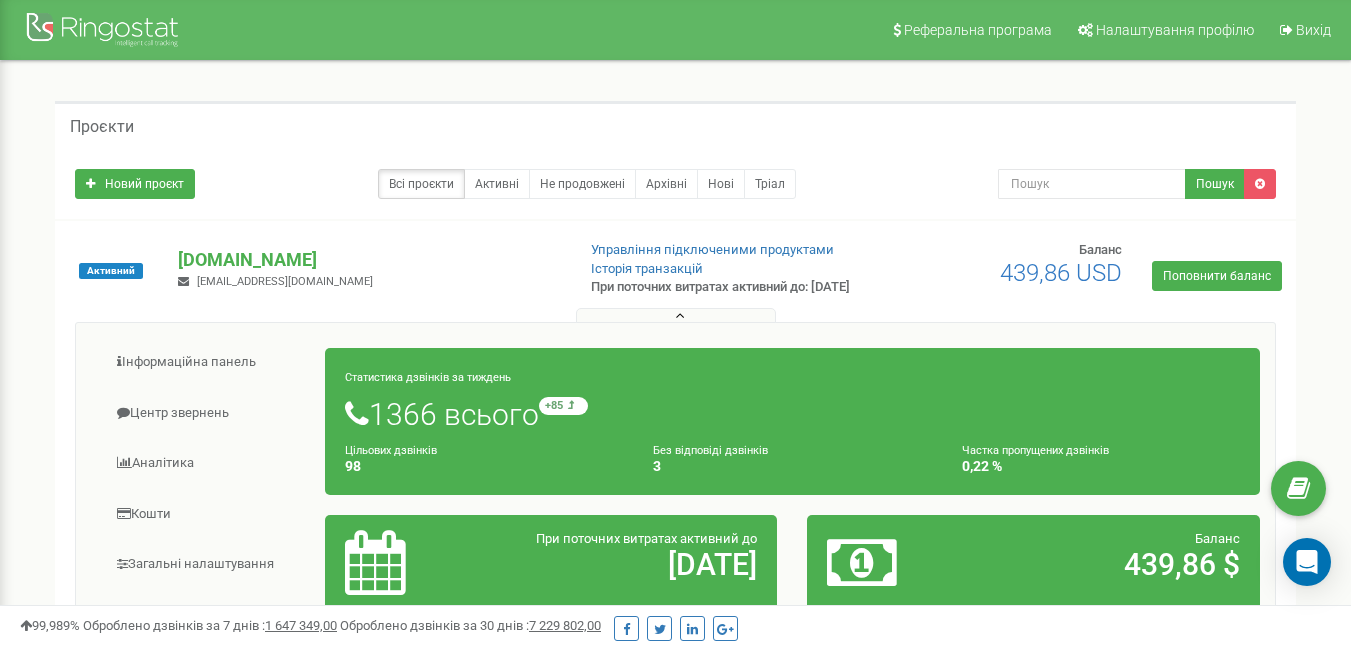 click at bounding box center (680, 316) 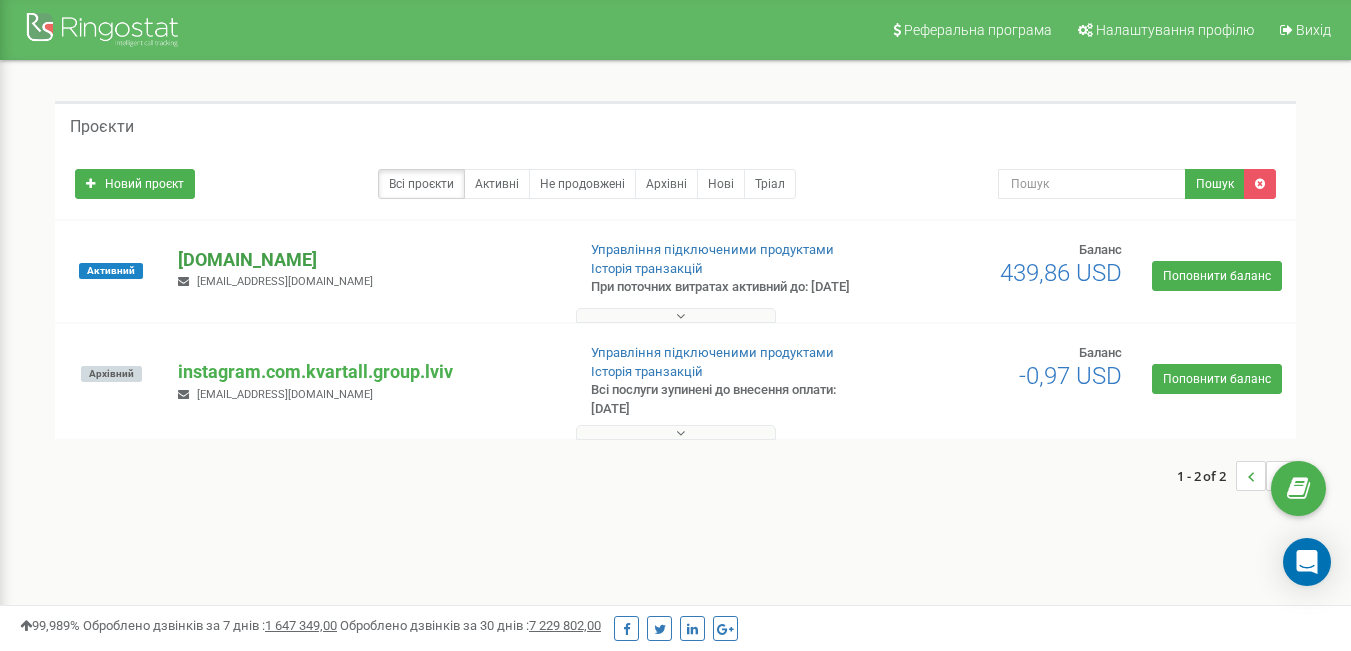 click on "[DOMAIN_NAME]" at bounding box center (368, 260) 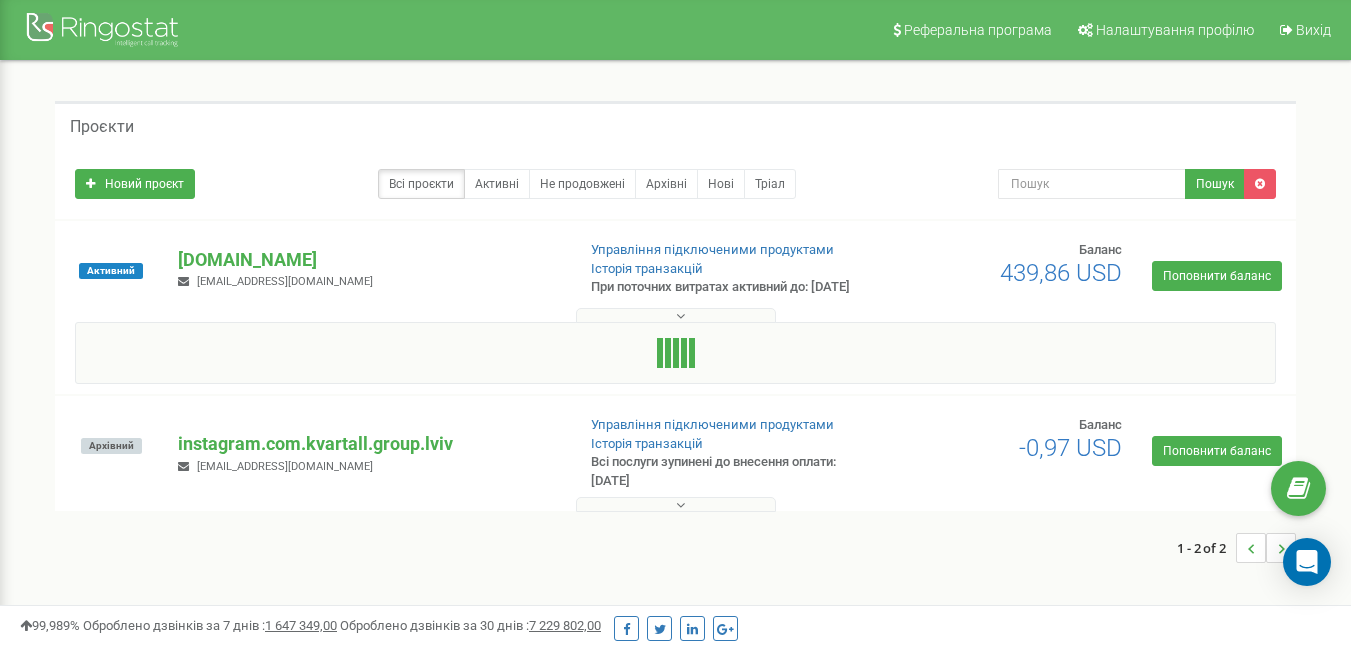 scroll, scrollTop: 100, scrollLeft: 0, axis: vertical 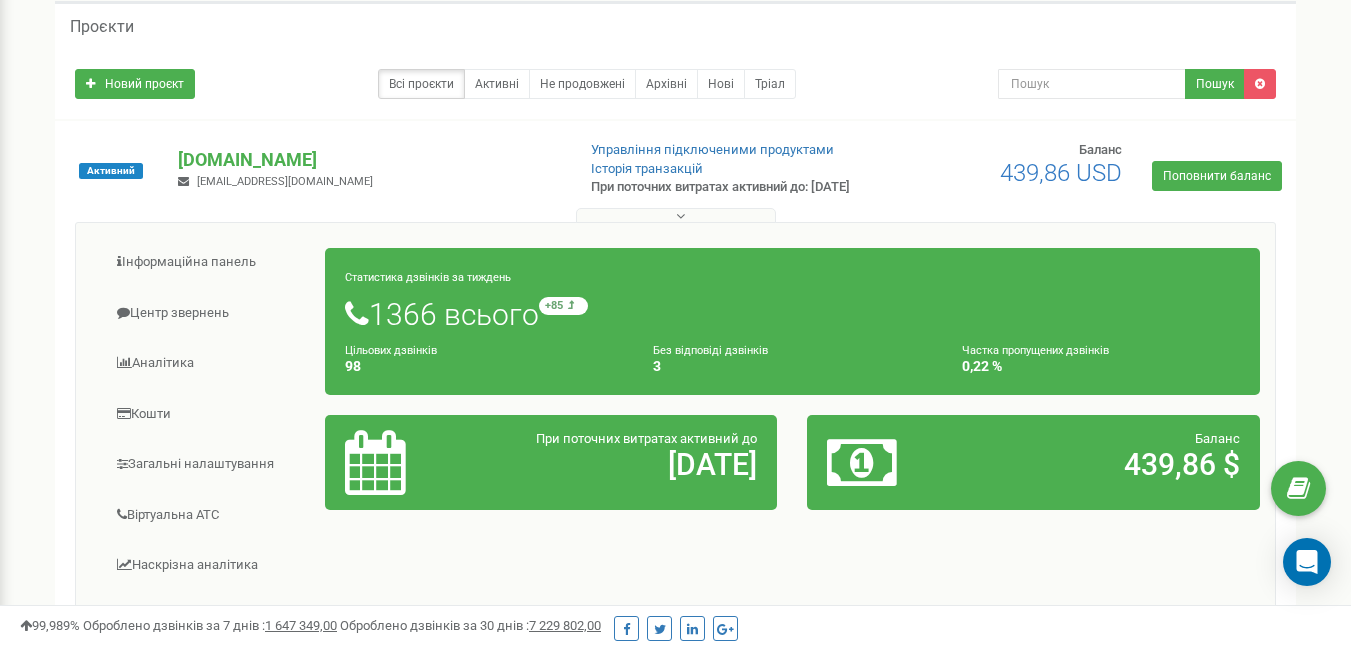 click at bounding box center (680, 216) 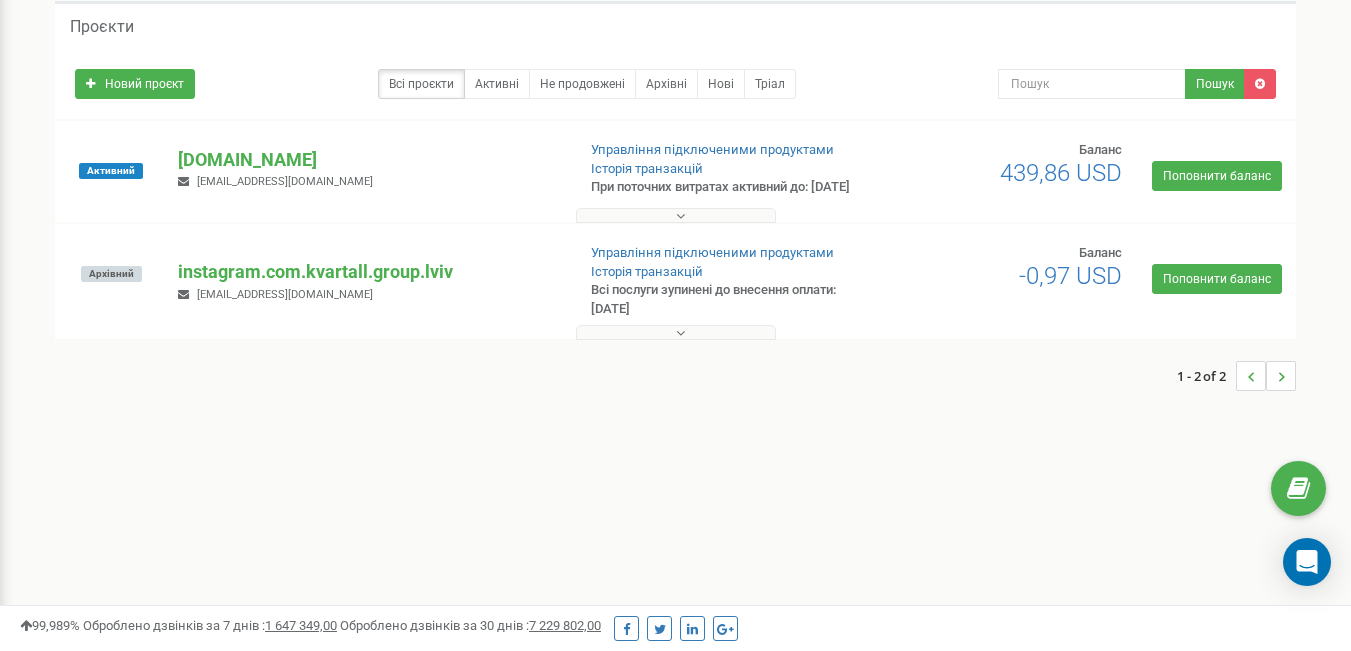 click at bounding box center [676, 215] 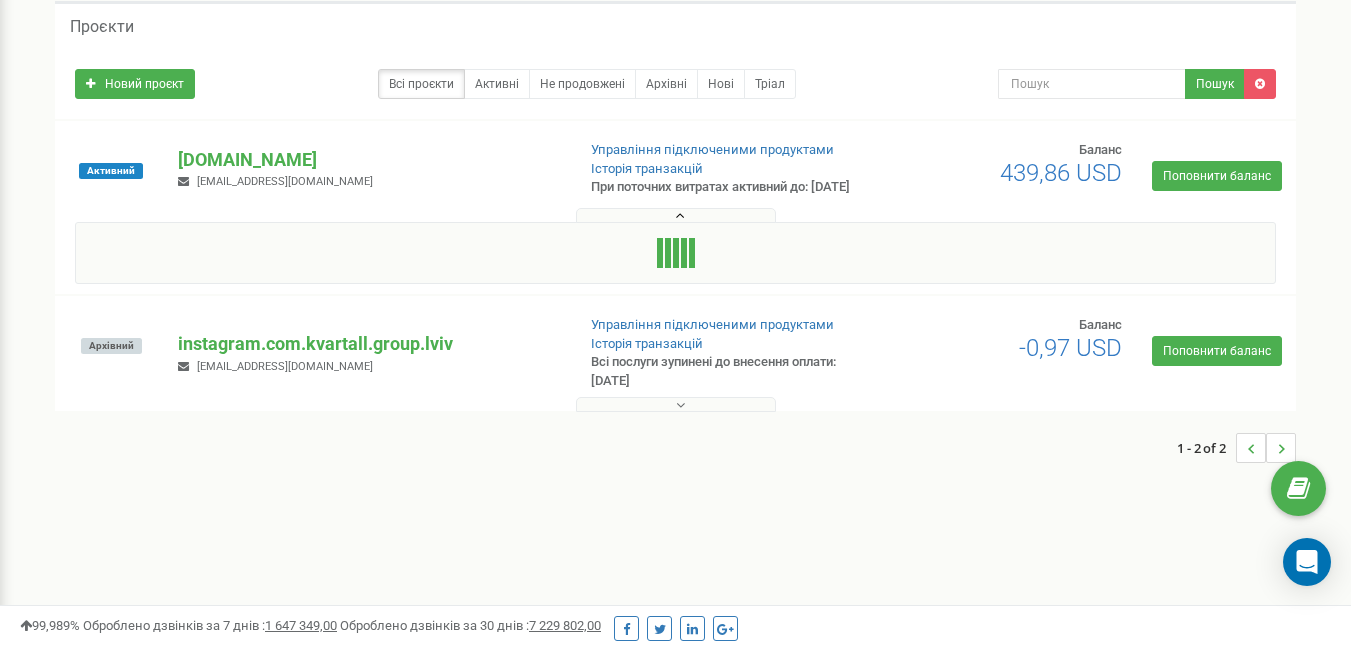 click at bounding box center (676, 215) 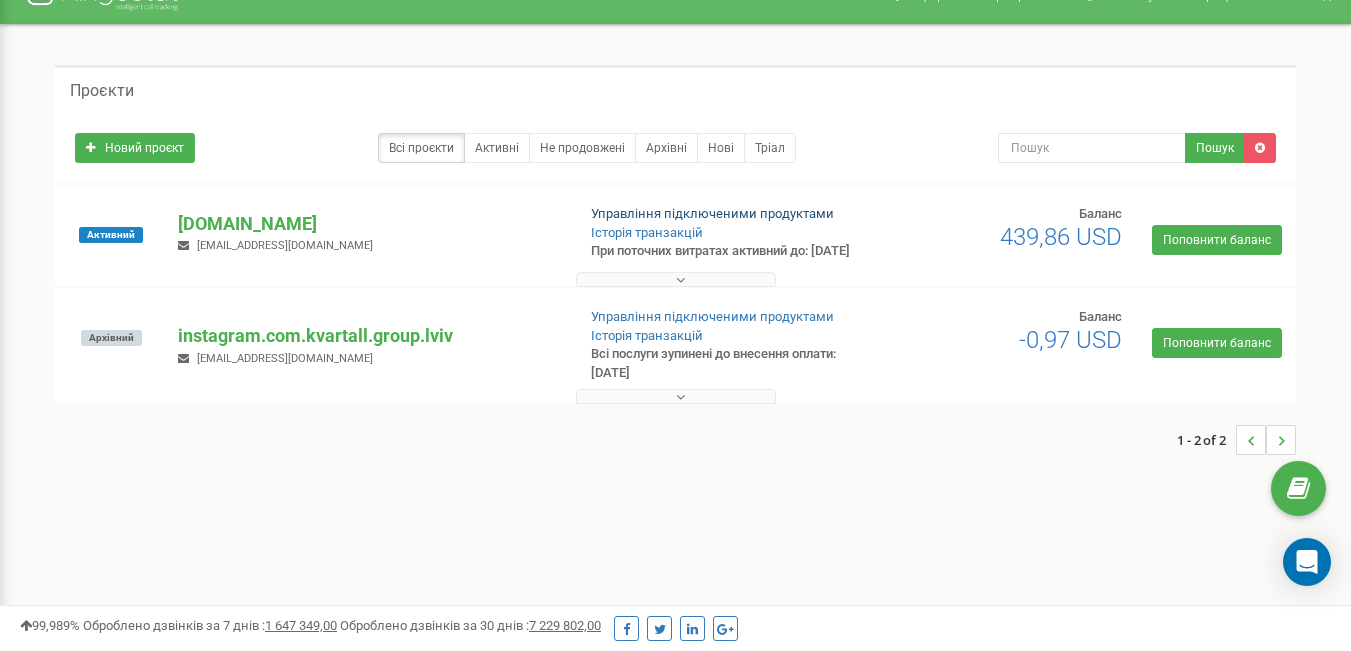 scroll, scrollTop: 0, scrollLeft: 0, axis: both 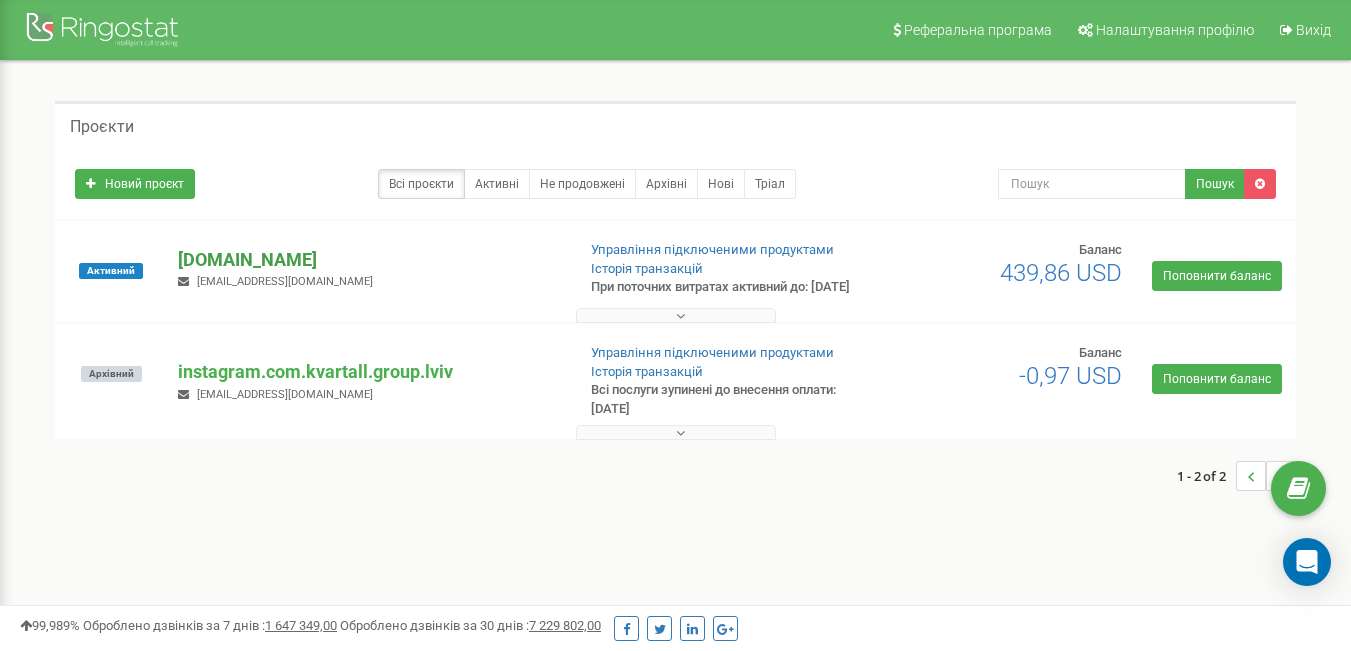 click on "[DOMAIN_NAME]" at bounding box center (368, 260) 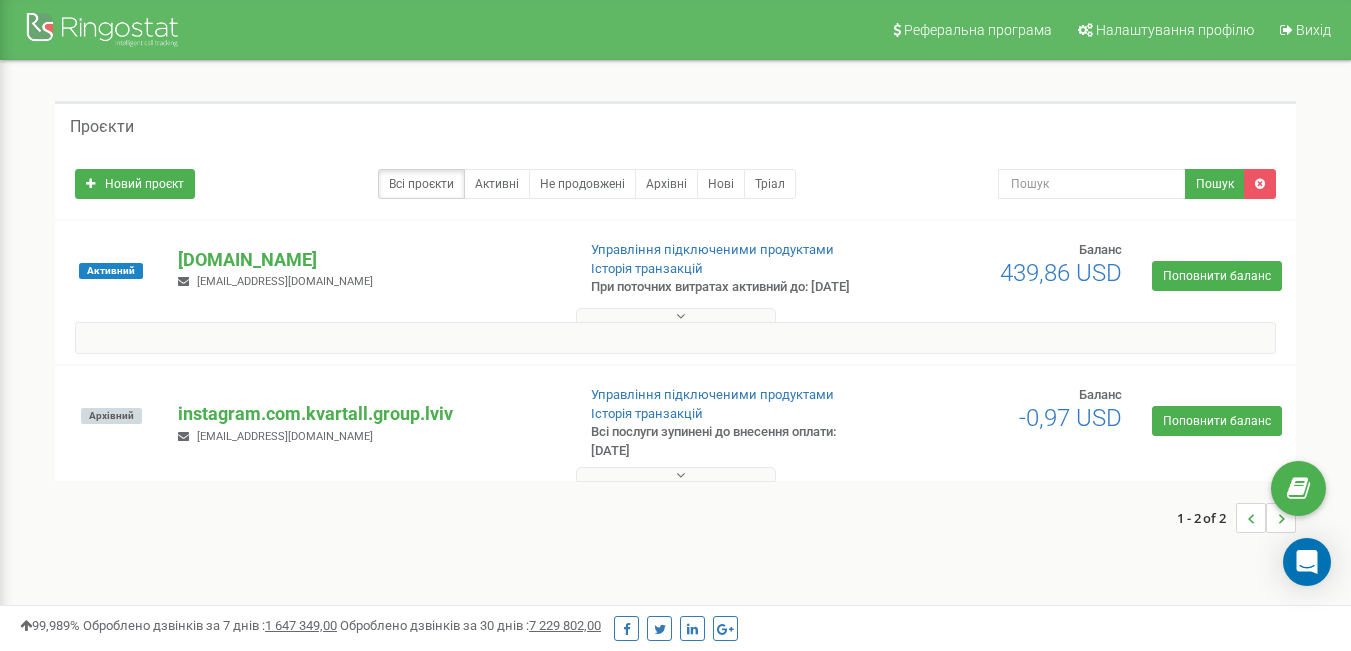 click at bounding box center [680, 316] 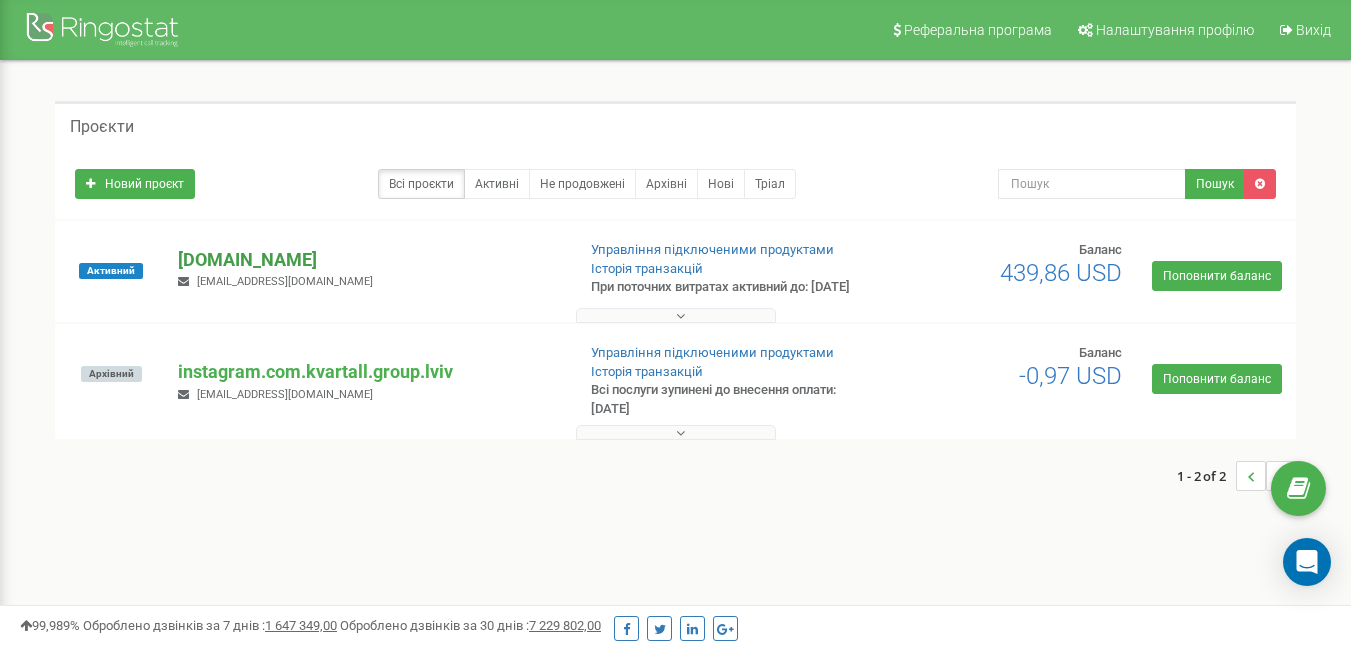 click on "[DOMAIN_NAME]" at bounding box center [368, 260] 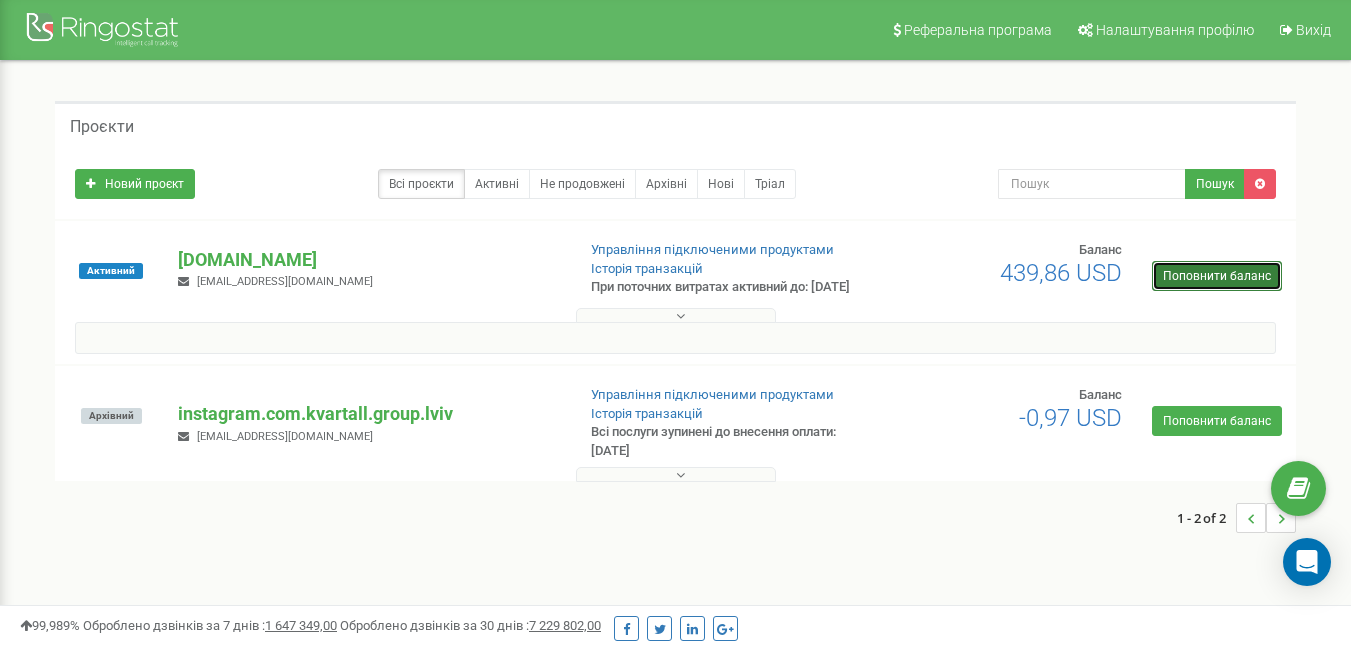 click on "Поповнити баланс" at bounding box center (1217, 276) 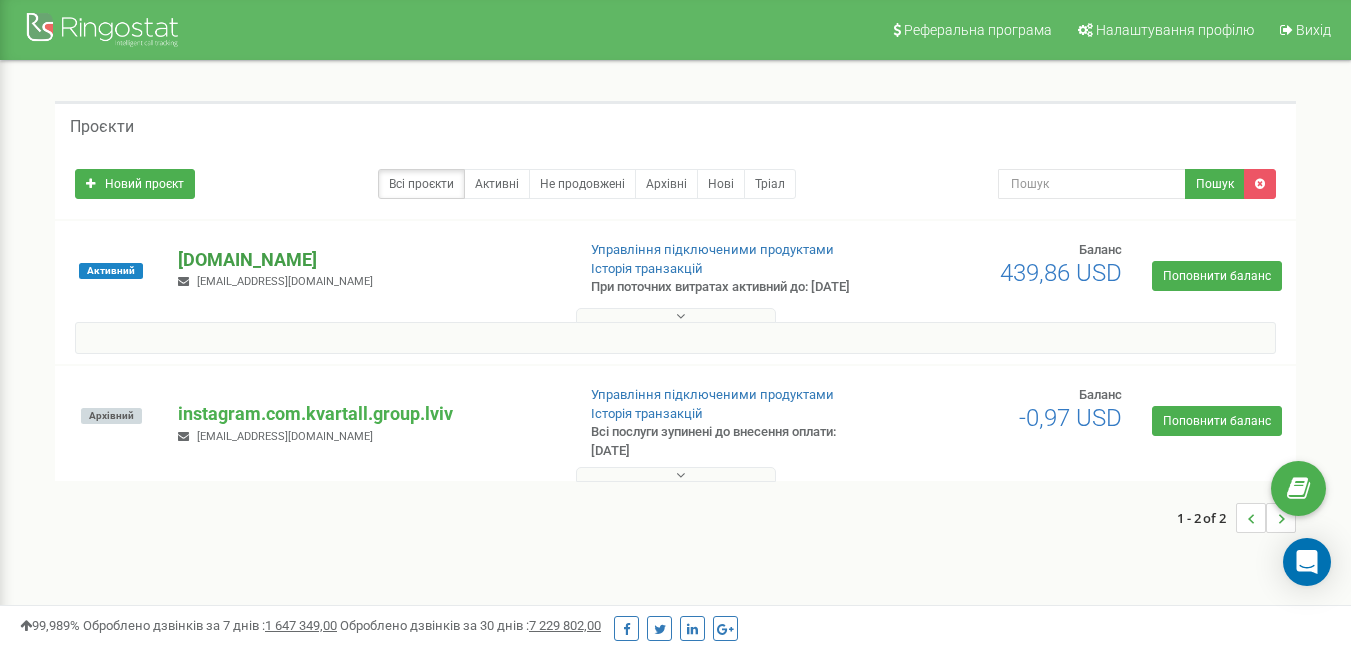 click on "[DOMAIN_NAME]" at bounding box center [368, 260] 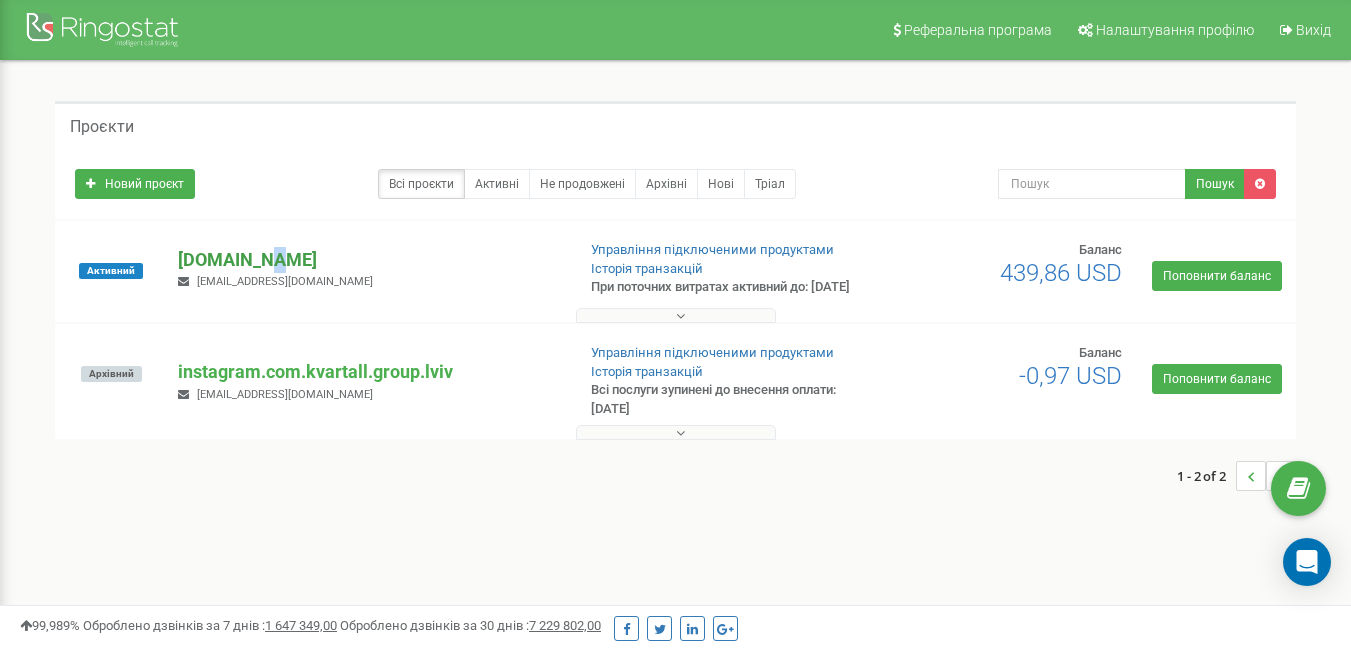 click on "[DOMAIN_NAME]" at bounding box center [368, 260] 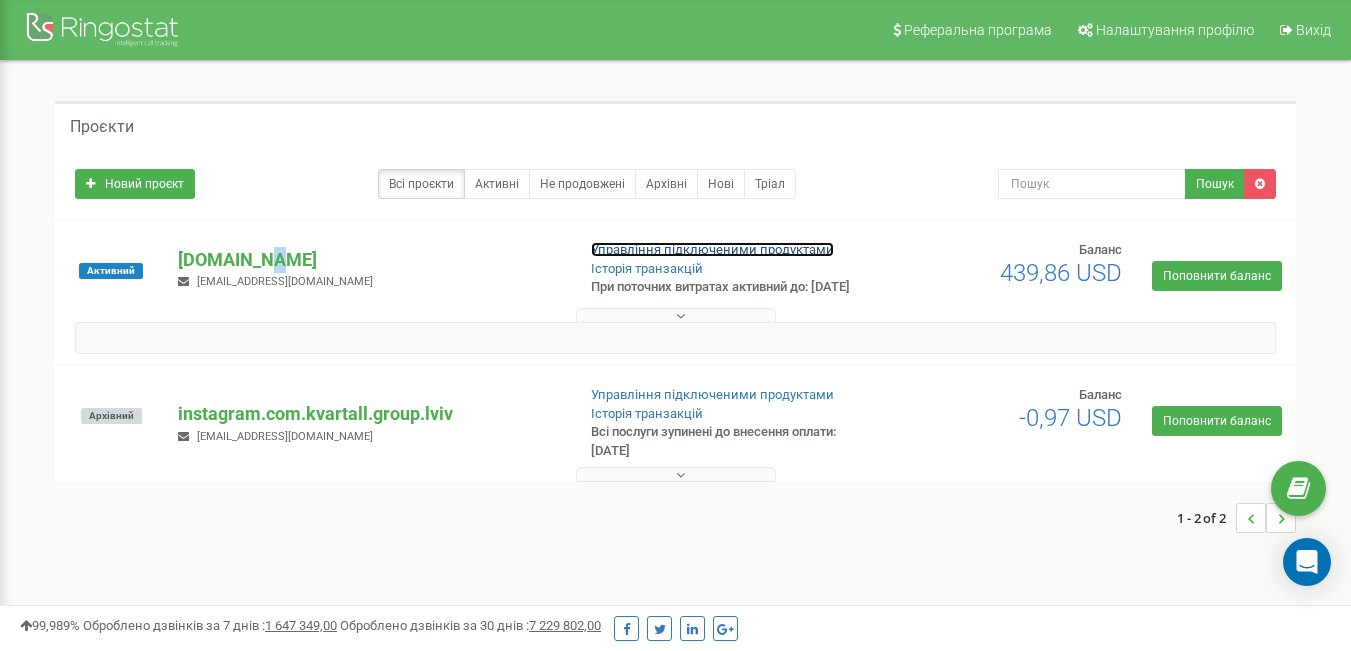 click on "Управління підключеними продуктами" at bounding box center [712, 249] 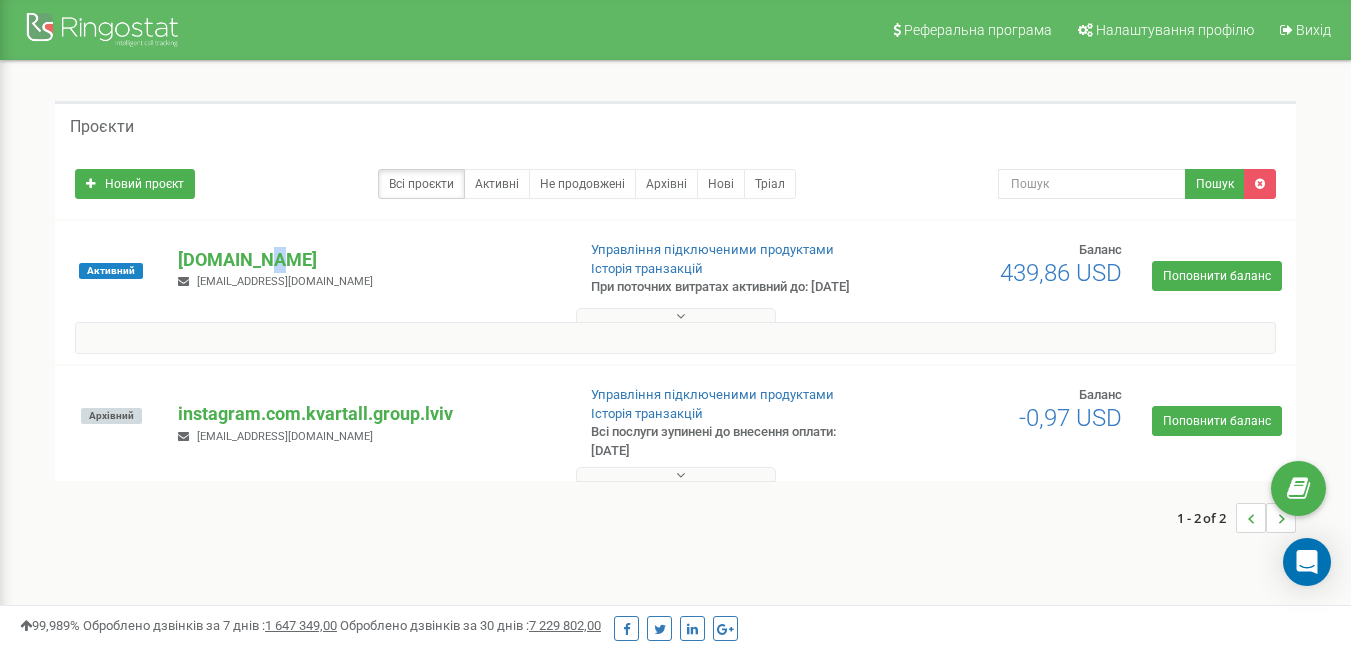 click at bounding box center (676, 315) 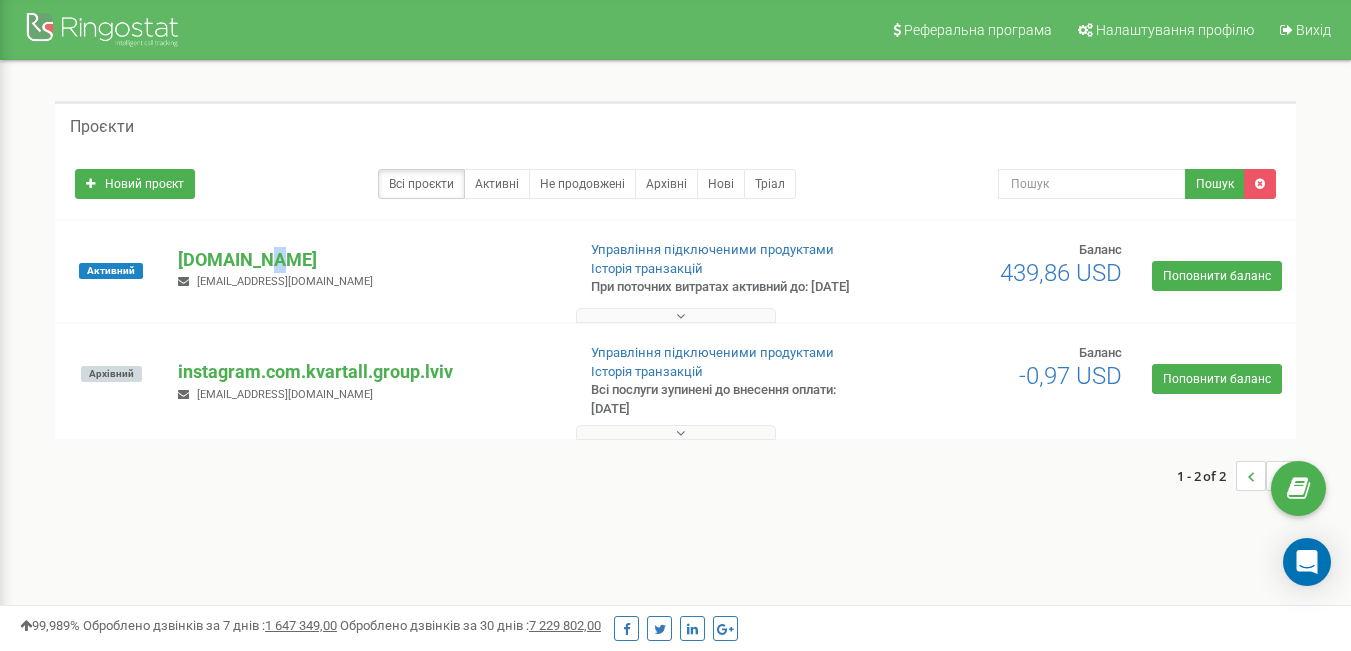 click at bounding box center (676, 315) 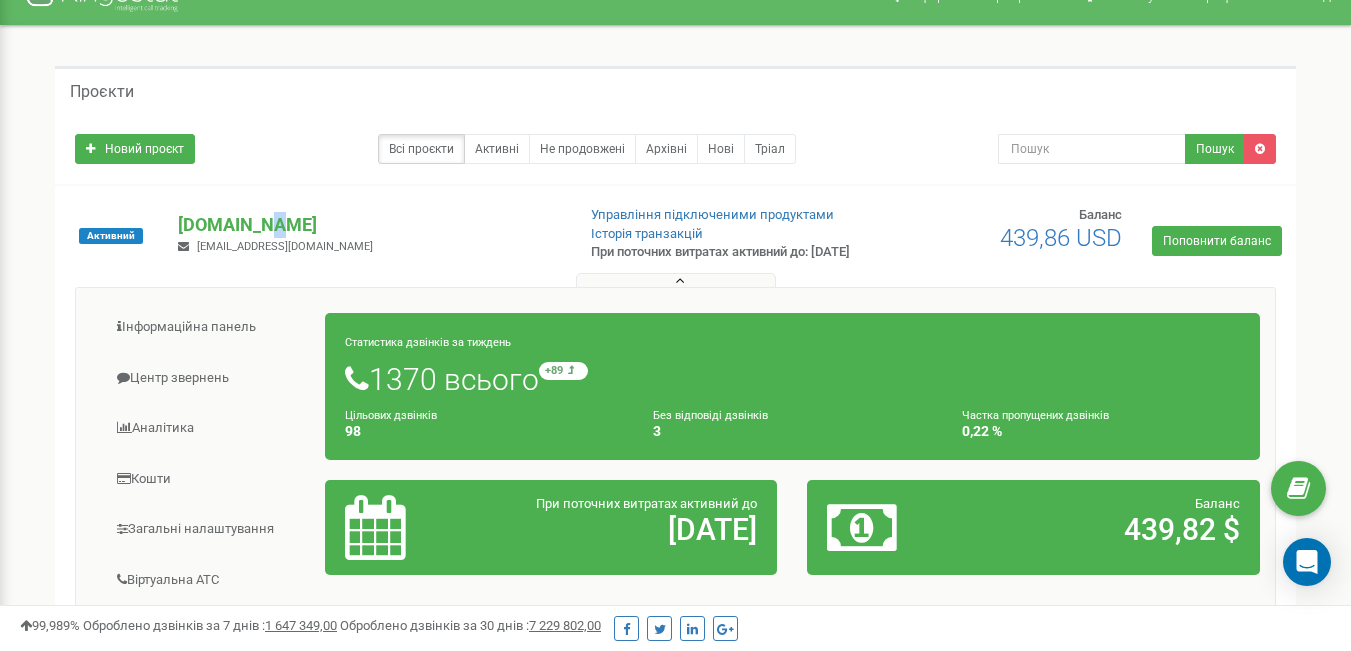 scroll, scrollTop: 0, scrollLeft: 0, axis: both 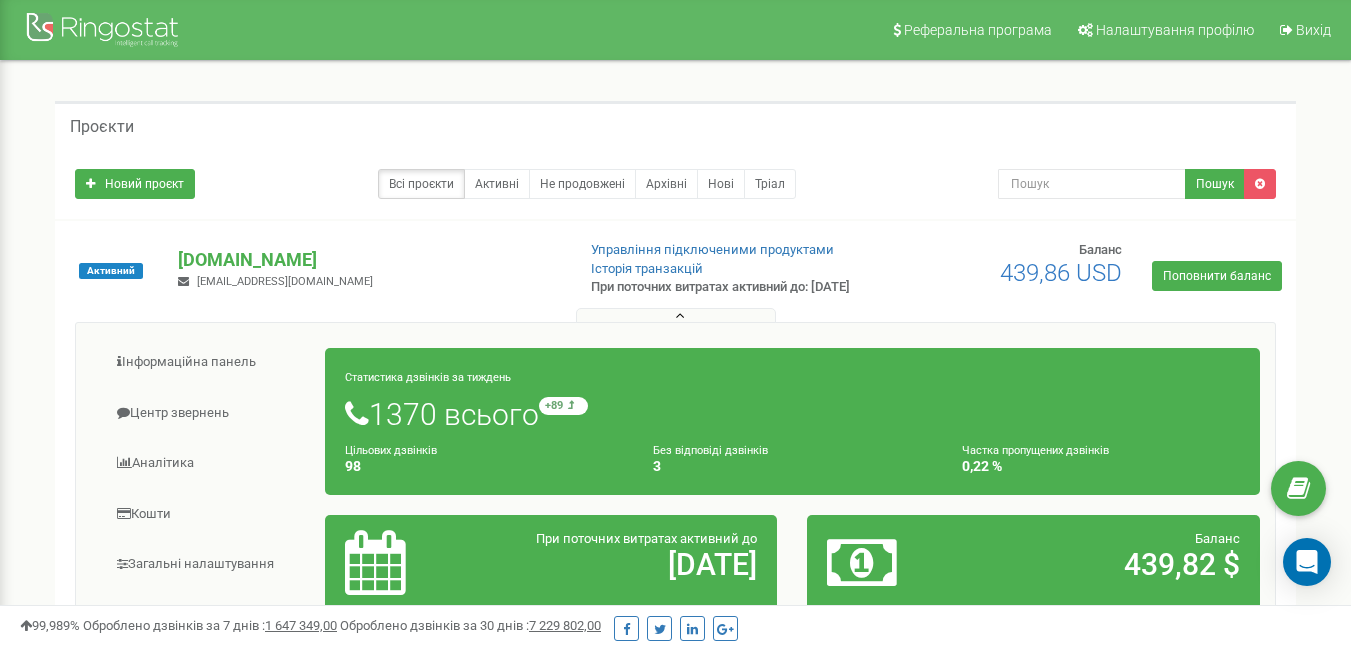 click on "Активний
agency.kvartalgroup.com.ua
an.kvartall2022@gmail.com
Управління підключеними продуктами
Історія транзакцій" at bounding box center [675, 281] 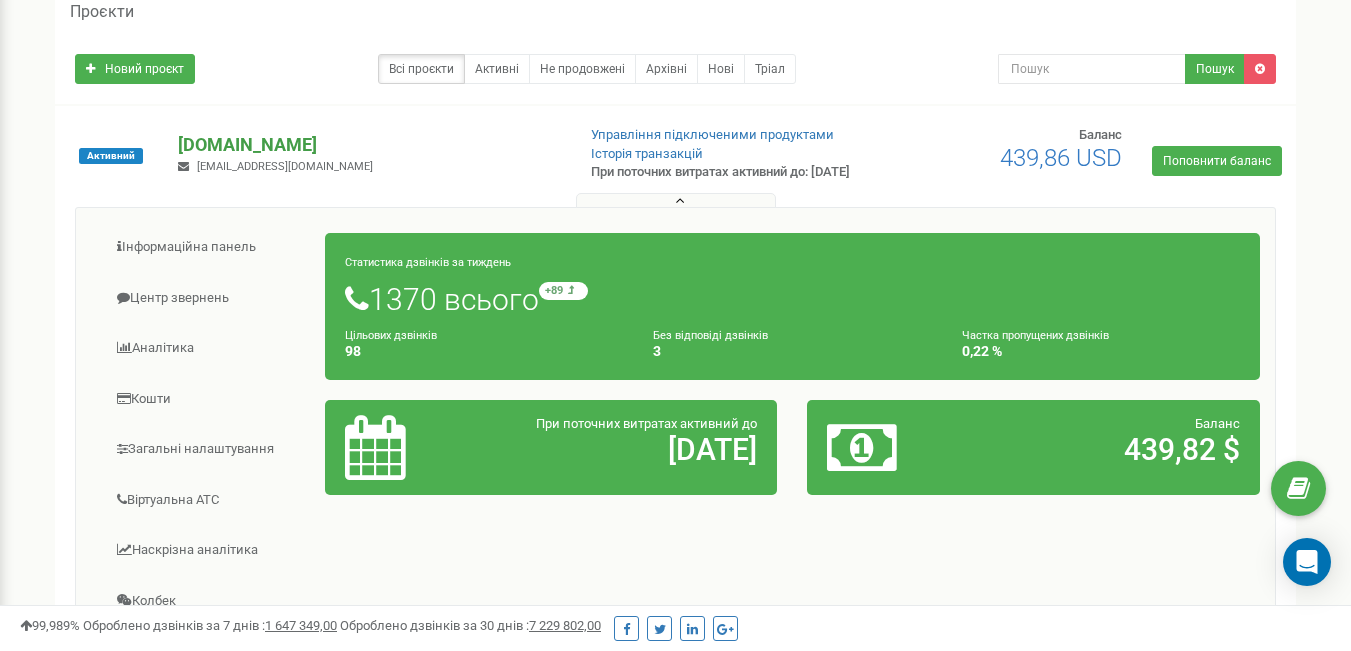 scroll, scrollTop: 0, scrollLeft: 0, axis: both 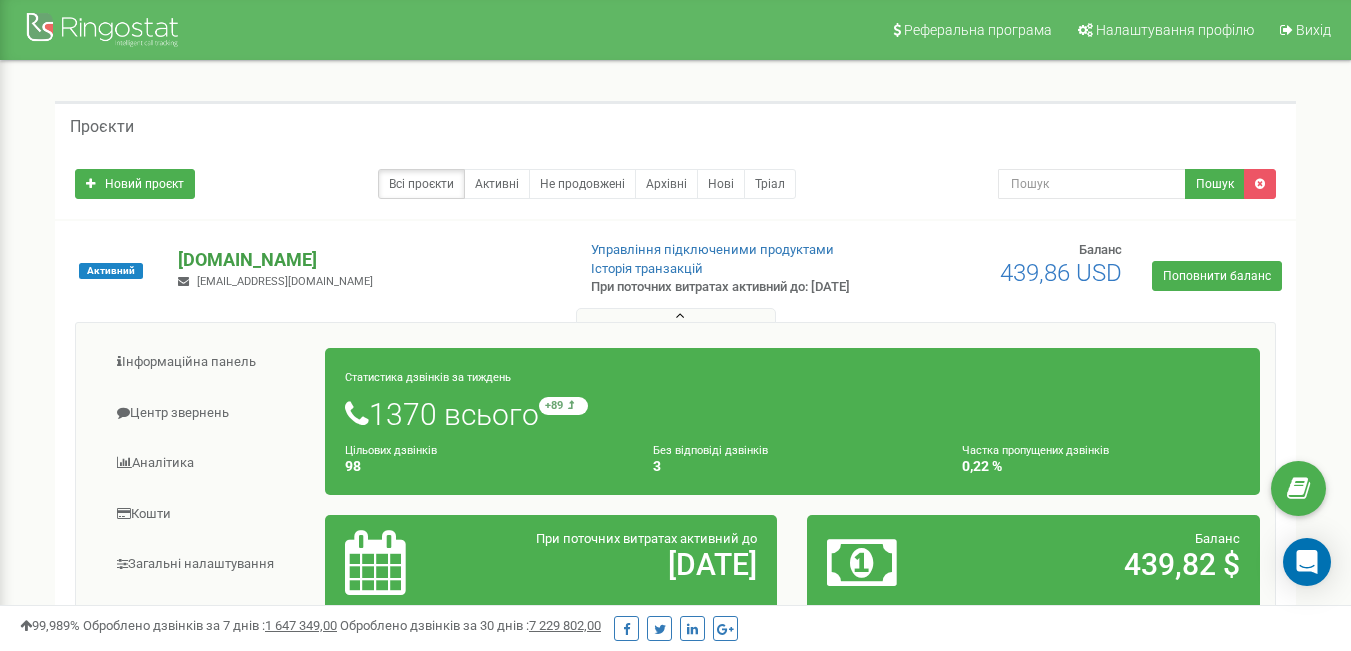 click on "[DOMAIN_NAME]" at bounding box center [368, 260] 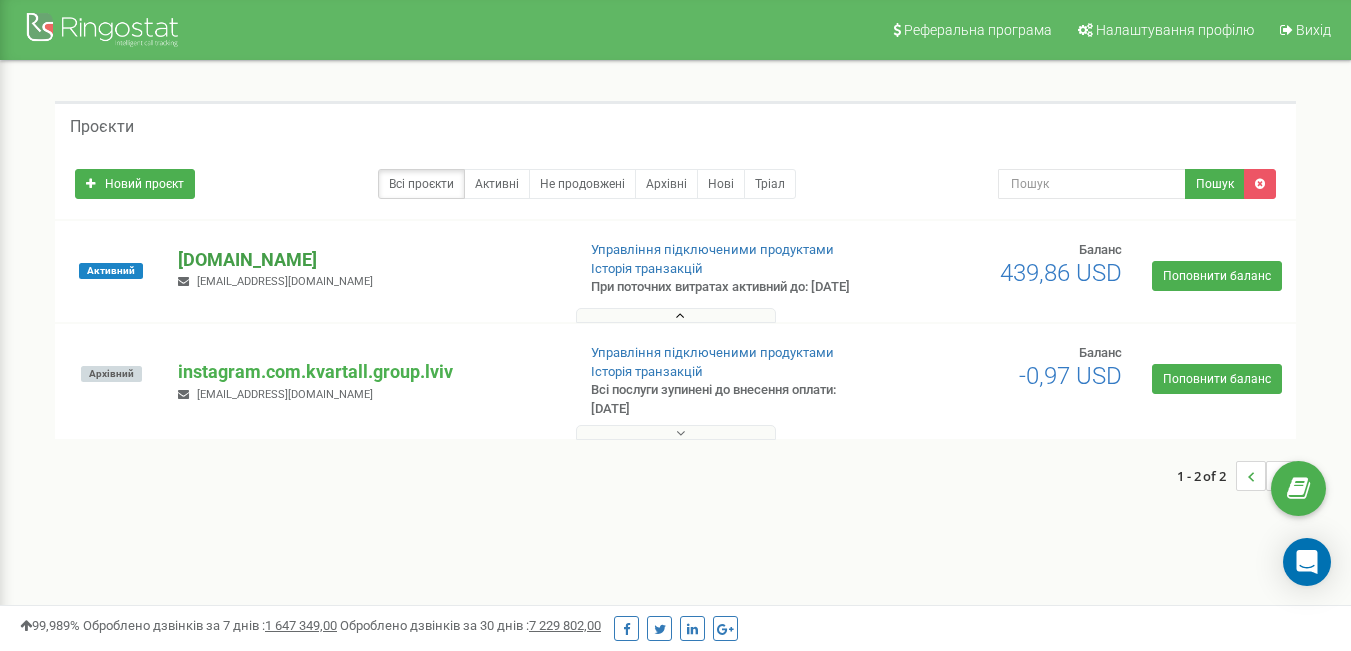 click on "[DOMAIN_NAME]" at bounding box center (368, 260) 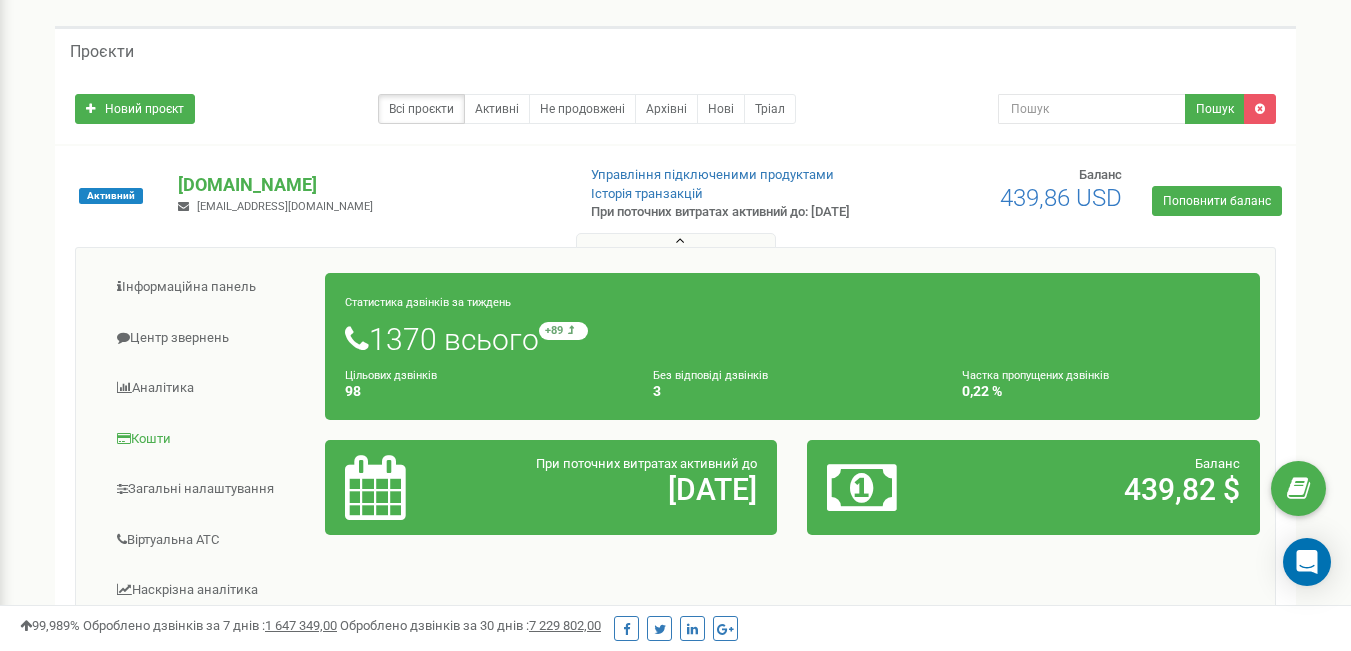 scroll, scrollTop: 200, scrollLeft: 0, axis: vertical 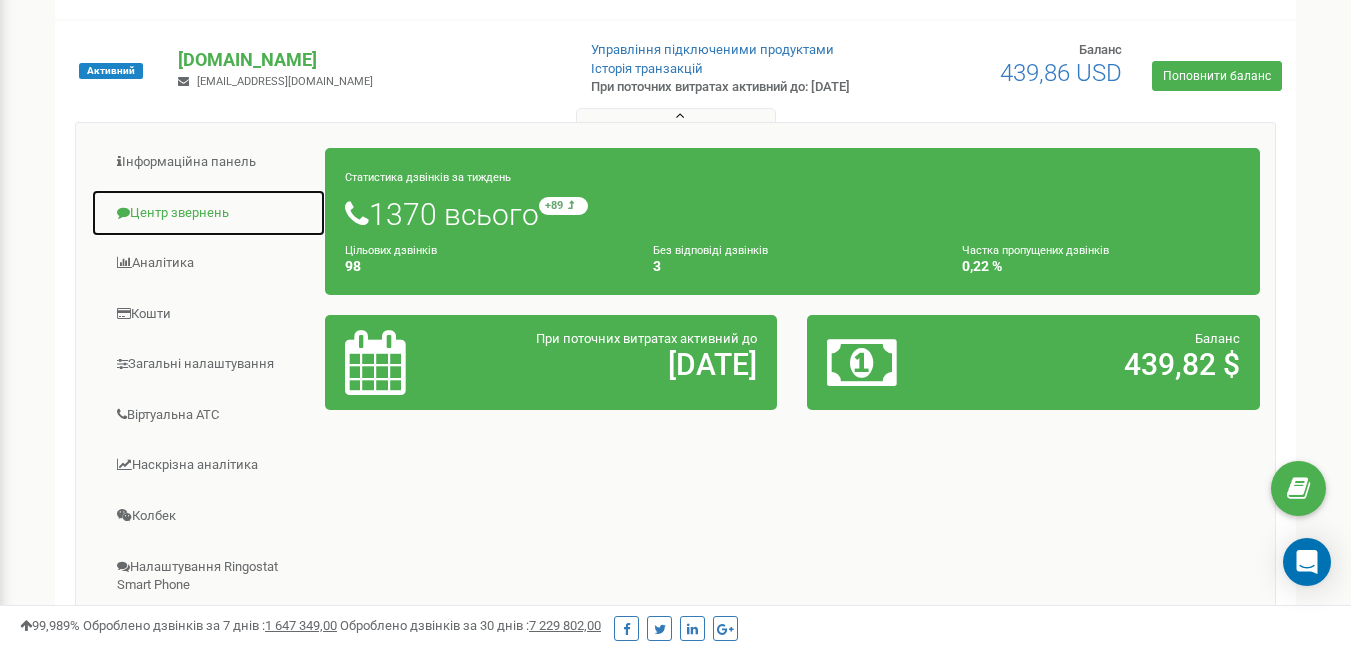 click on "Центр звернень" at bounding box center (208, 213) 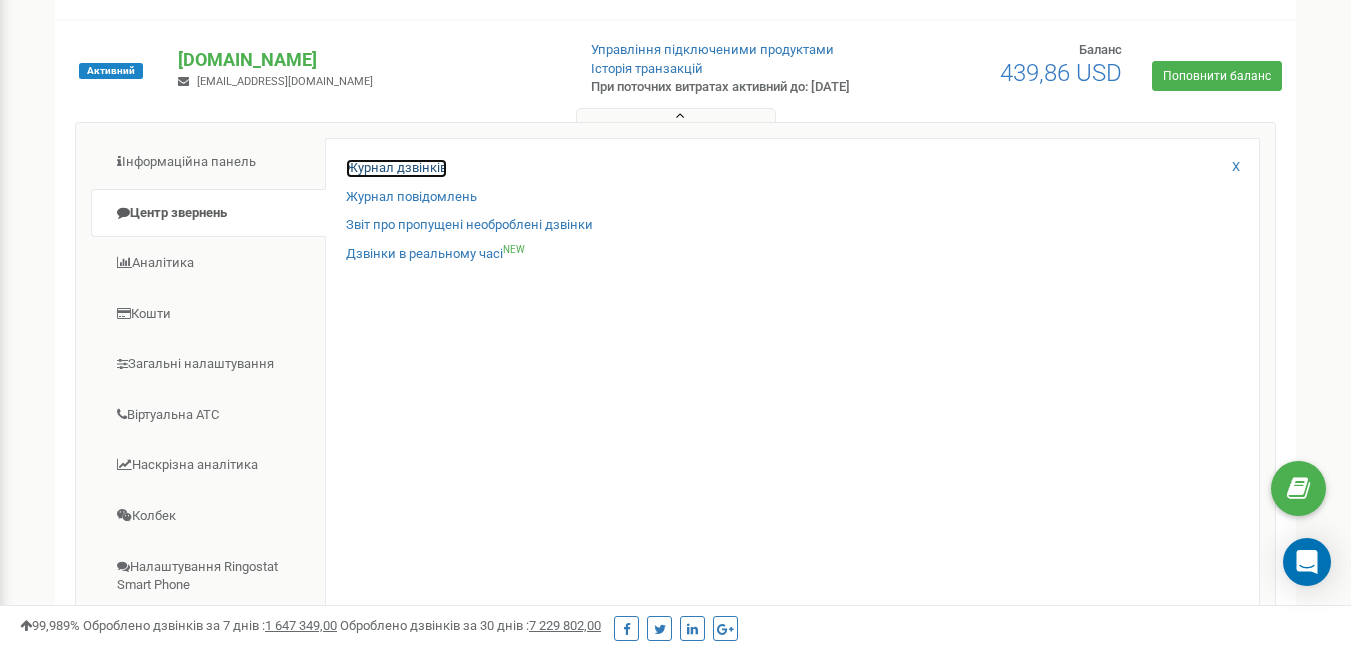 click on "Журнал дзвінків" at bounding box center (396, 168) 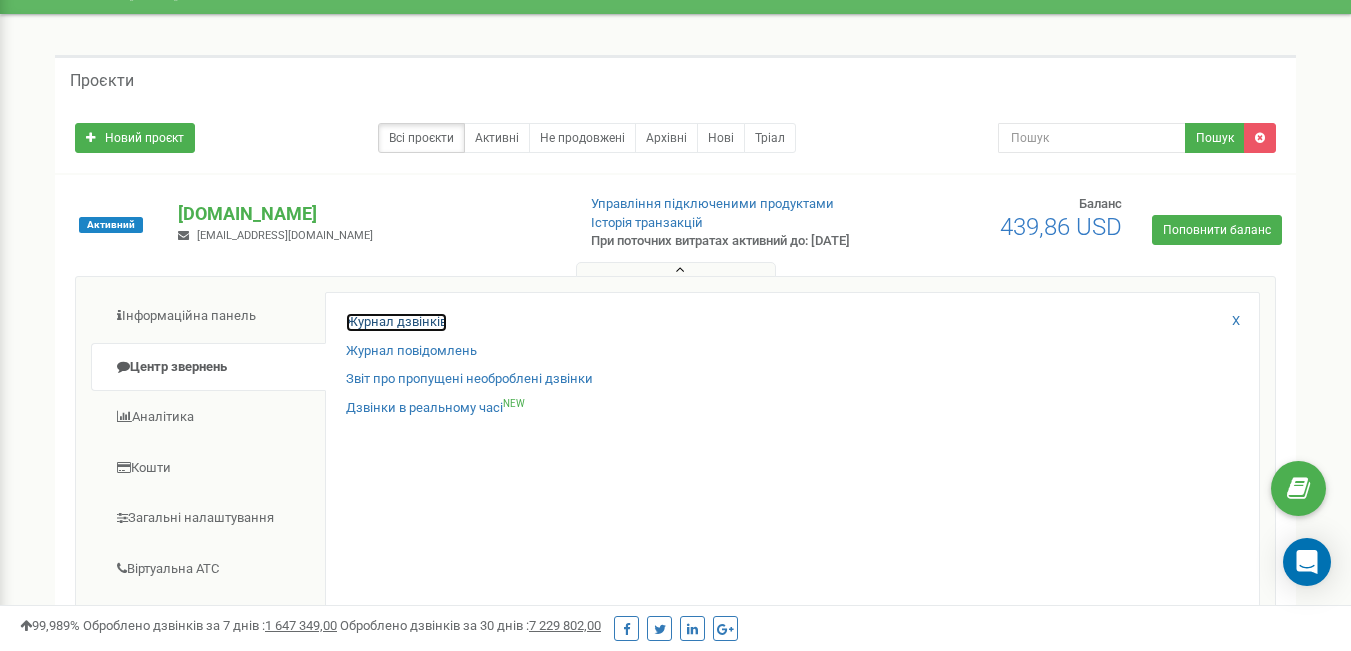 scroll, scrollTop: 0, scrollLeft: 0, axis: both 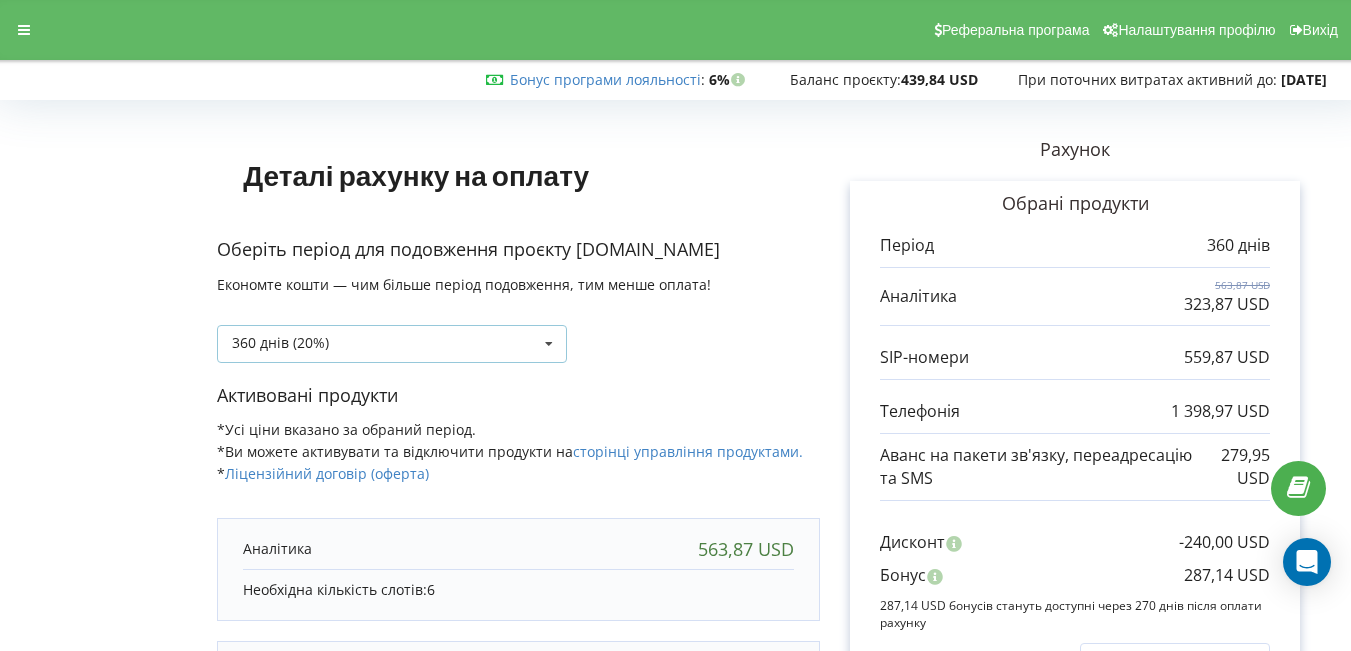 click on "360 днів
(20%)
Поповнити баланс без подовження" at bounding box center [392, 344] 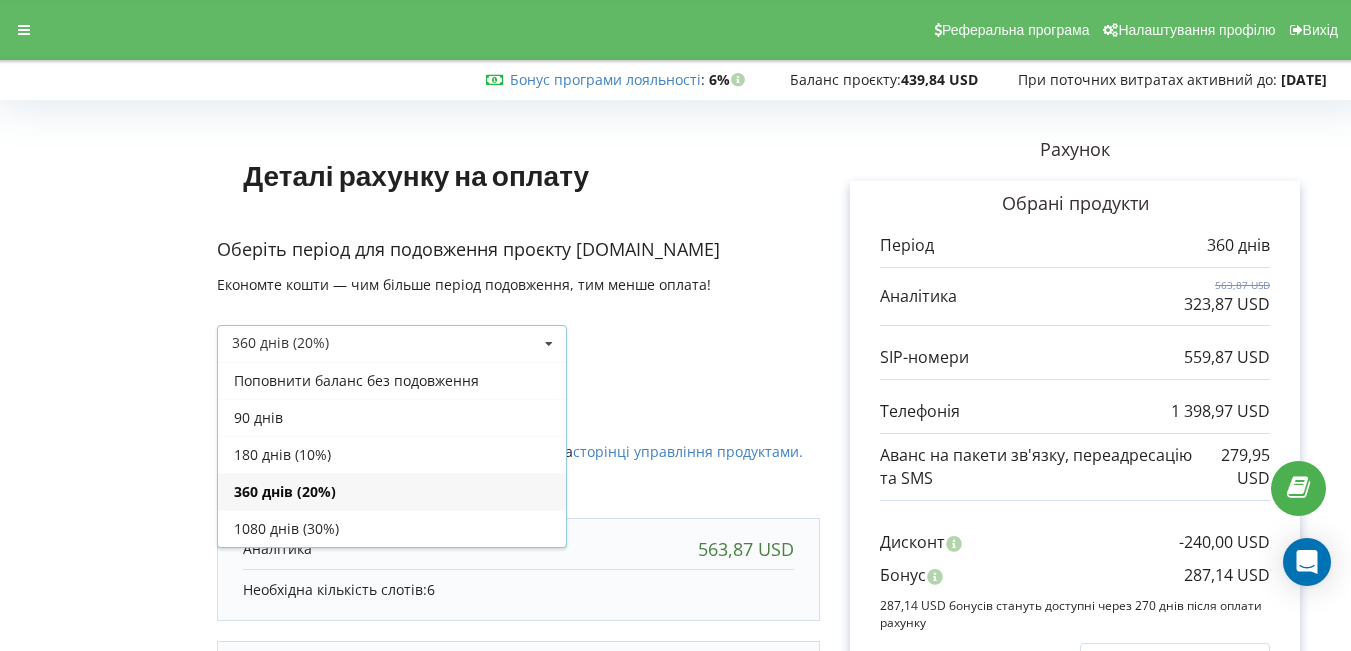 drag, startPoint x: 270, startPoint y: 414, endPoint x: 303, endPoint y: 409, distance: 33.37664 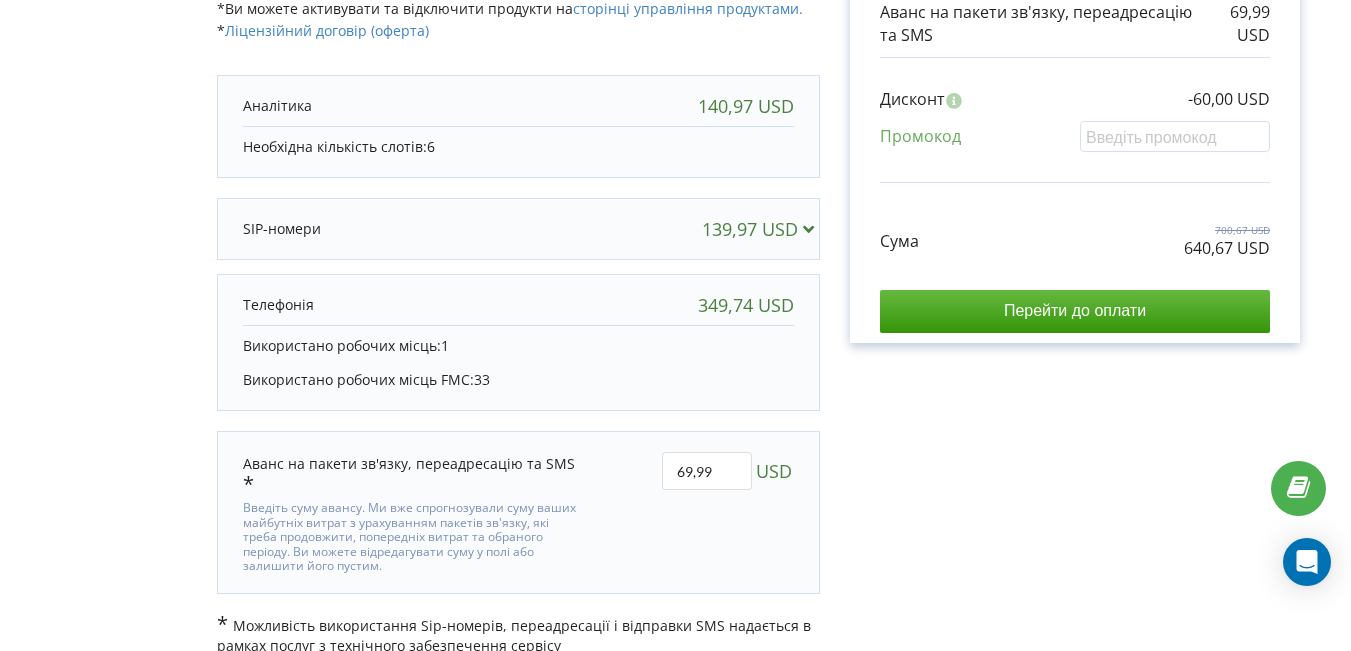 scroll, scrollTop: 467, scrollLeft: 0, axis: vertical 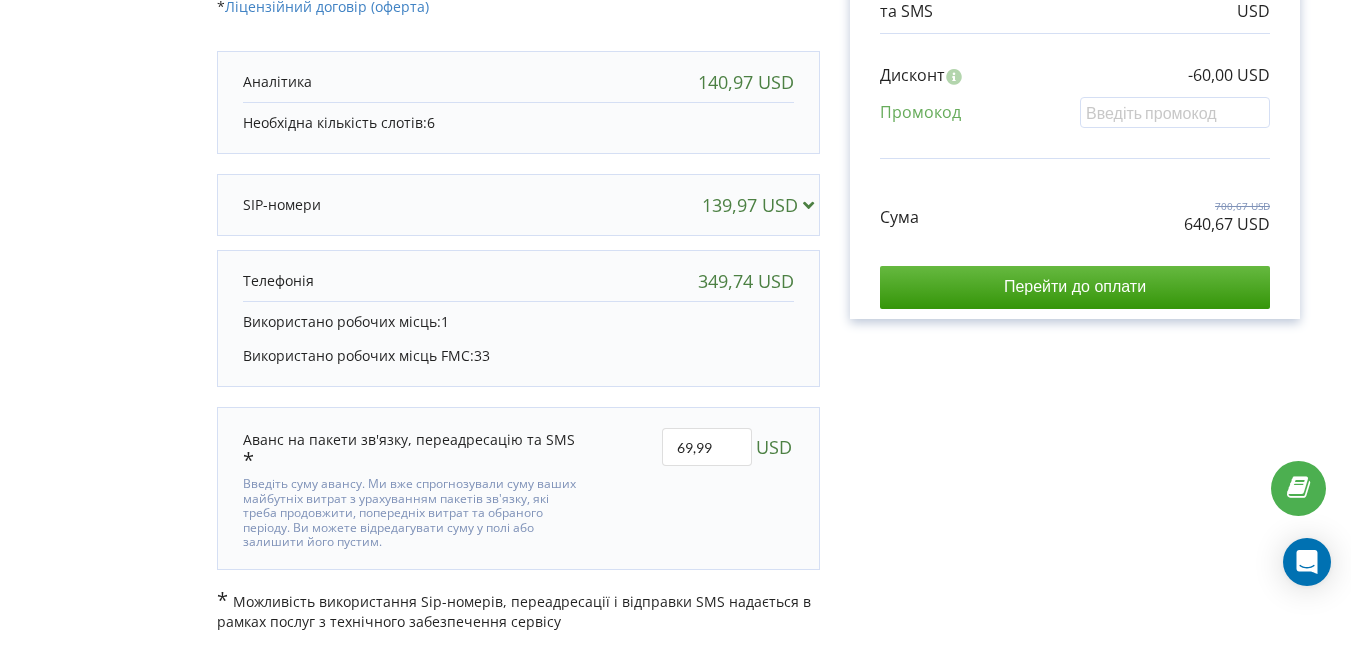 click on "139,97 USD" at bounding box center [518, 205] 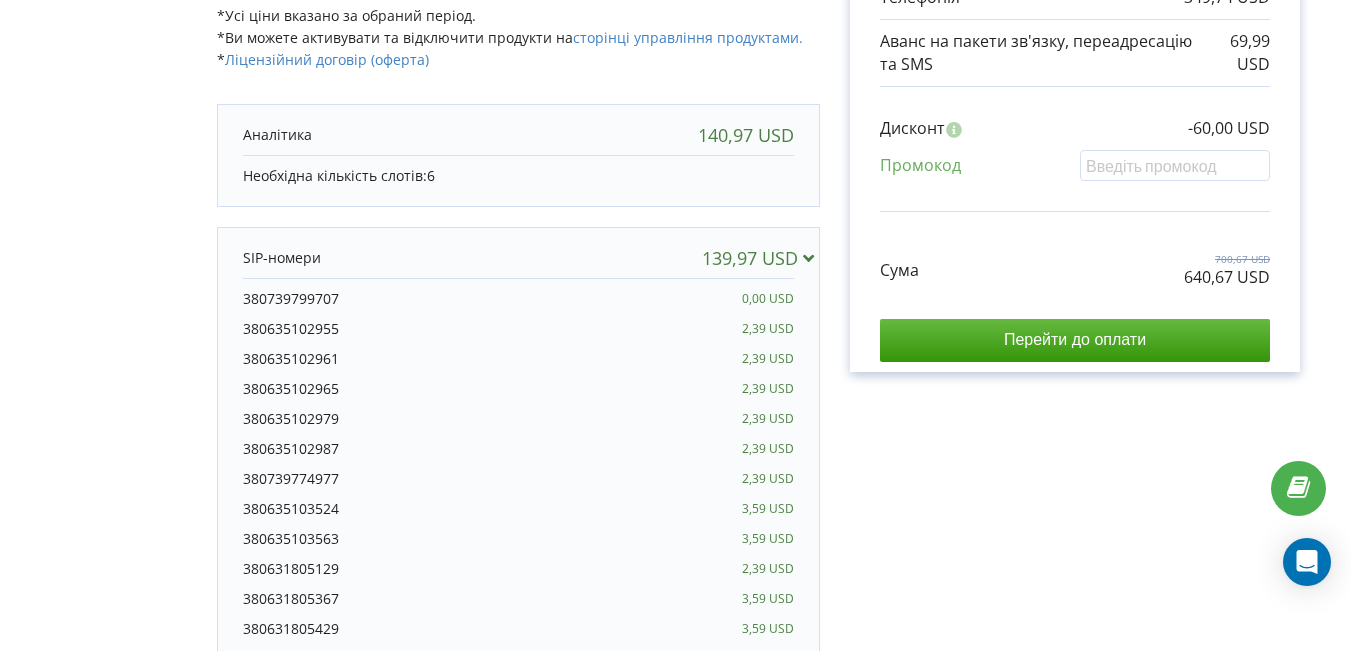 scroll, scrollTop: 467, scrollLeft: 0, axis: vertical 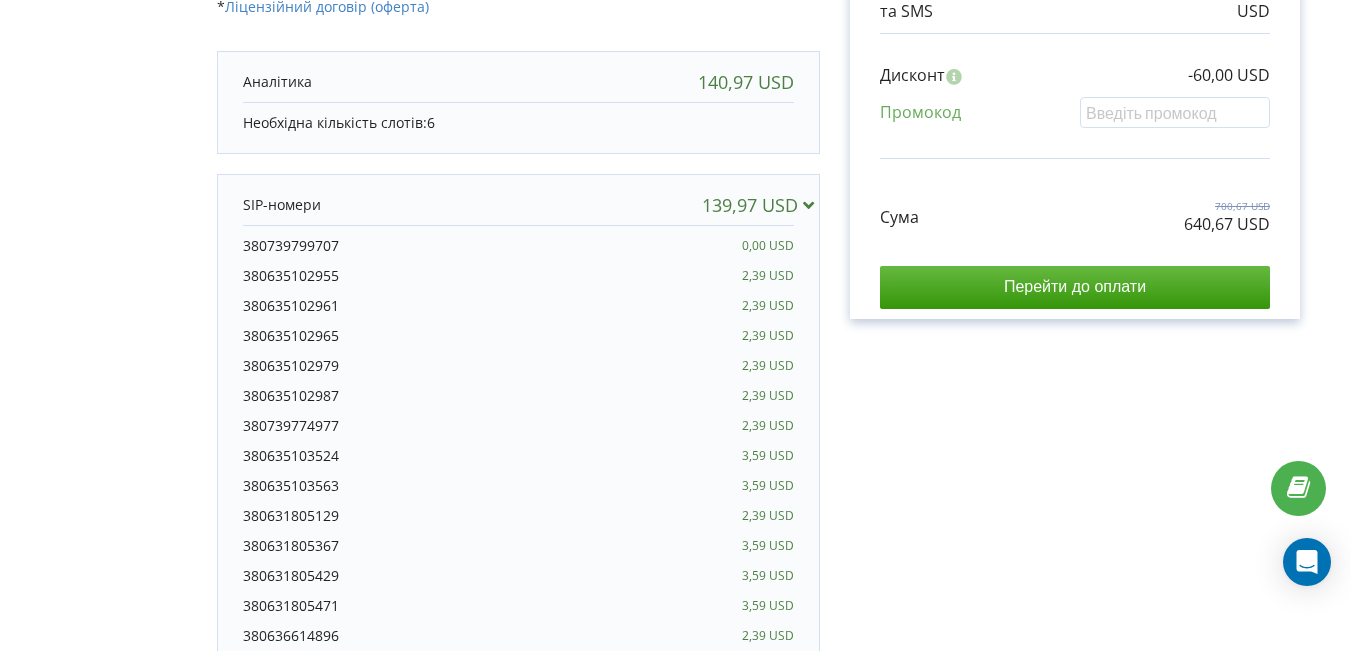 click at bounding box center [808, 204] 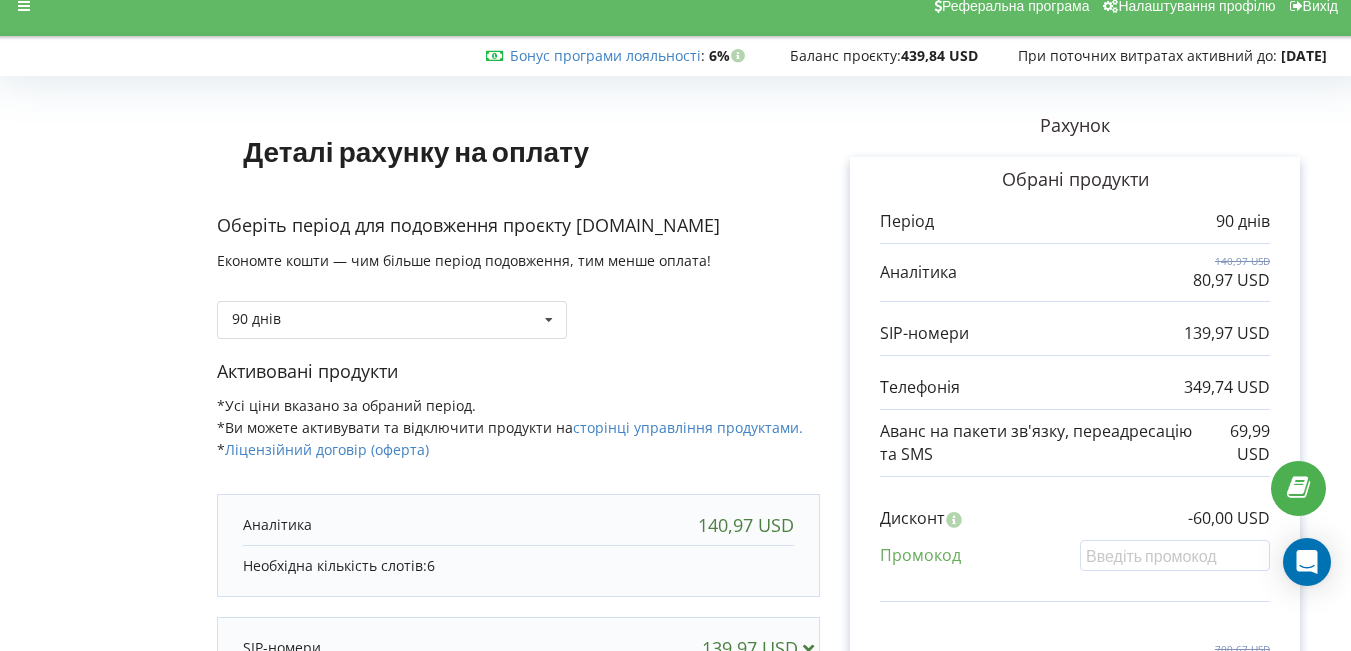 scroll, scrollTop: 0, scrollLeft: 0, axis: both 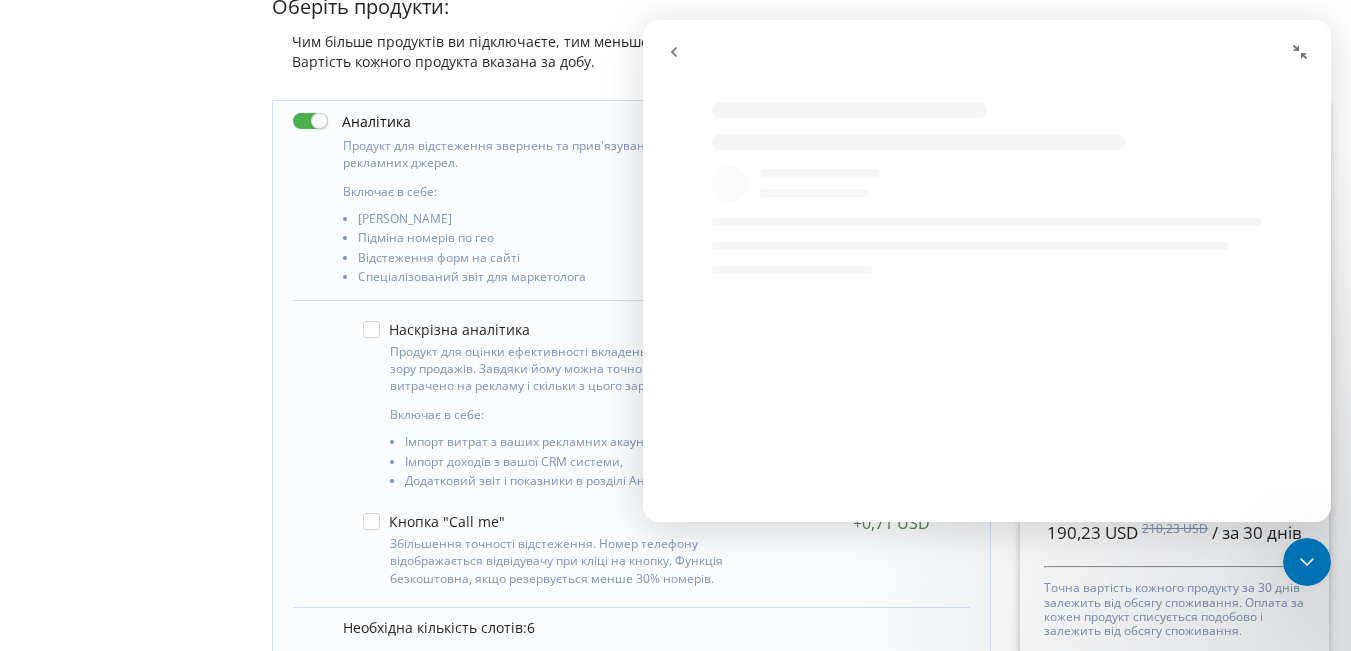 click 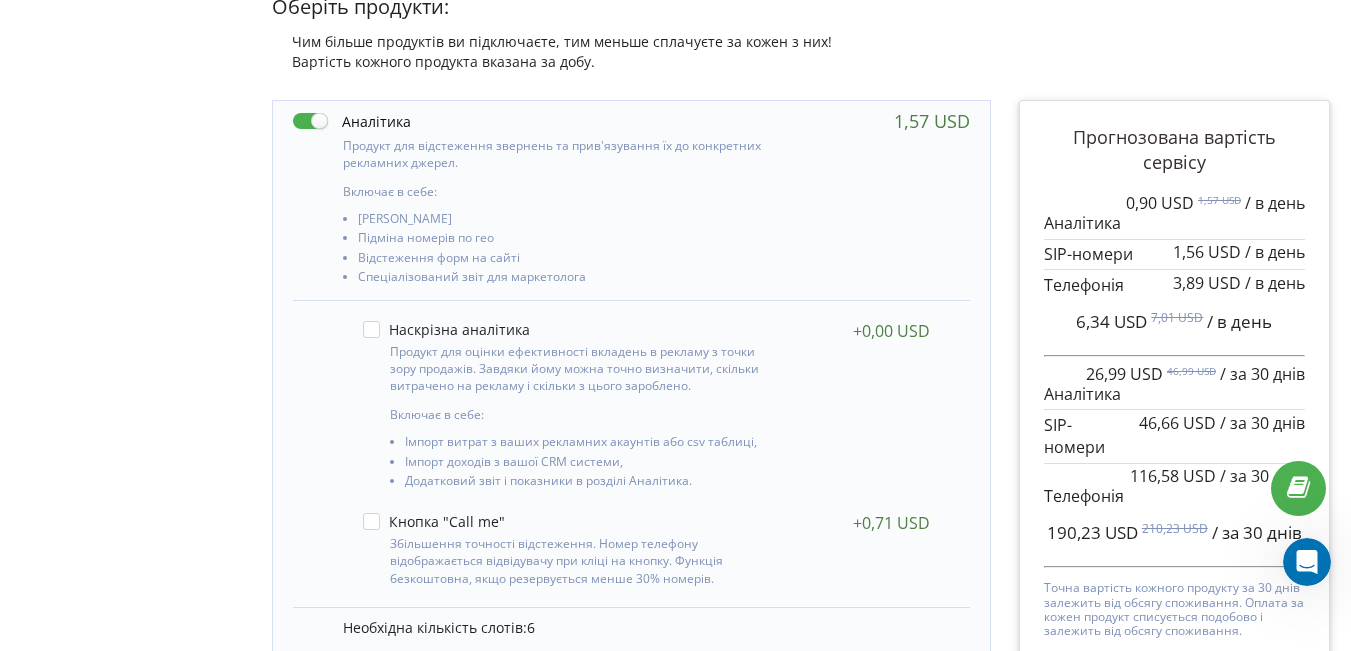 scroll, scrollTop: 0, scrollLeft: 0, axis: both 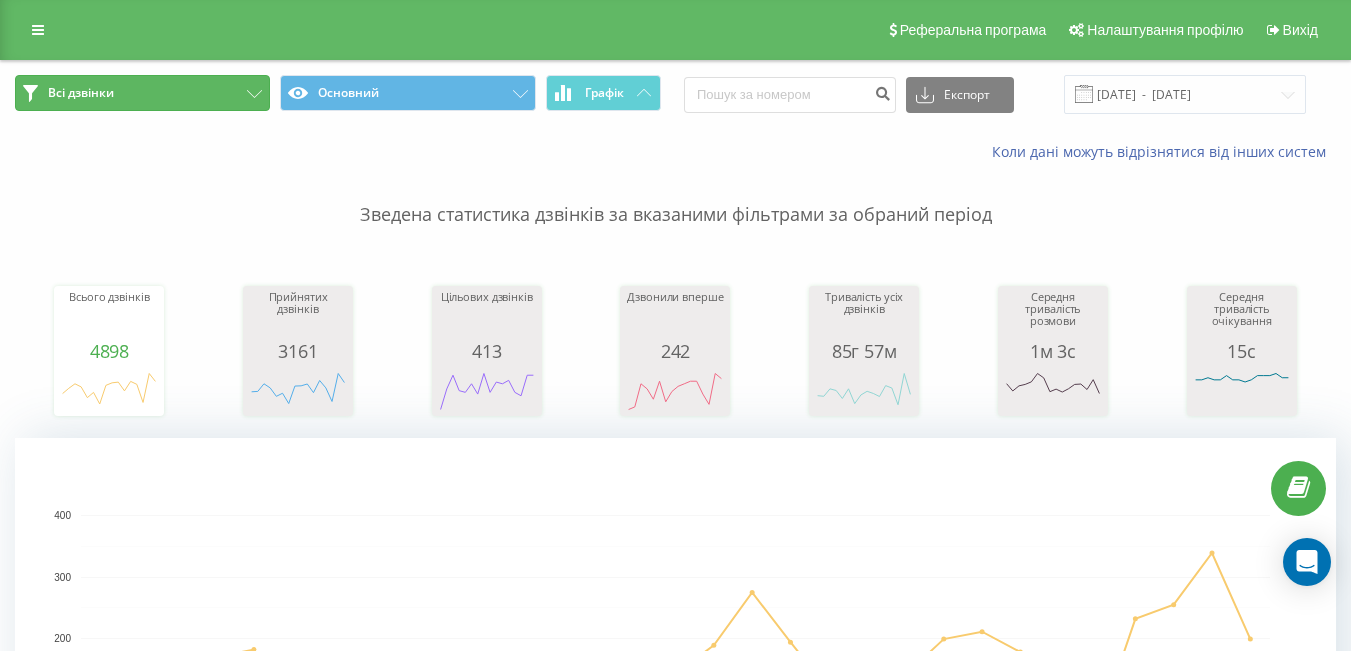 click on "Всі дзвінки" at bounding box center [142, 93] 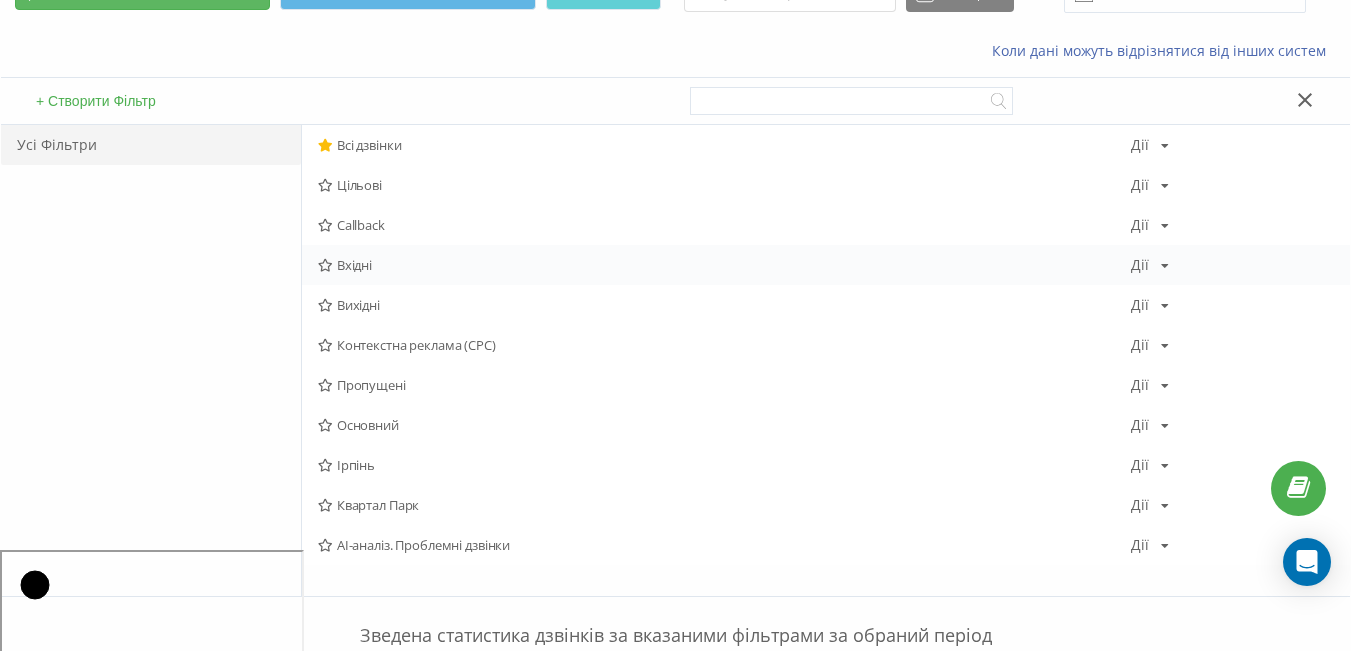 scroll, scrollTop: 100, scrollLeft: 0, axis: vertical 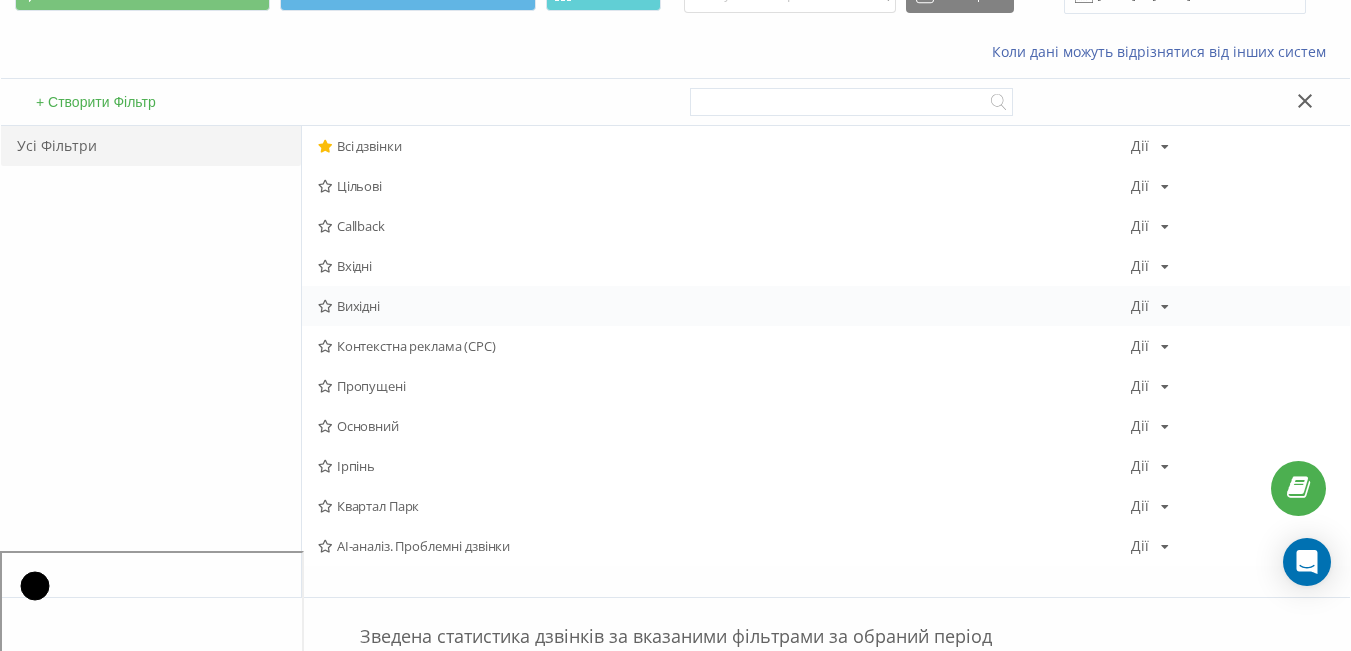 click on "Вихідні" at bounding box center [724, 306] 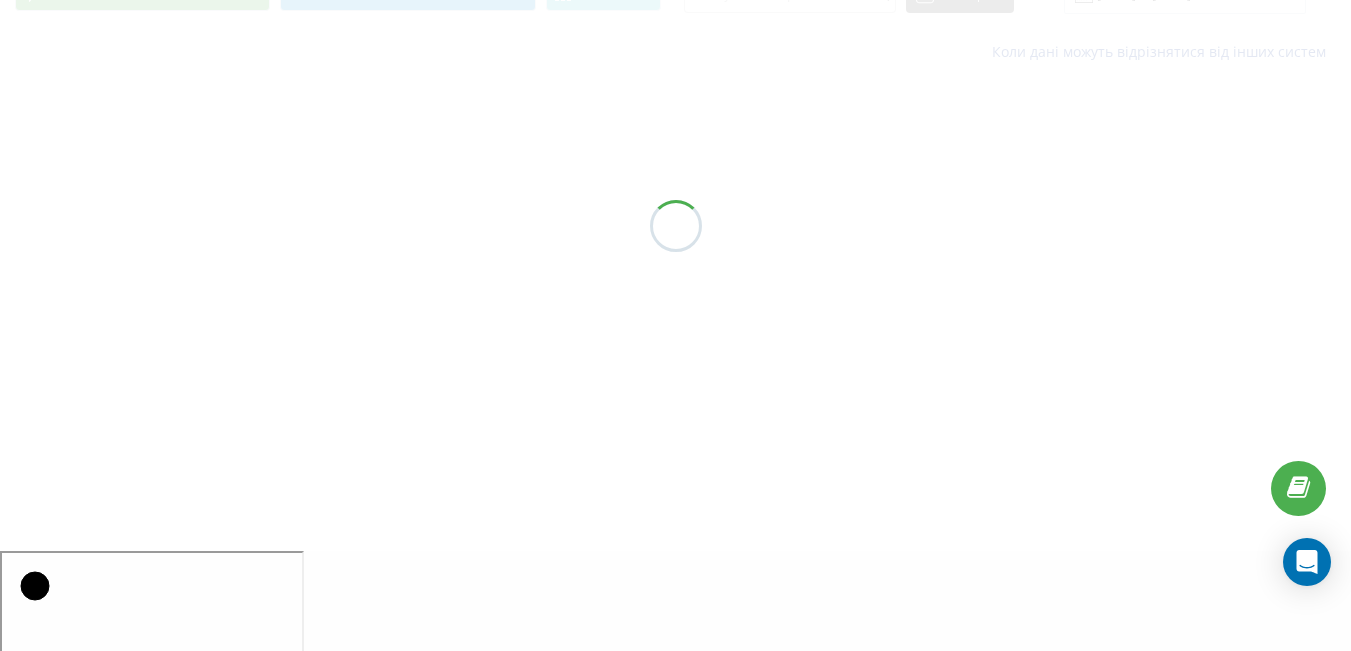 scroll, scrollTop: 0, scrollLeft: 0, axis: both 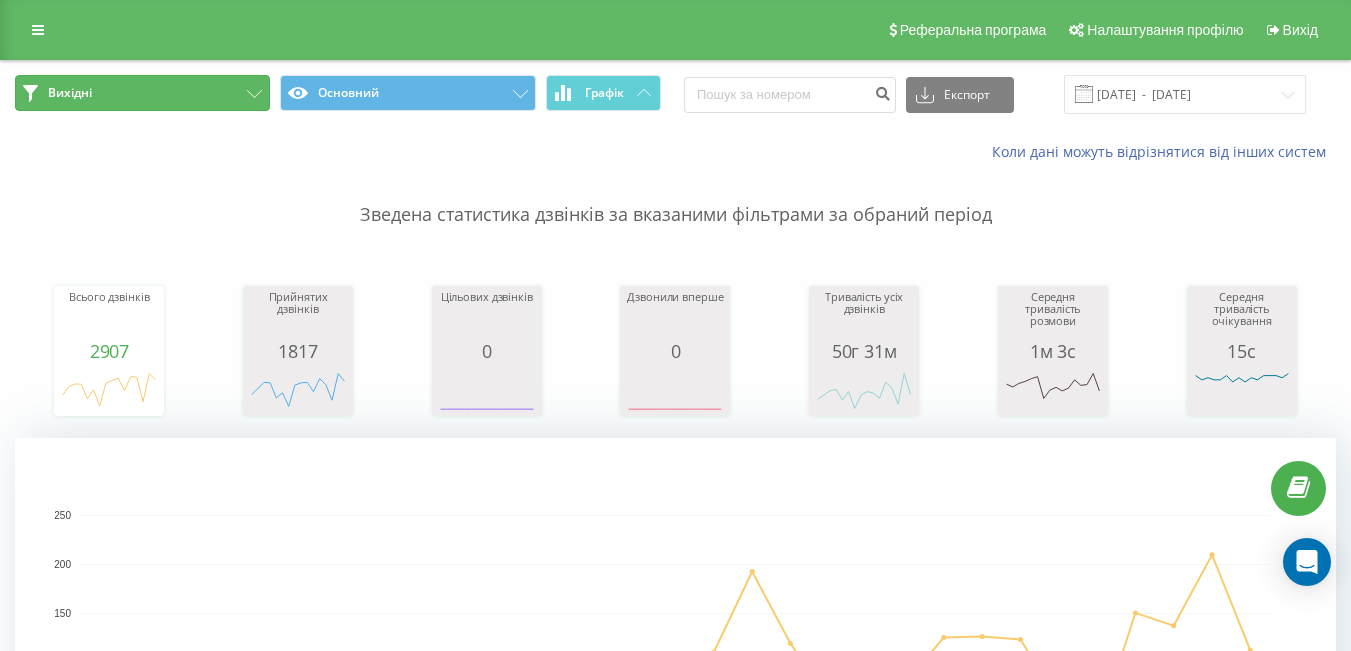 click on "Вихідні" at bounding box center [142, 93] 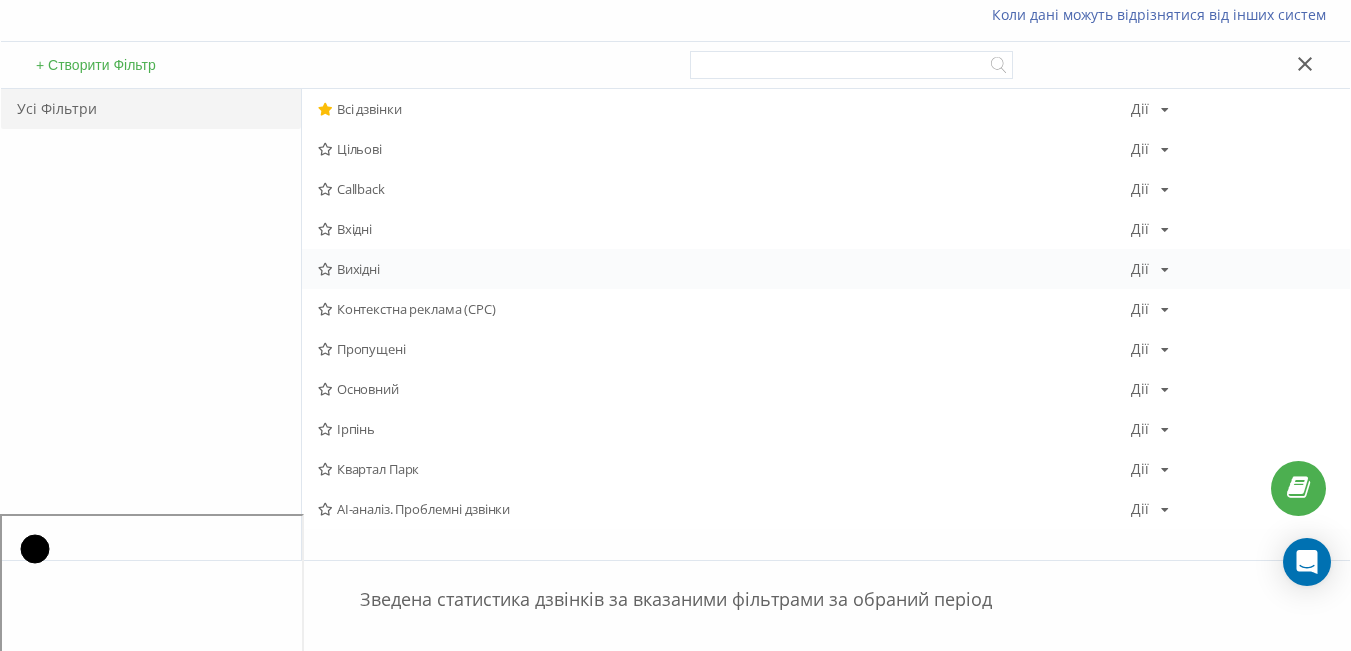 scroll, scrollTop: 200, scrollLeft: 0, axis: vertical 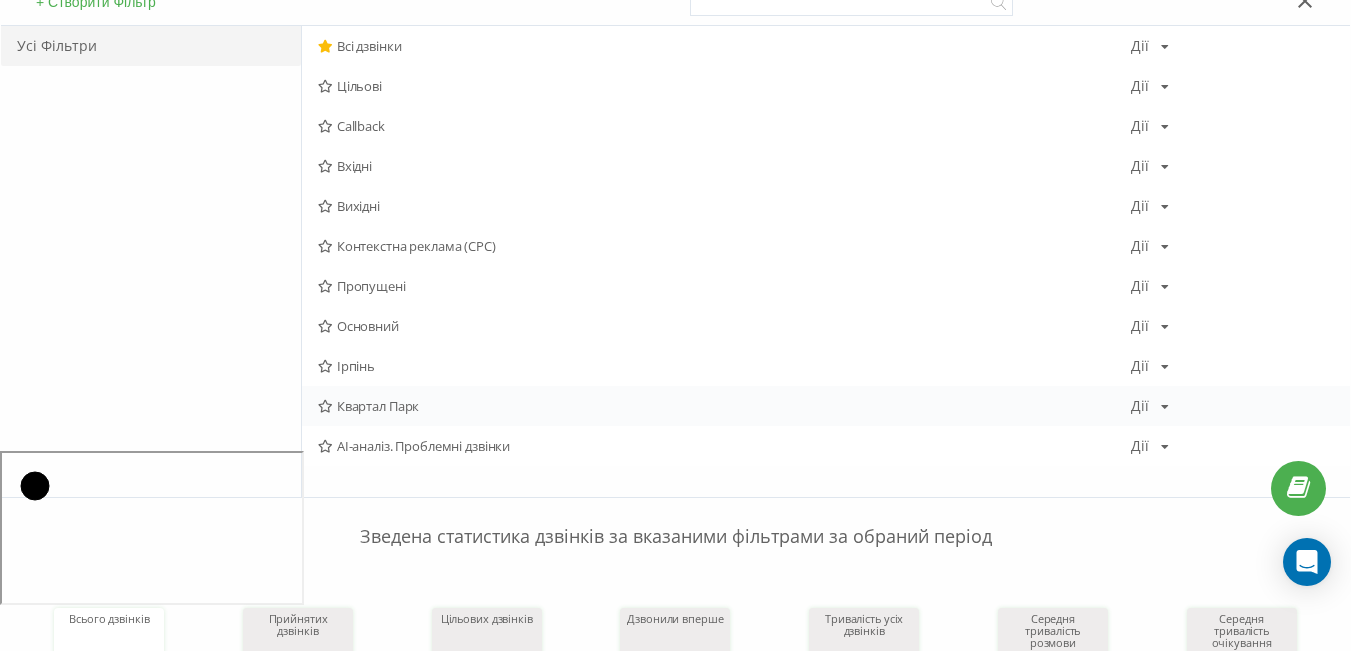 click on "Квартал Парк" at bounding box center (724, 406) 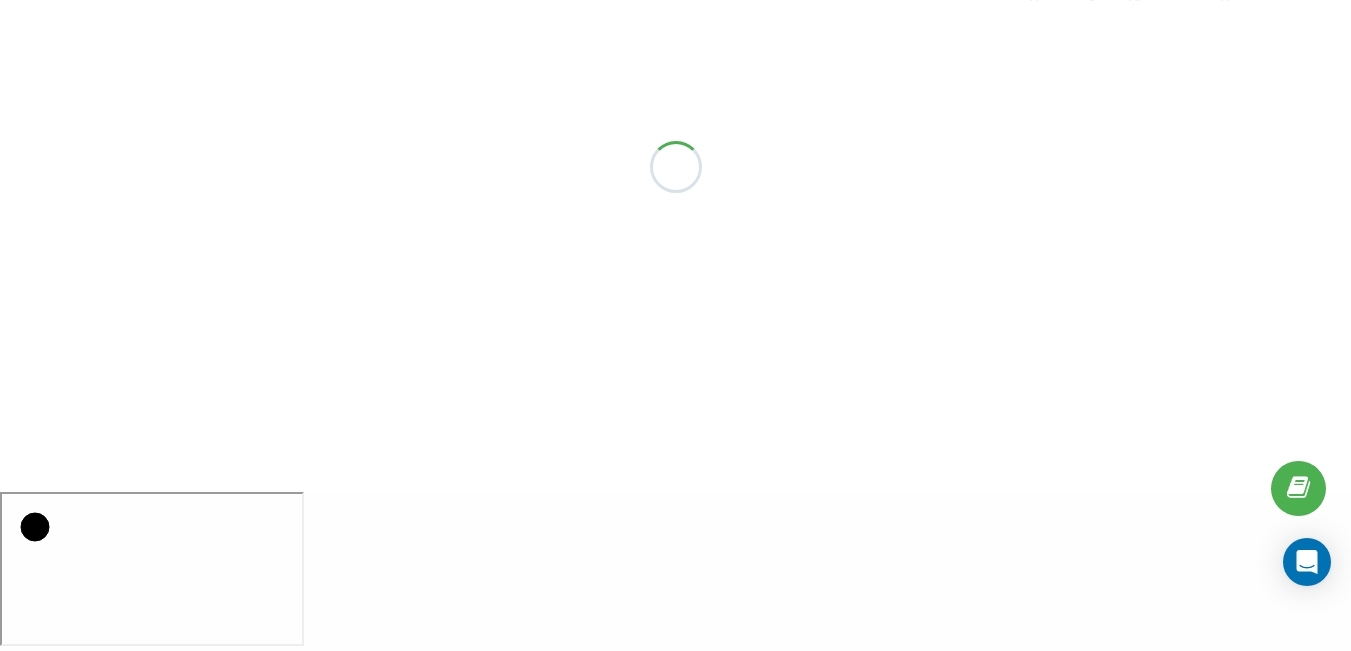 scroll, scrollTop: 0, scrollLeft: 0, axis: both 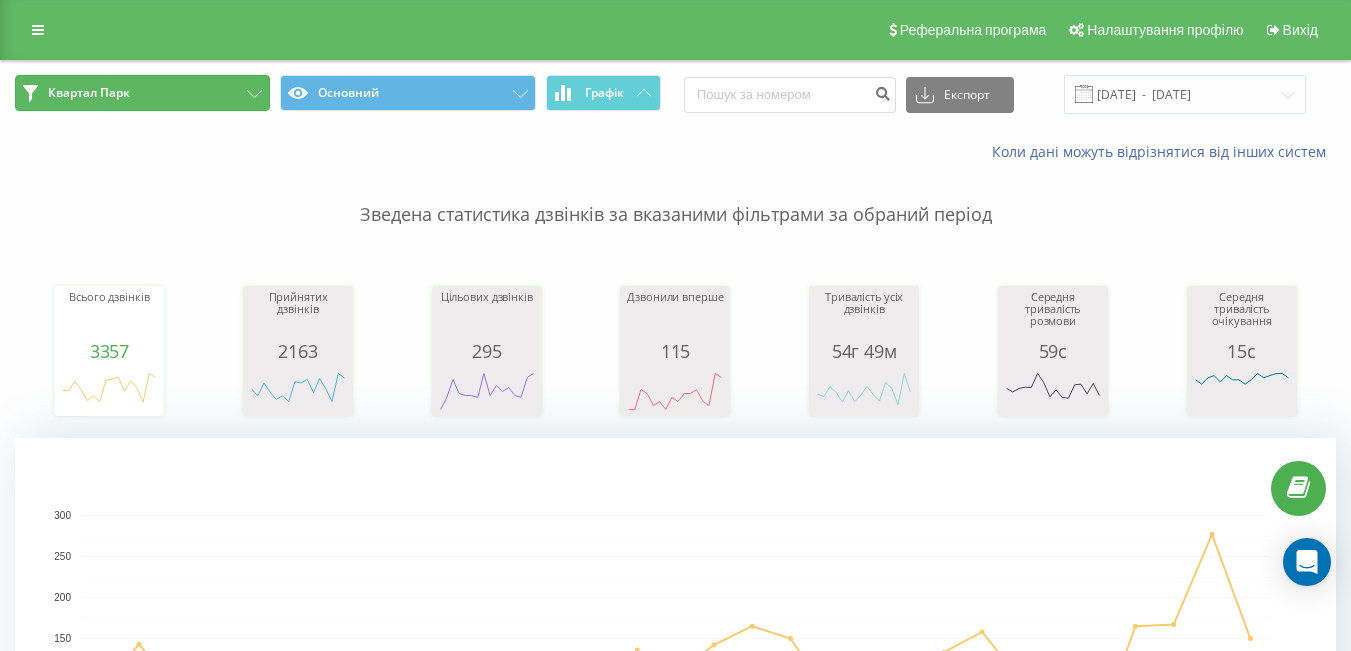 drag, startPoint x: 92, startPoint y: 92, endPoint x: 149, endPoint y: 119, distance: 63.07139 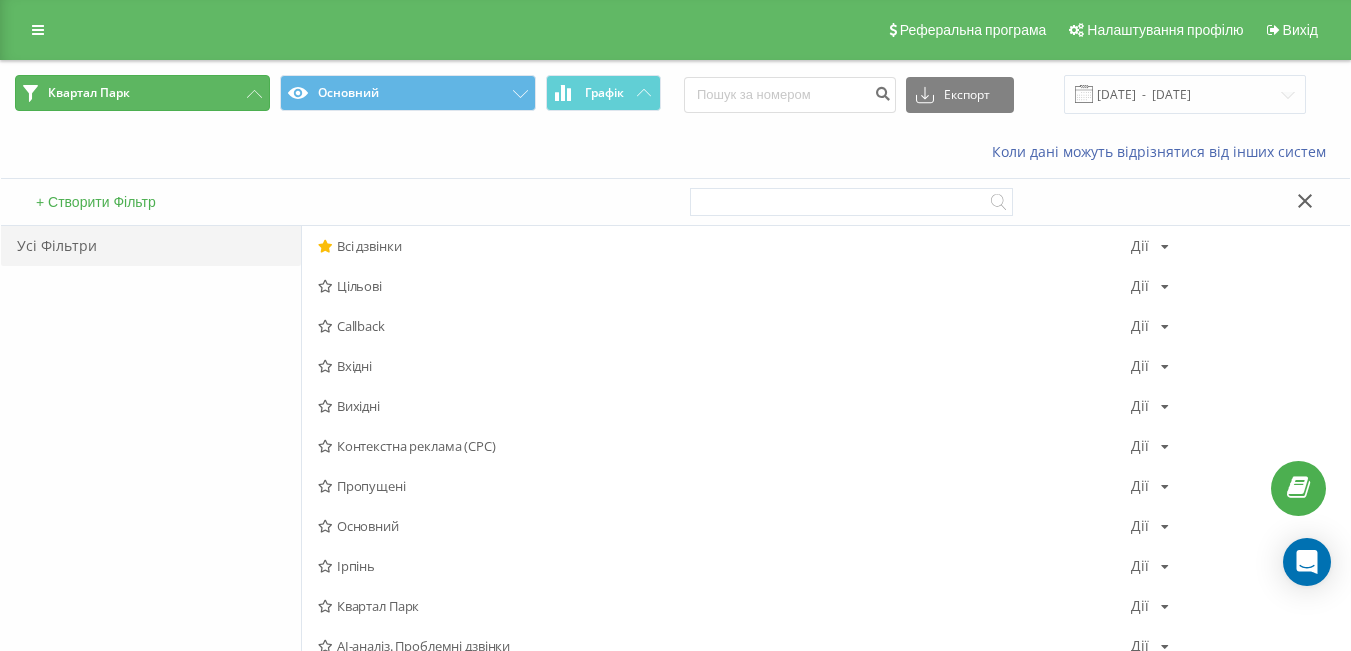 click on "Квартал Парк" at bounding box center (89, 93) 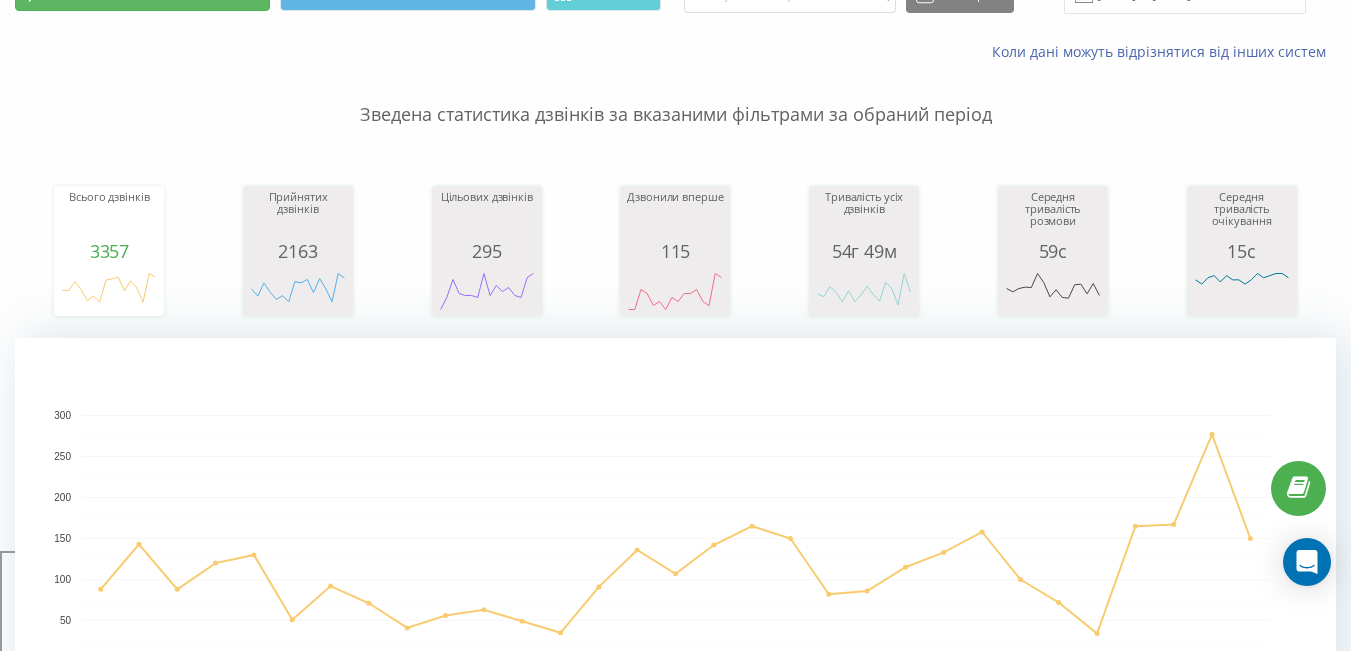 scroll, scrollTop: 0, scrollLeft: 0, axis: both 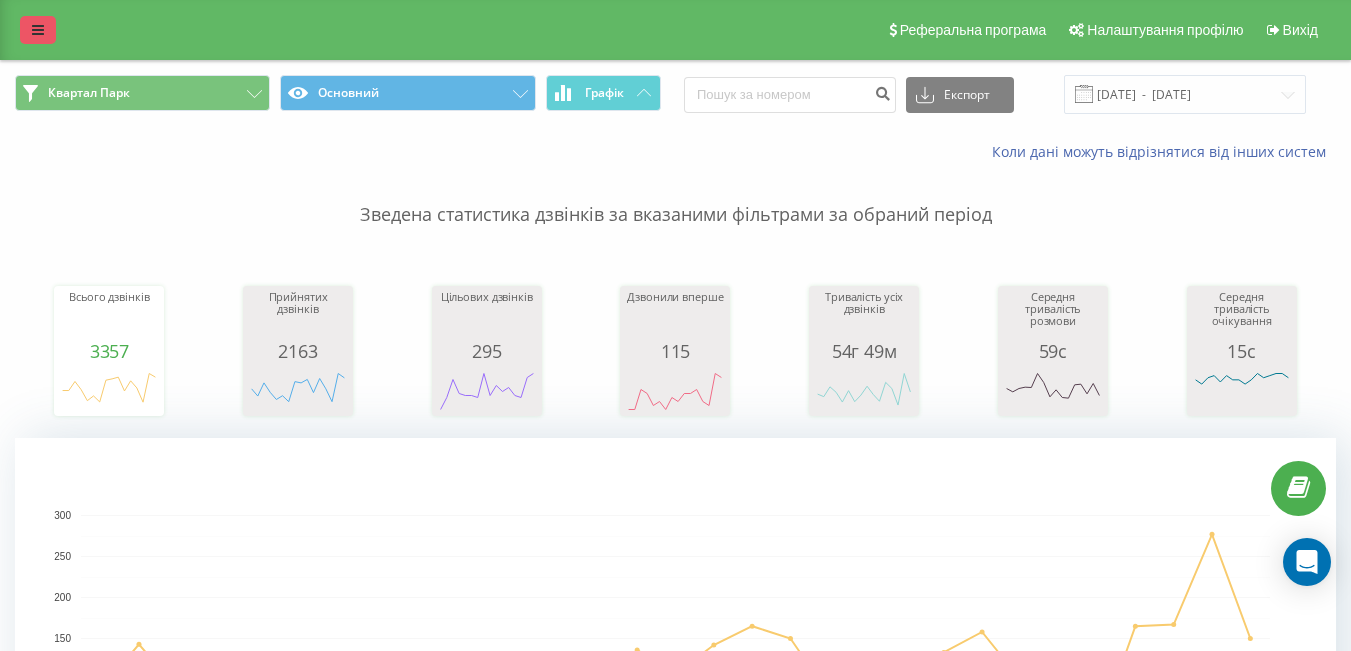 click at bounding box center (38, 30) 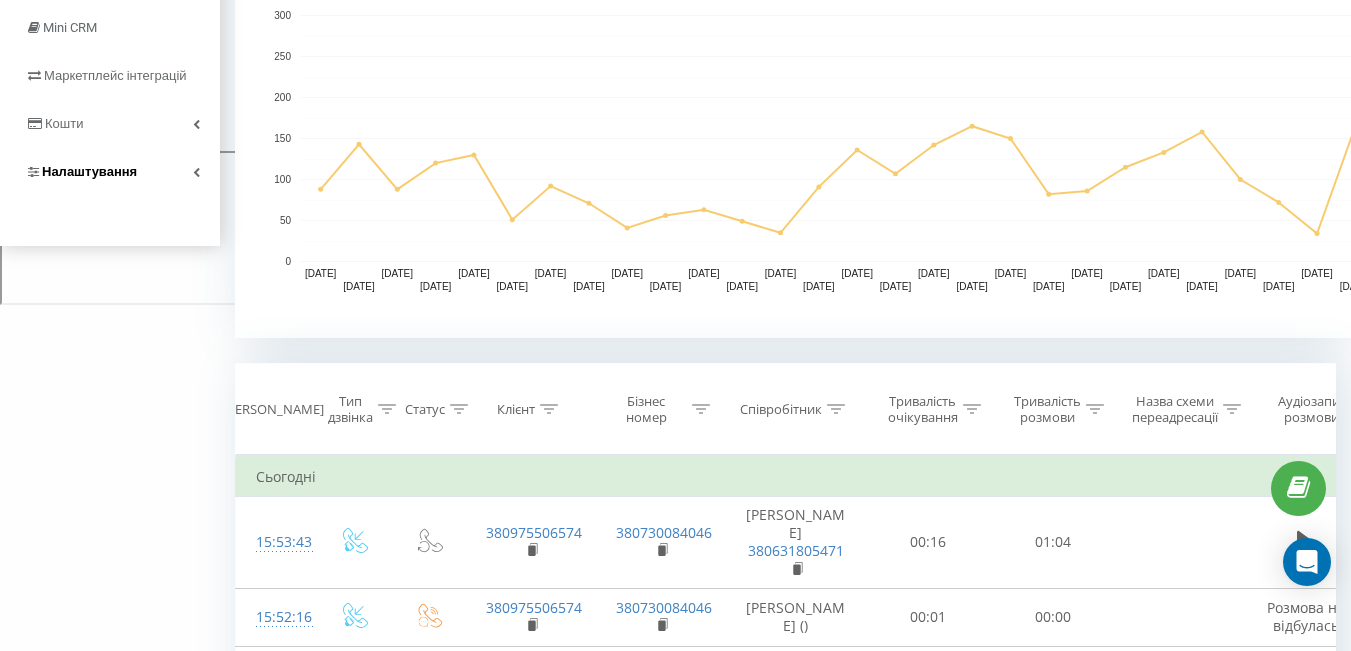 click on "Налаштування" at bounding box center (89, 171) 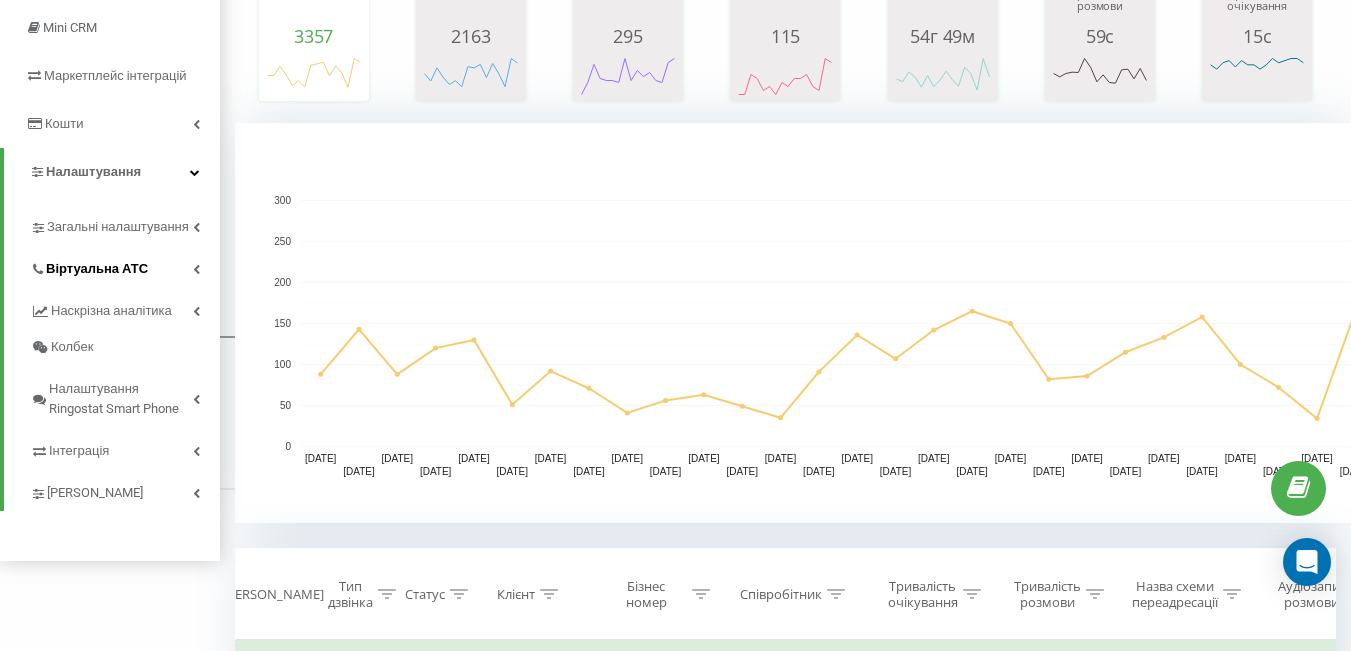 scroll, scrollTop: 215, scrollLeft: 0, axis: vertical 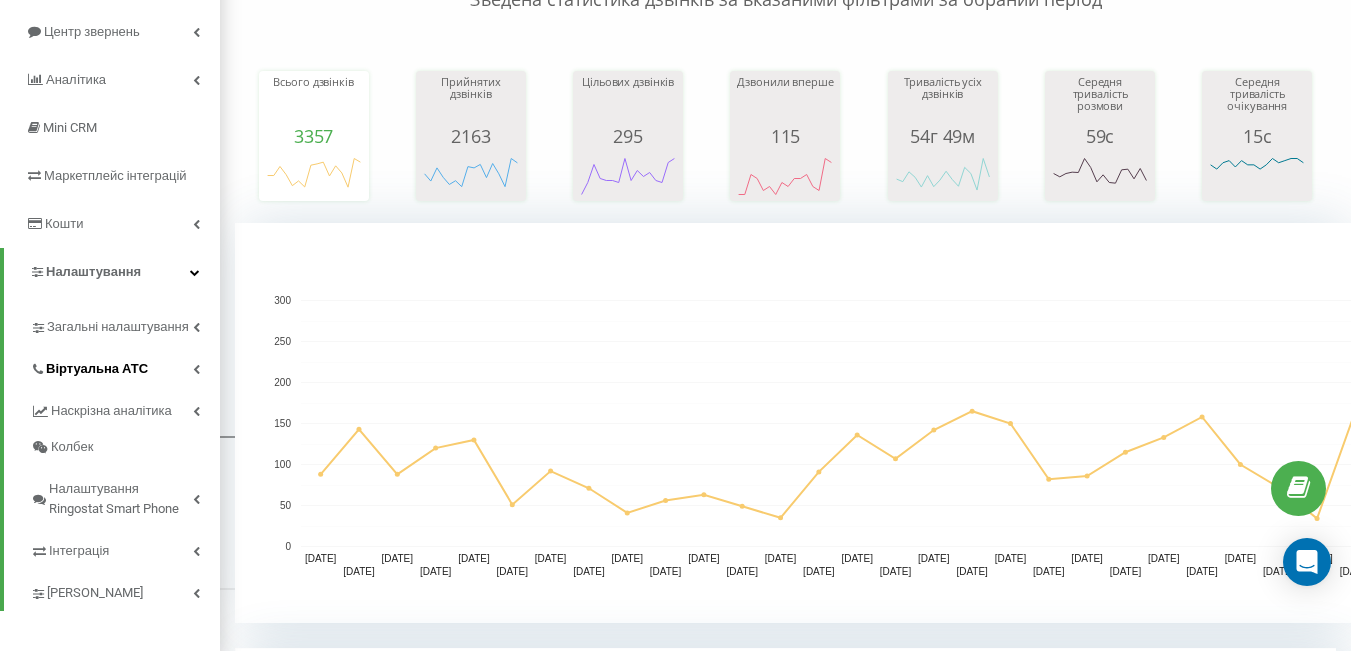 click on "Віртуальна АТС" at bounding box center (97, 369) 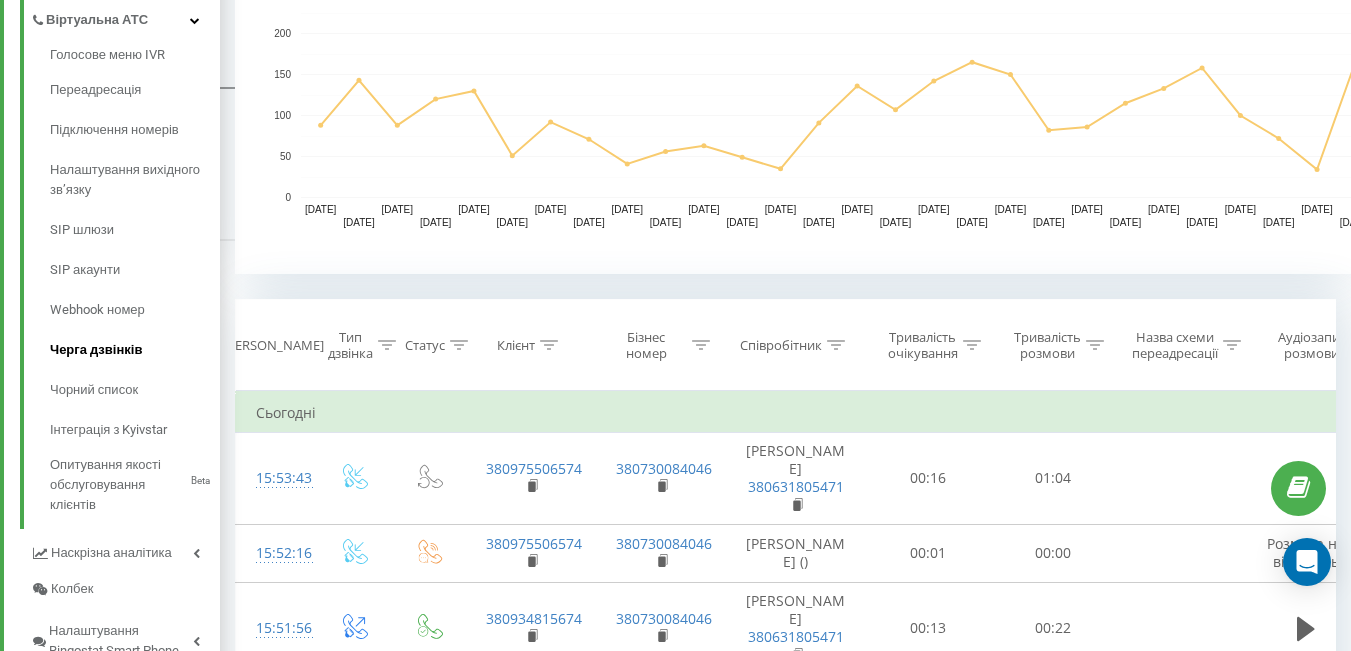scroll, scrollTop: 515, scrollLeft: 0, axis: vertical 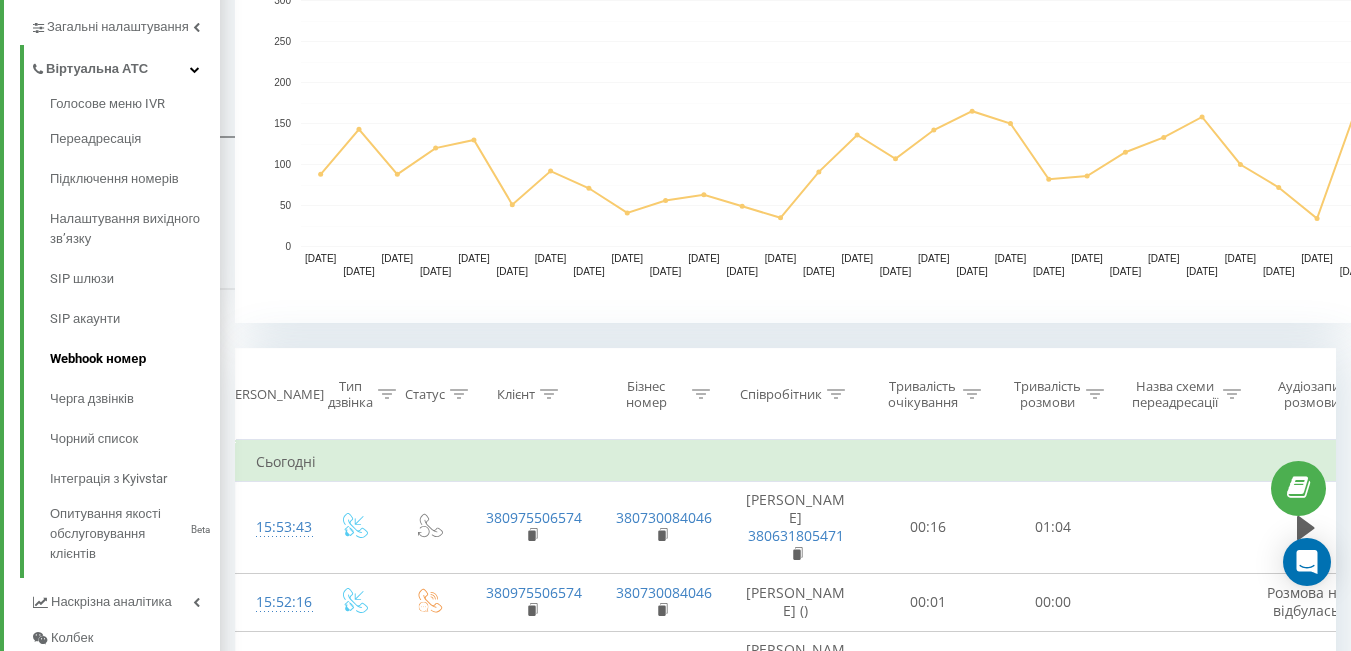 click on "Webhook номер" at bounding box center [135, 359] 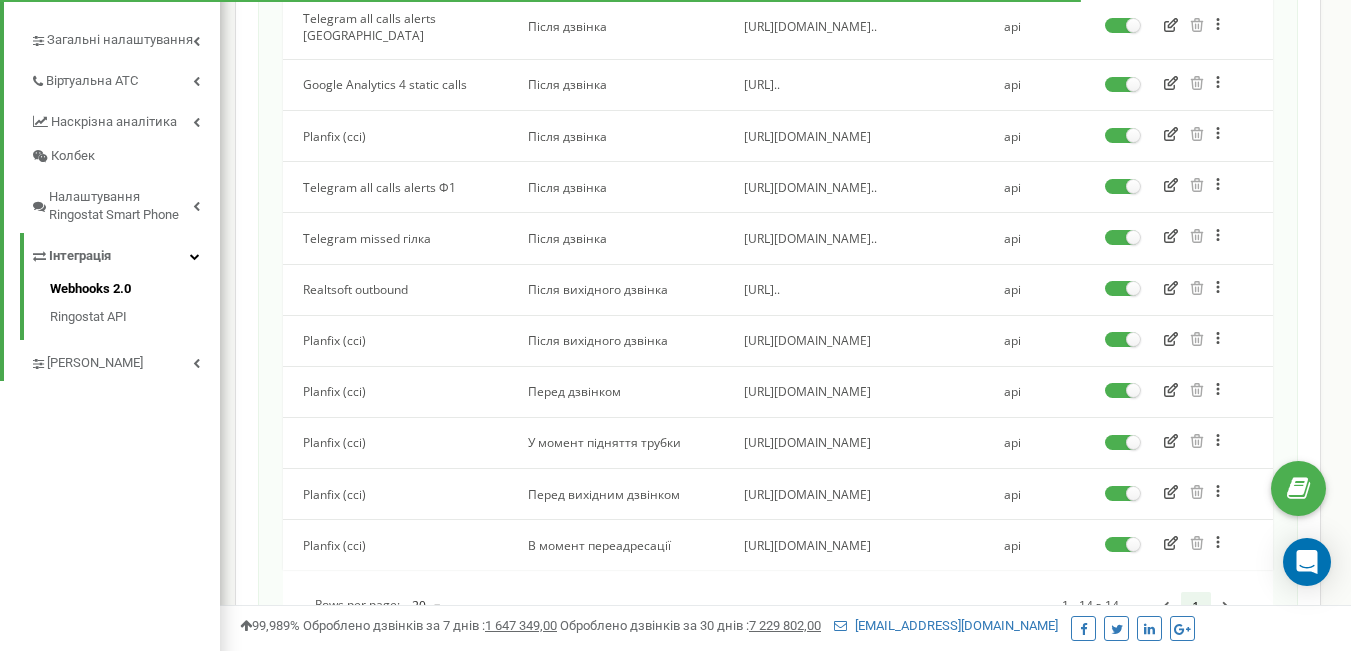 scroll, scrollTop: 500, scrollLeft: 0, axis: vertical 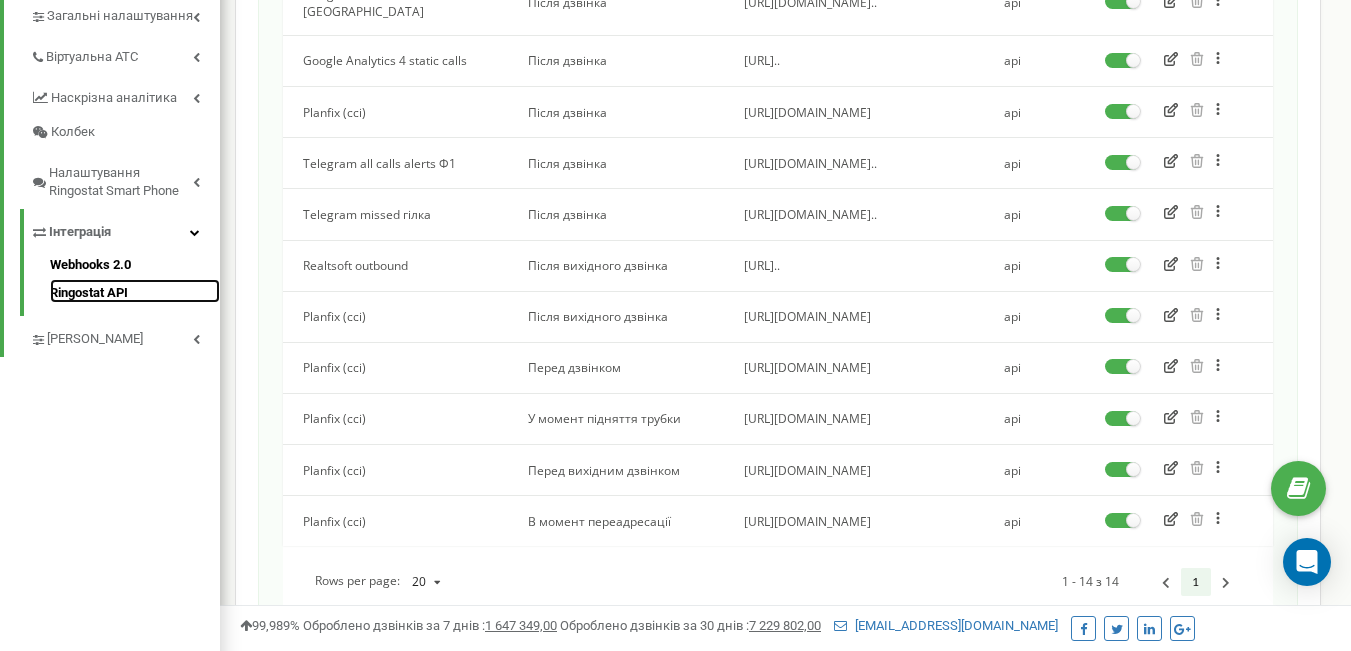 click on "Ringostat API" at bounding box center [135, 291] 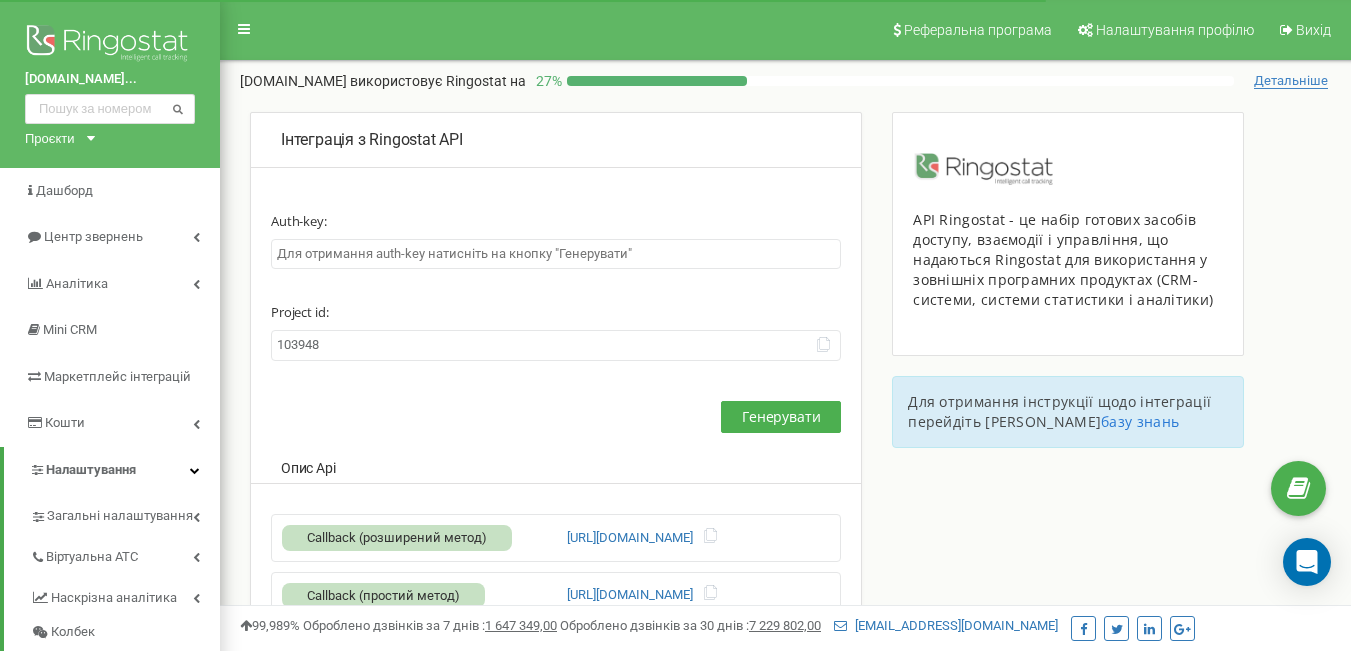 scroll, scrollTop: 549, scrollLeft: 0, axis: vertical 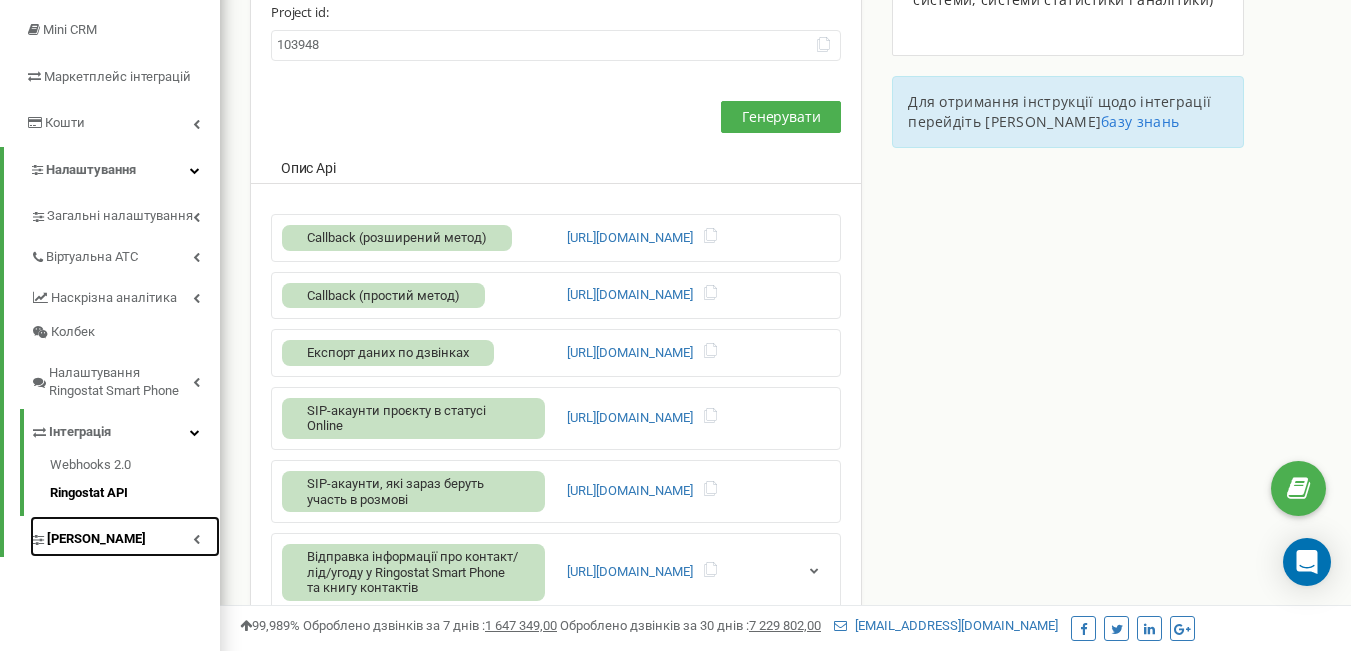 click on "[PERSON_NAME]" at bounding box center (96, 539) 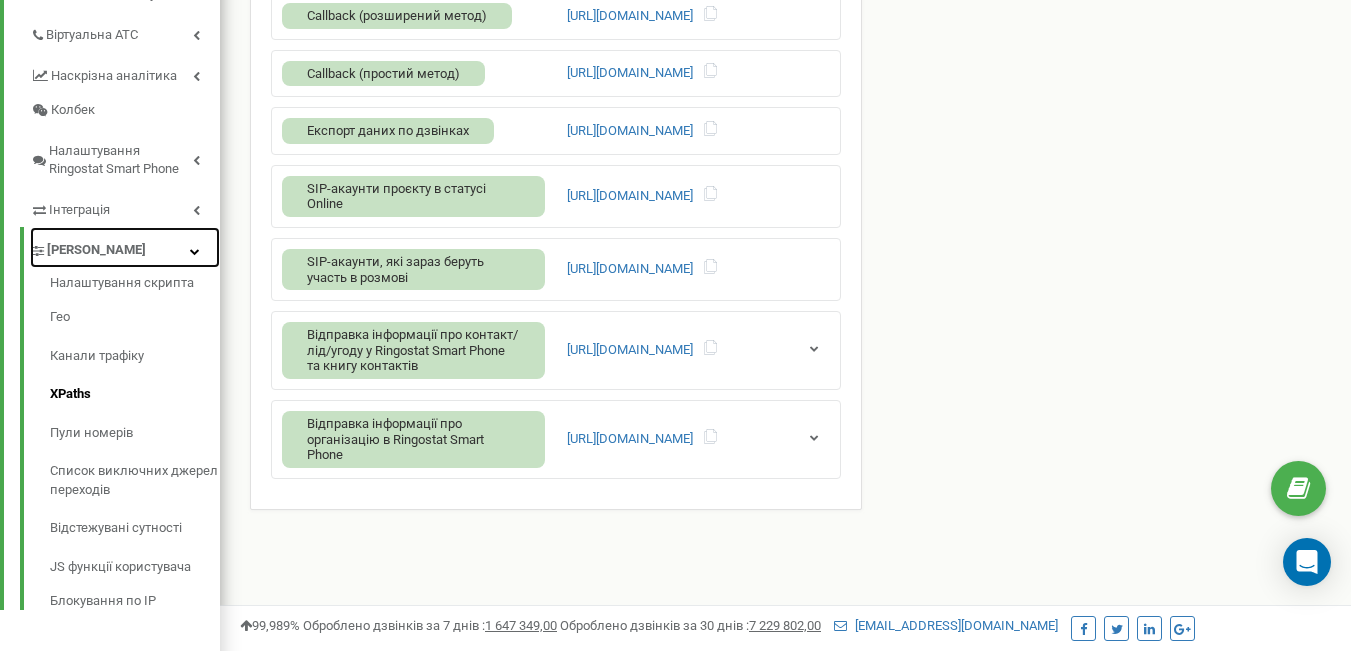 scroll, scrollTop: 549, scrollLeft: 0, axis: vertical 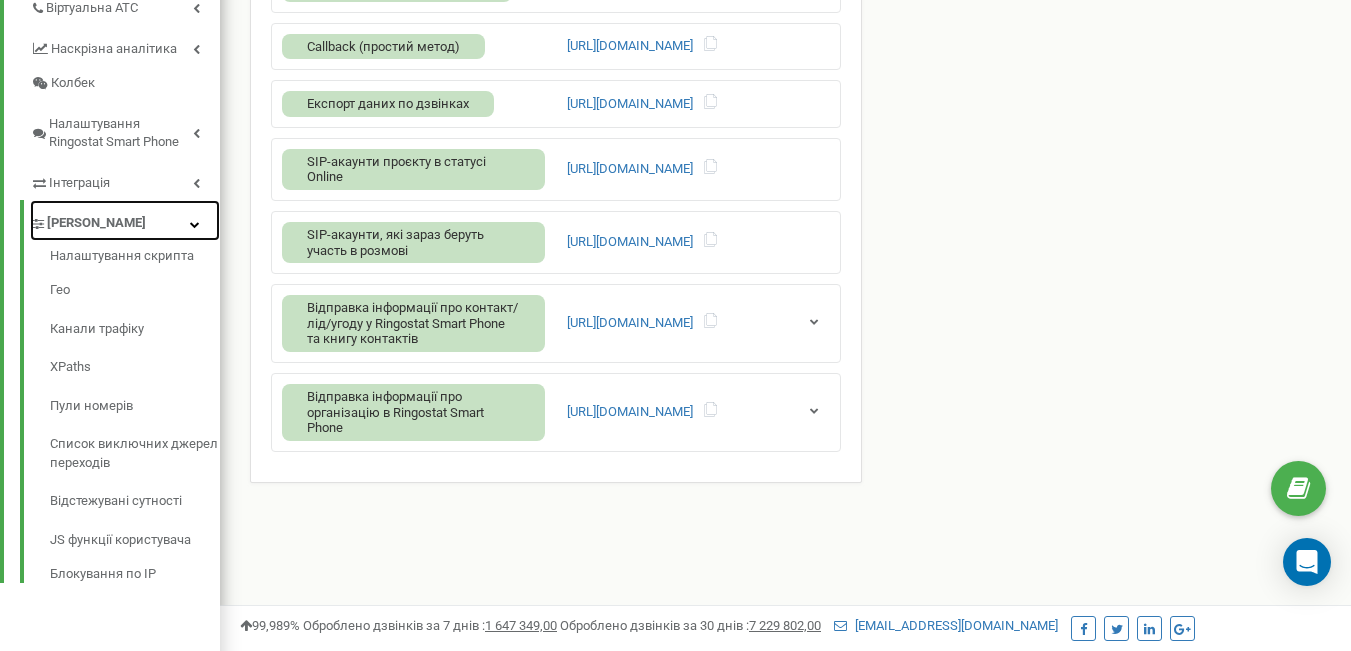 click on "[PERSON_NAME]" at bounding box center [125, 220] 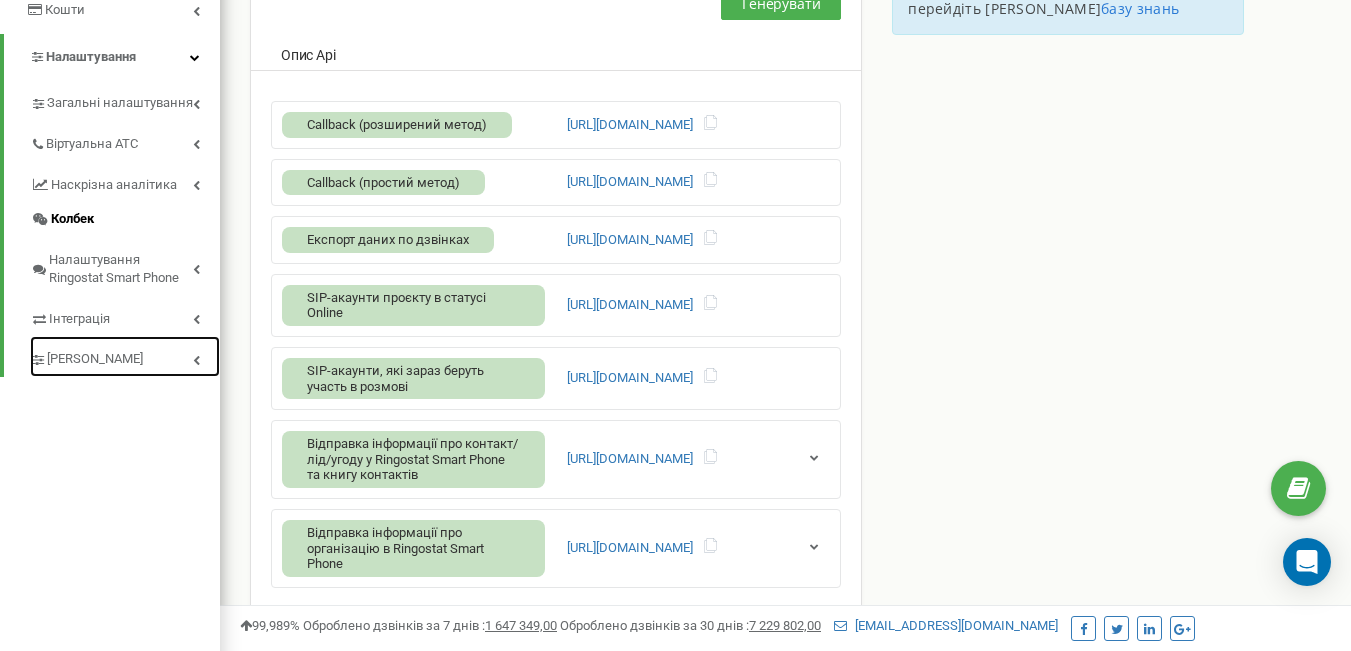 scroll, scrollTop: 349, scrollLeft: 0, axis: vertical 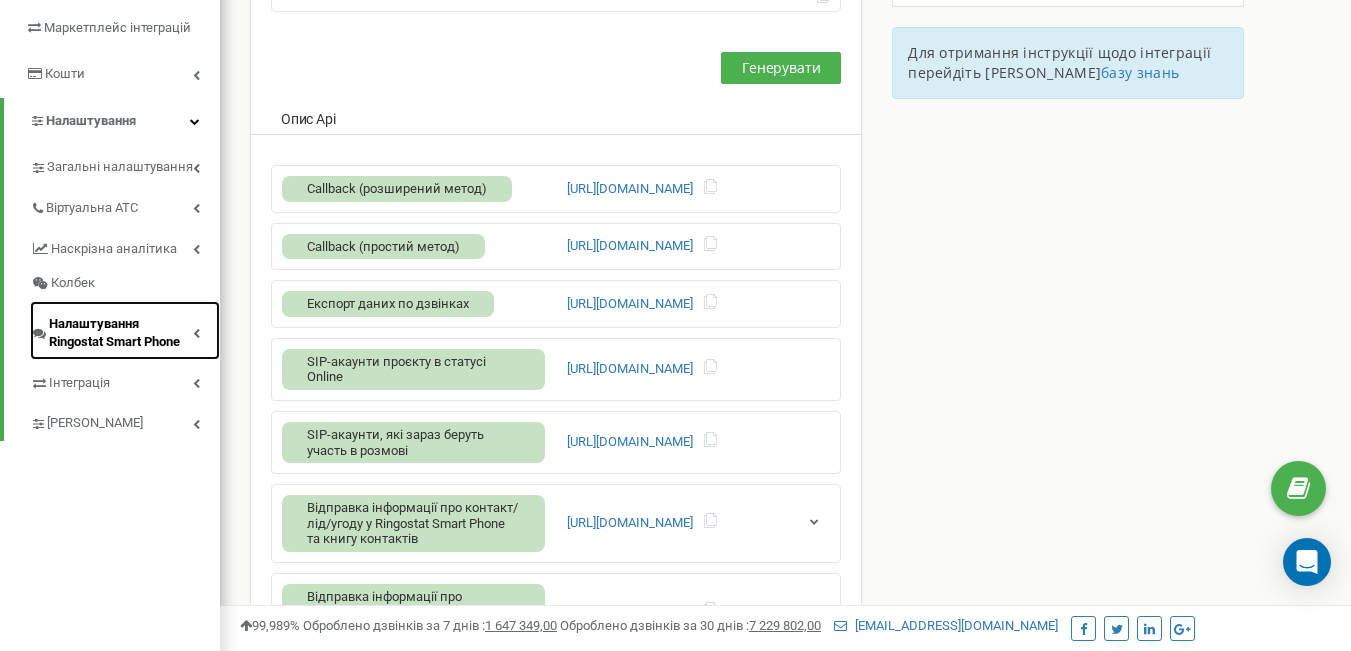 click on "Налаштування Ringostat Smart Phone" at bounding box center [121, 333] 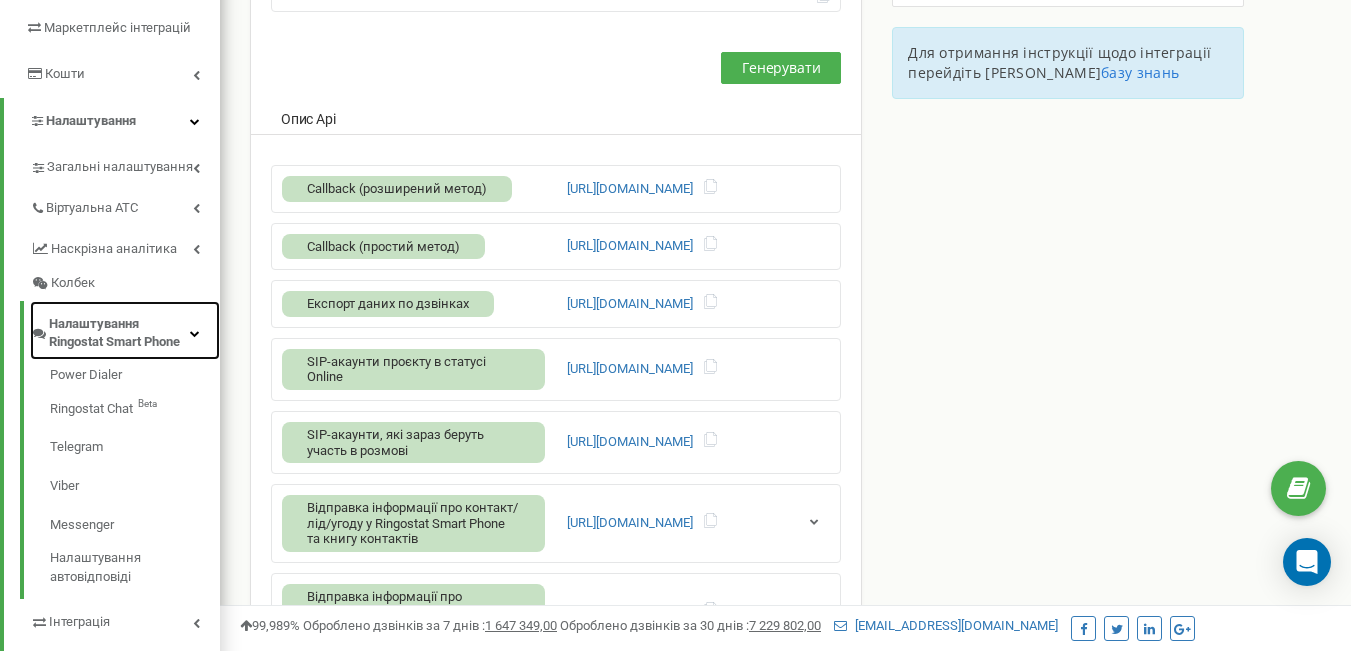 click on "Налаштування Ringostat Smart Phone" at bounding box center (119, 333) 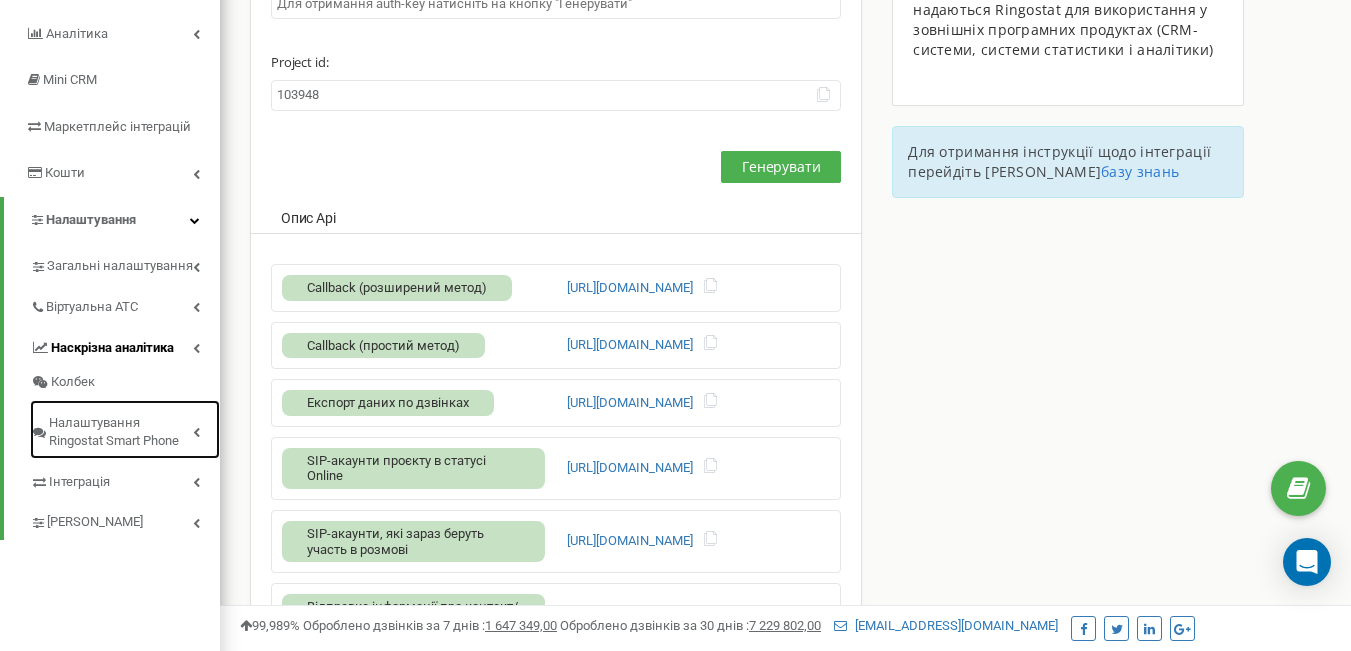 scroll, scrollTop: 249, scrollLeft: 0, axis: vertical 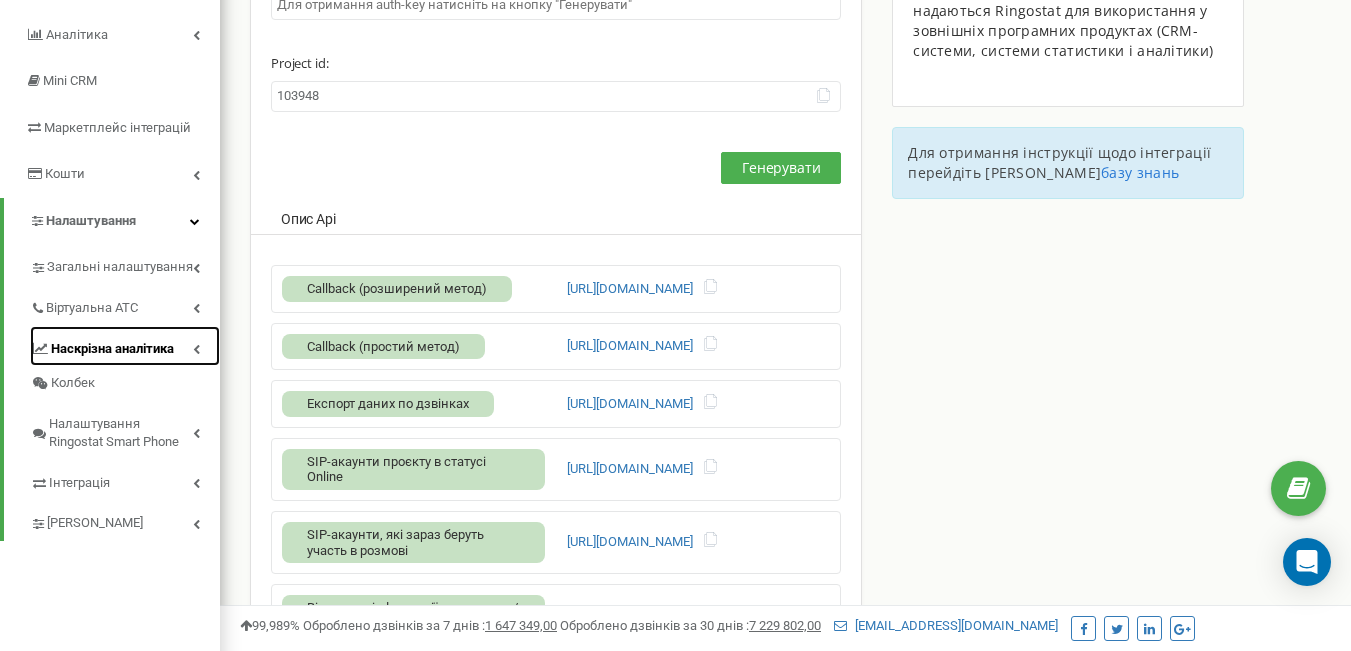 click on "Наскрізна аналітика" at bounding box center (112, 349) 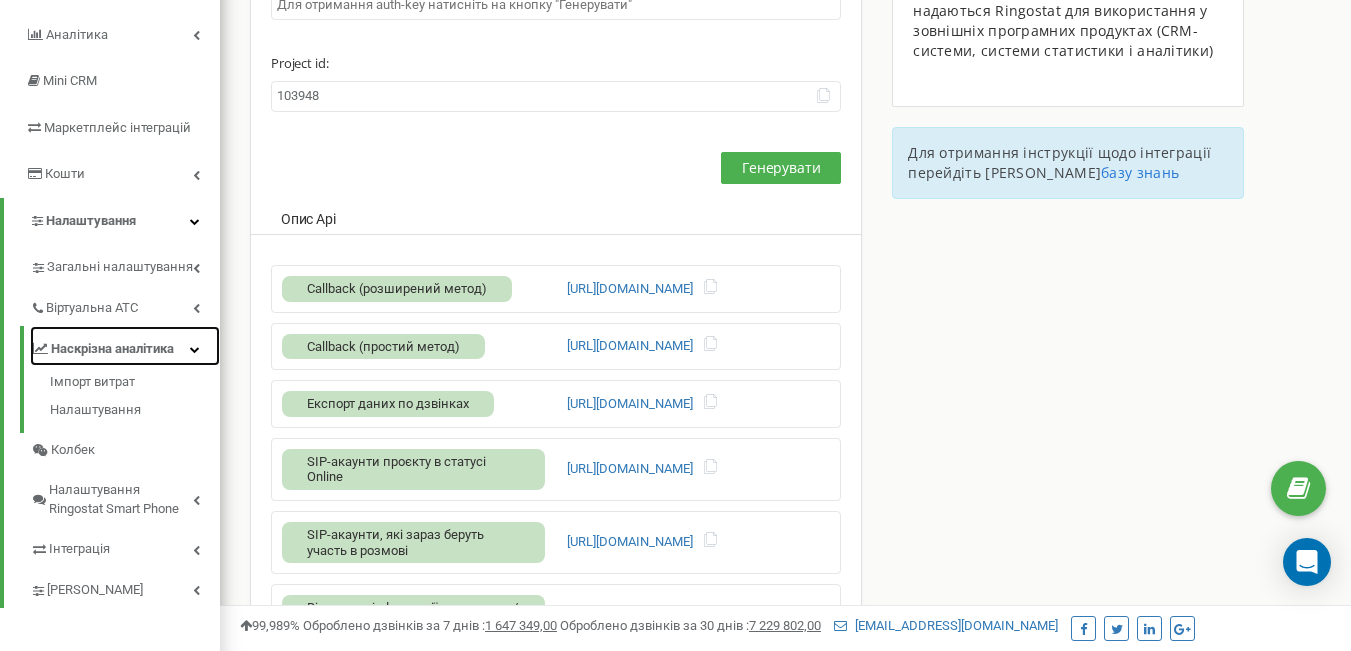 click on "Наскрізна аналітика" at bounding box center (112, 349) 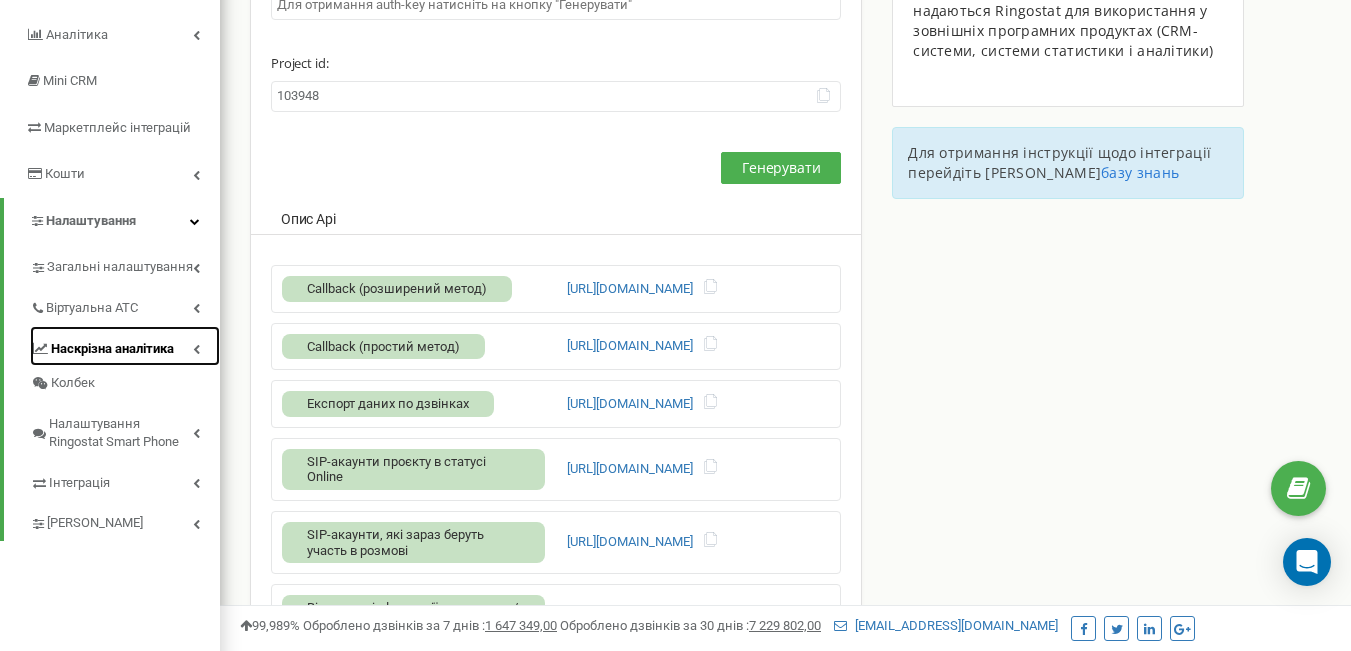 click on "Наскрізна аналітика" at bounding box center [125, 346] 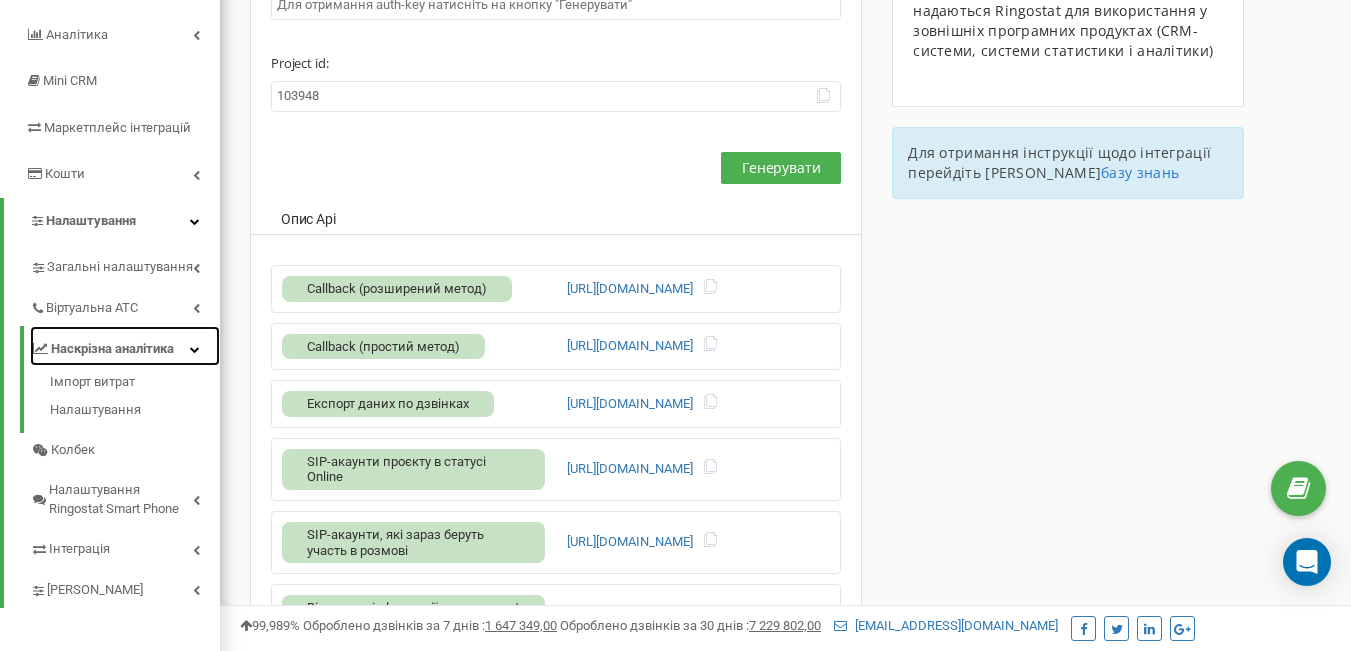 click on "Наскрізна аналітика" at bounding box center (125, 346) 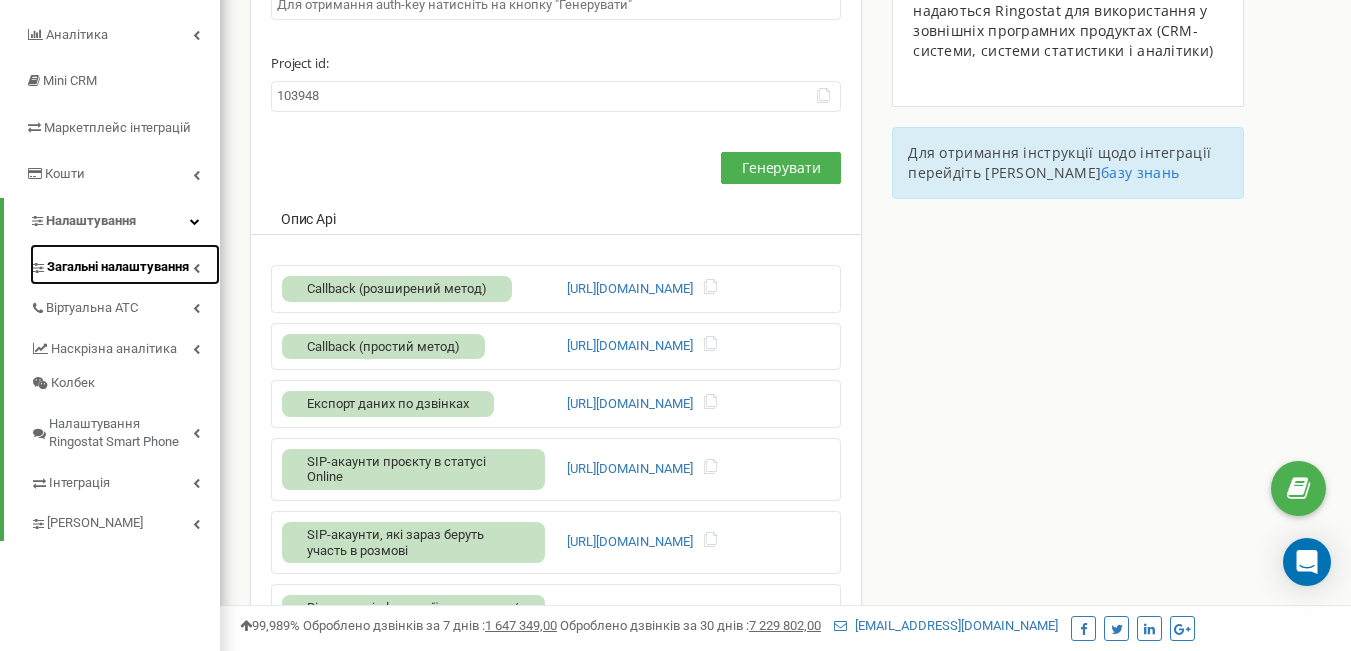 click at bounding box center (196, 268) 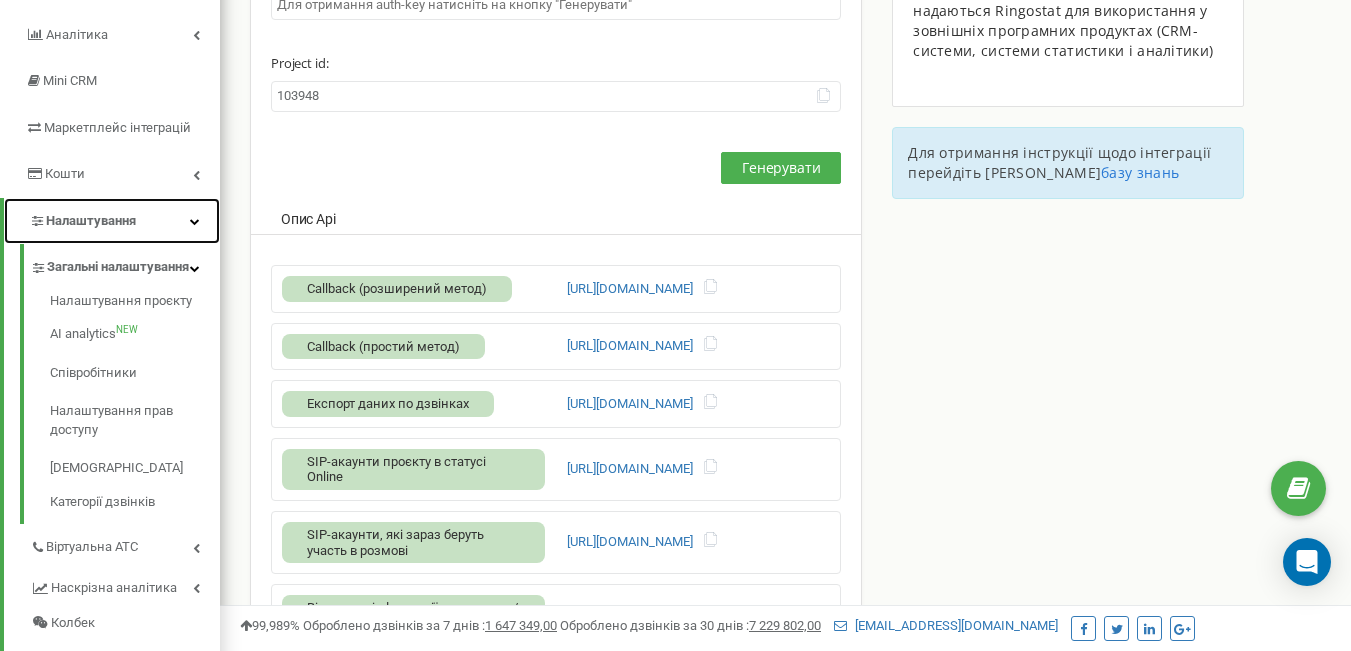click on "Налаштування" at bounding box center [112, 221] 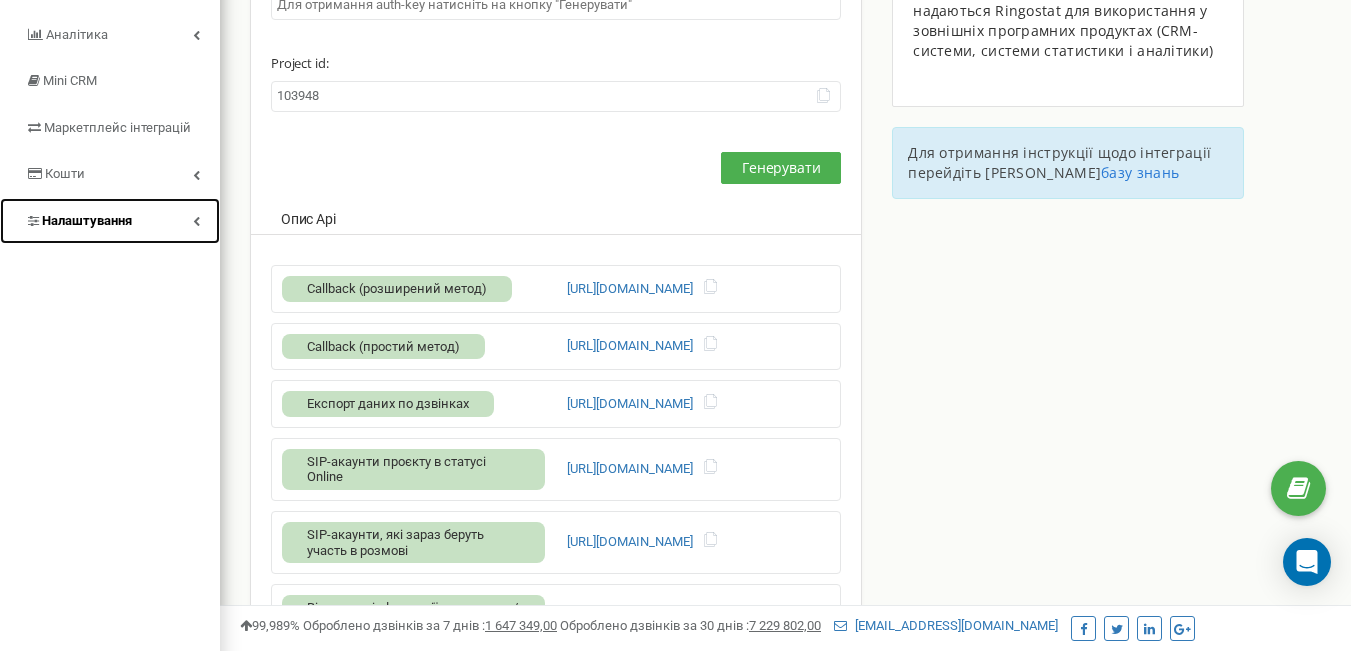 click on "Налаштування" at bounding box center [110, 221] 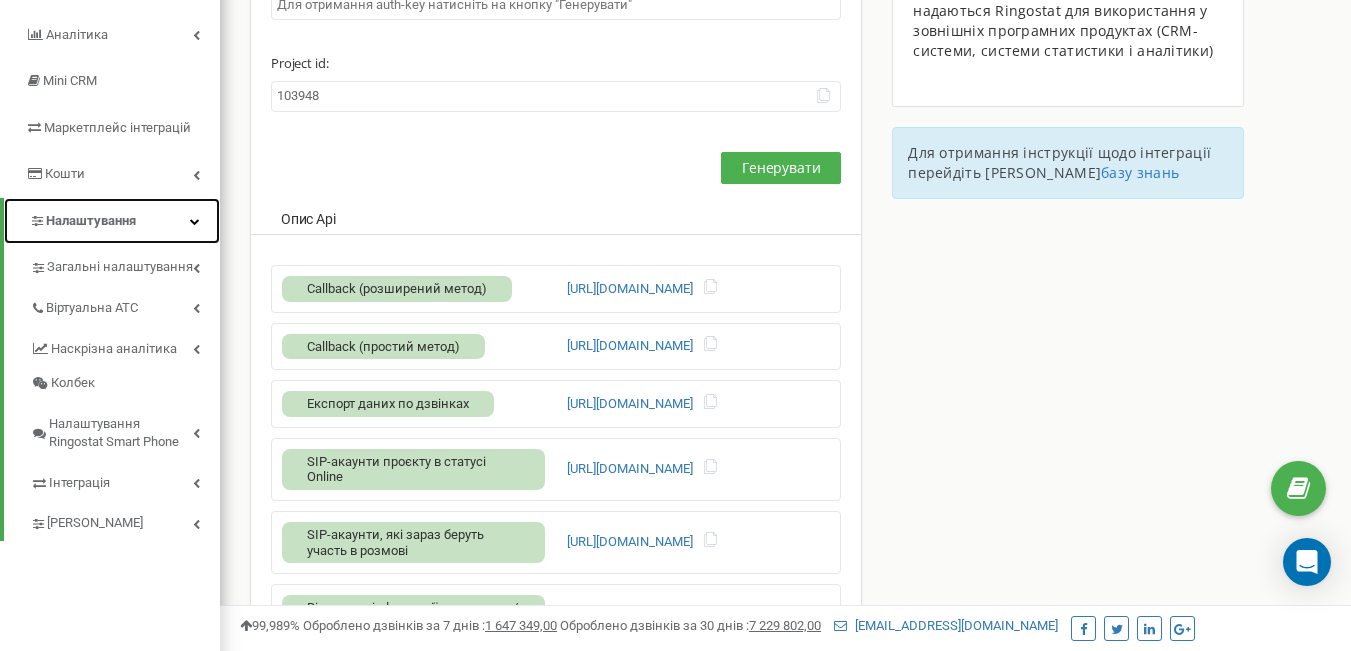 click on "Налаштування" at bounding box center (112, 221) 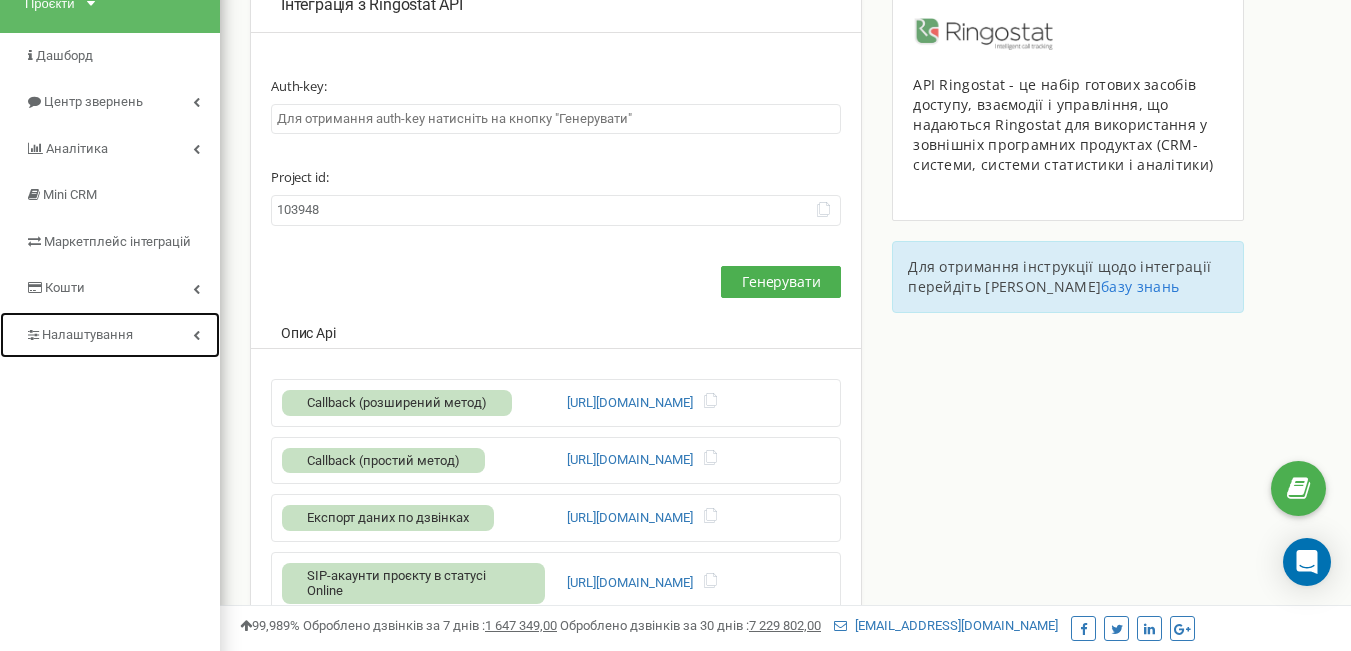 scroll, scrollTop: 0, scrollLeft: 0, axis: both 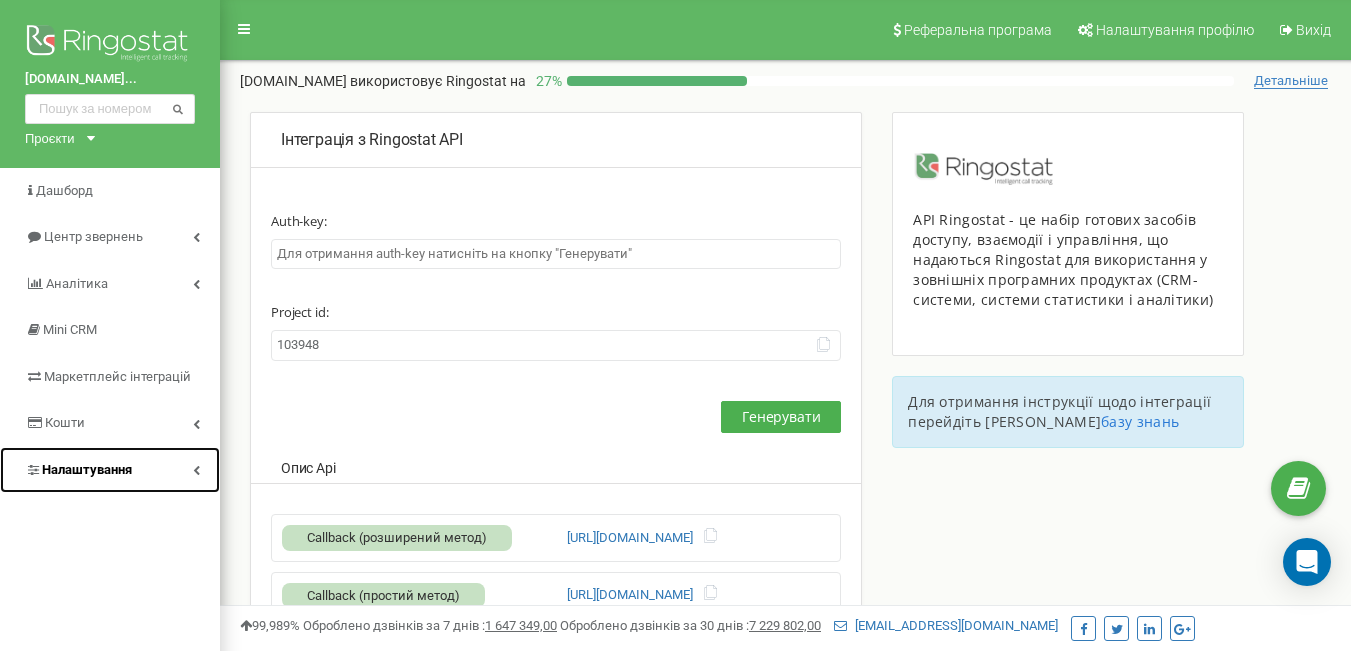 click on "Налаштування" at bounding box center (87, 469) 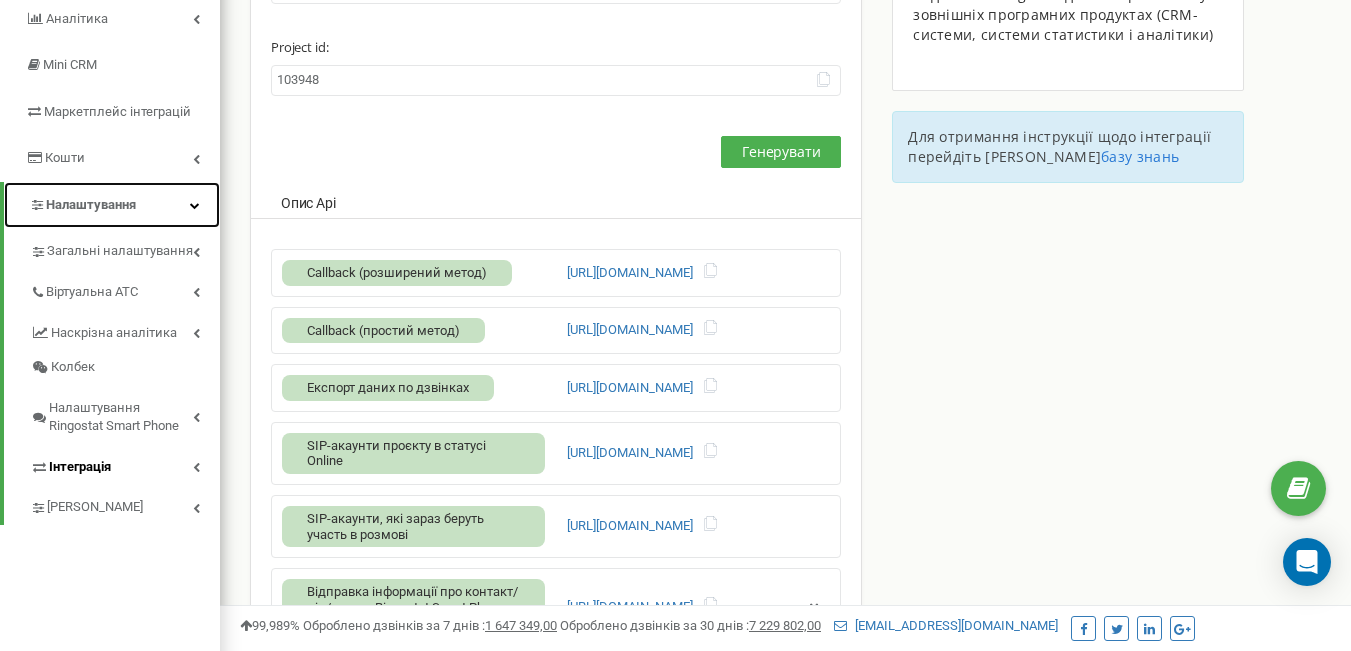 scroll, scrollTop: 300, scrollLeft: 0, axis: vertical 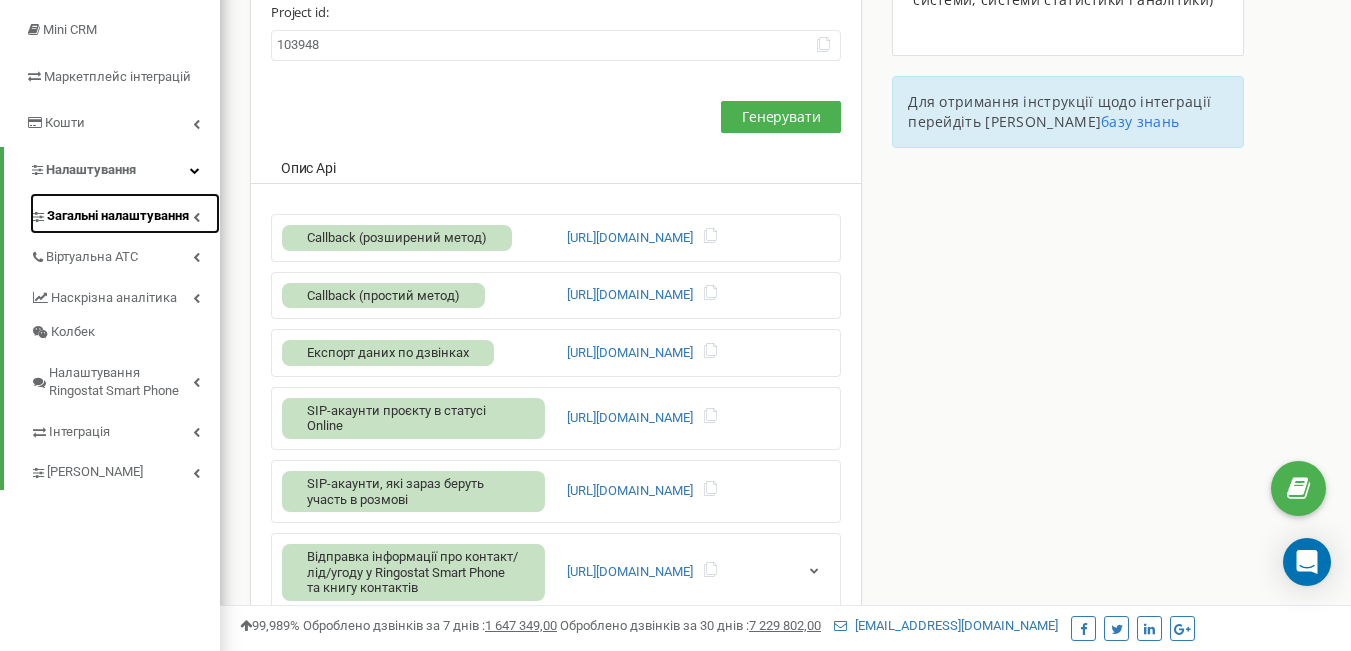 click on "Загальні налаштування" at bounding box center [118, 216] 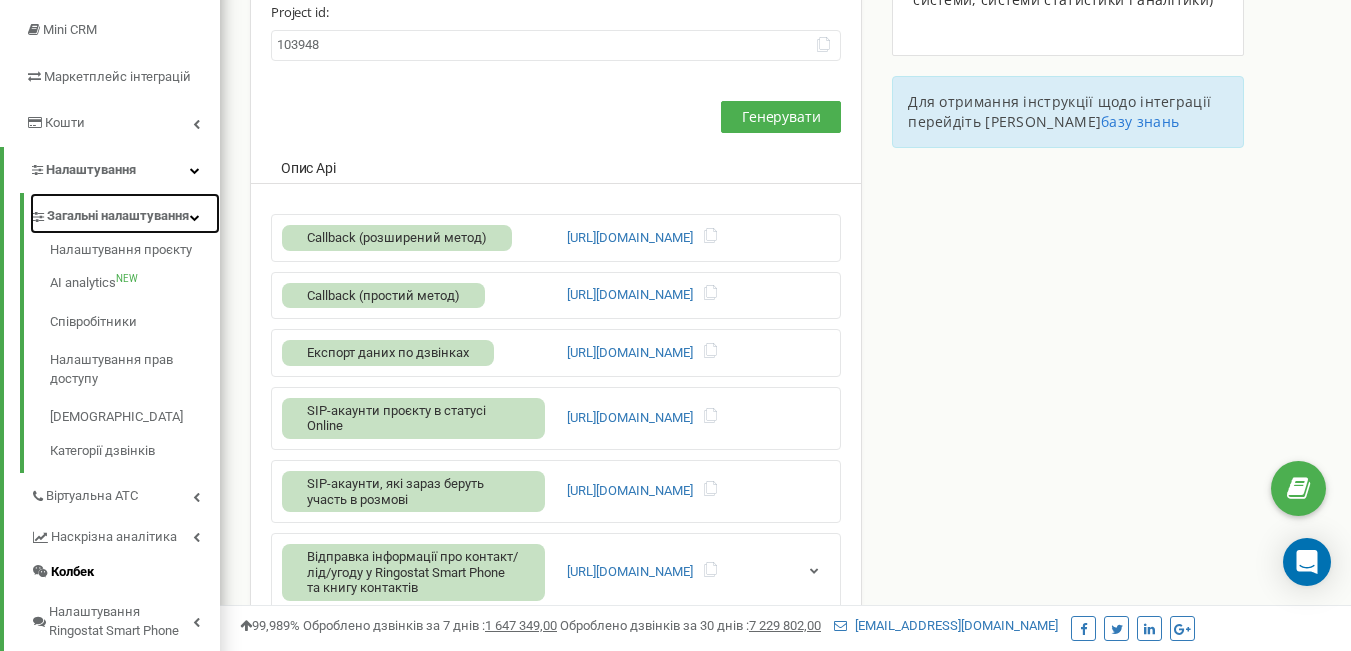 scroll, scrollTop: 400, scrollLeft: 0, axis: vertical 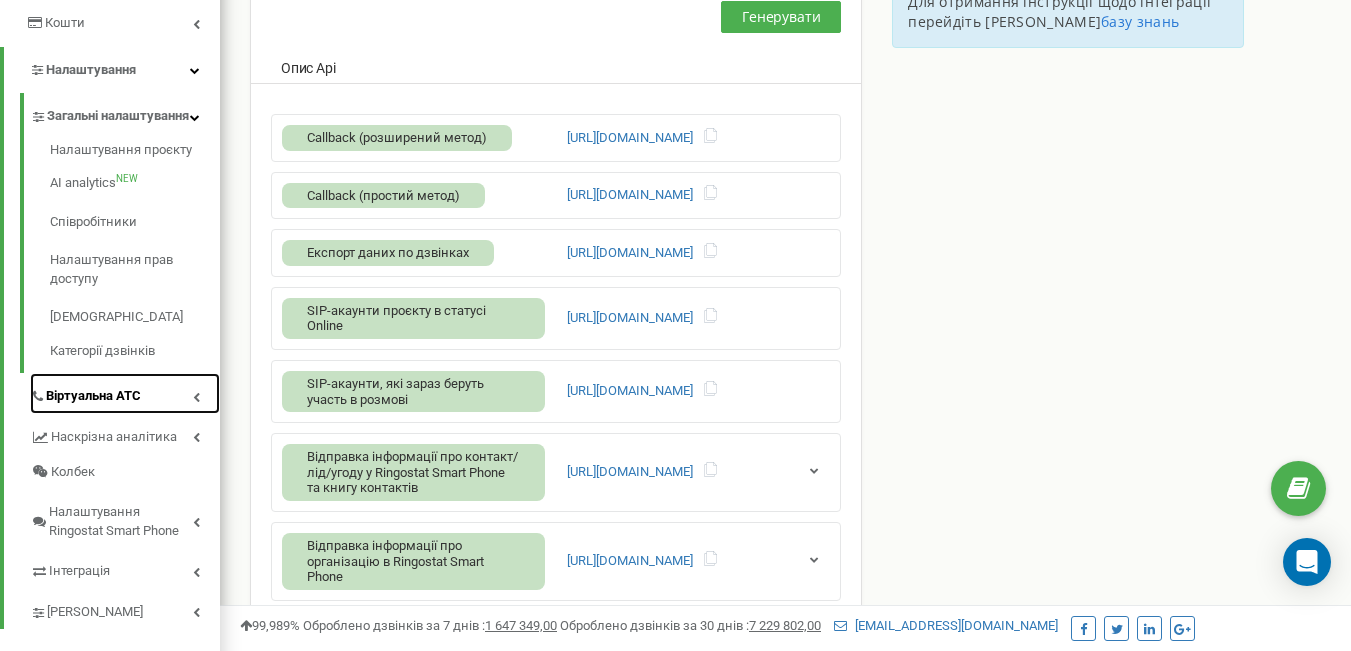 click on "Віртуальна АТС" at bounding box center (93, 396) 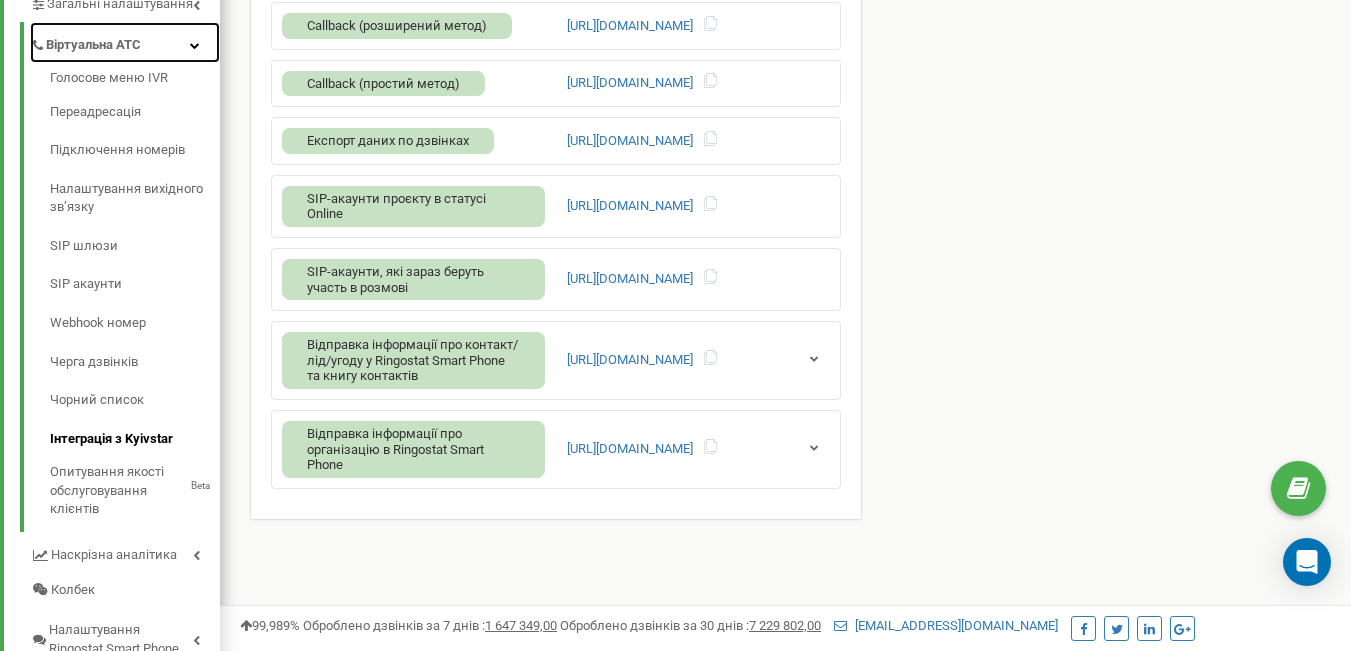 scroll, scrollTop: 600, scrollLeft: 0, axis: vertical 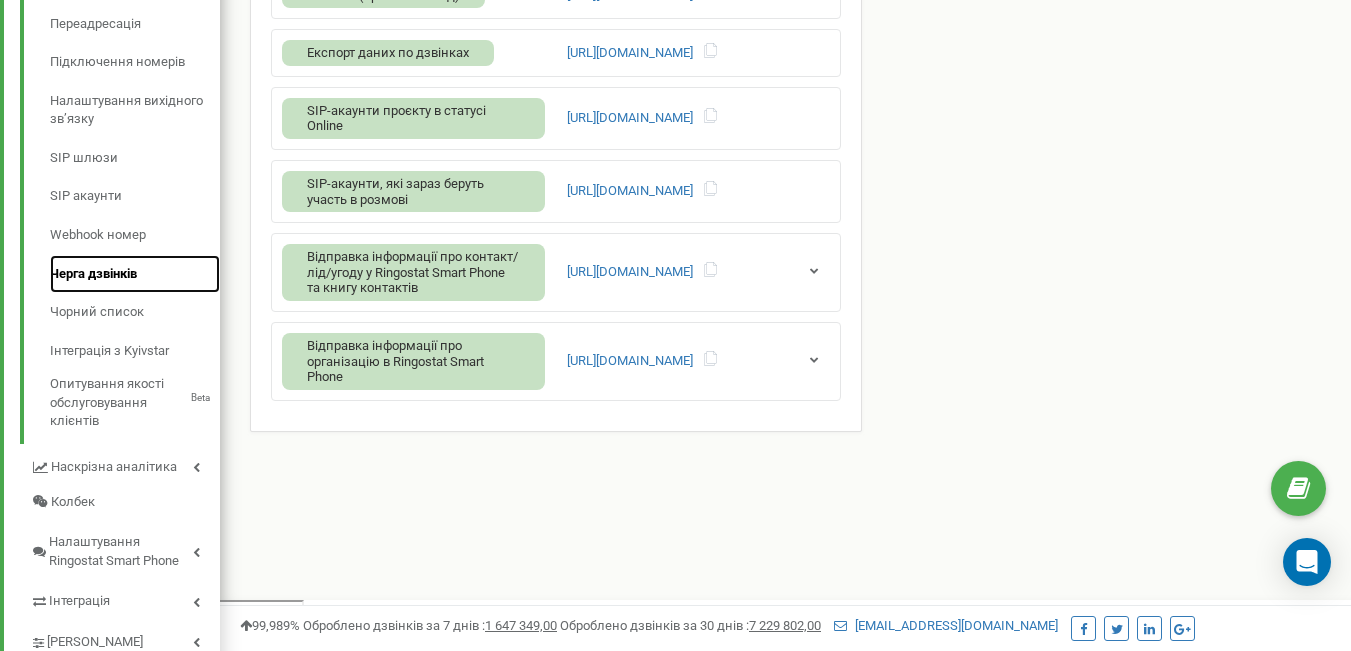 click on "Черга дзвінків" at bounding box center [135, 274] 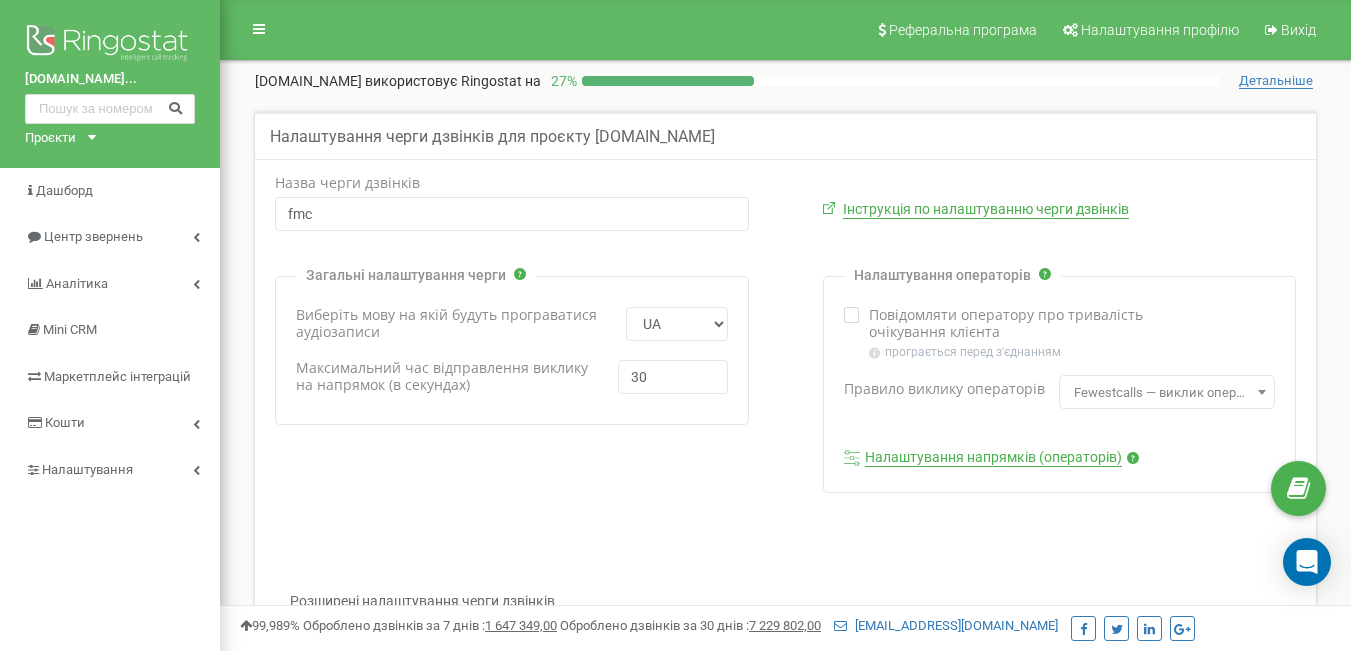 scroll, scrollTop: 0, scrollLeft: 0, axis: both 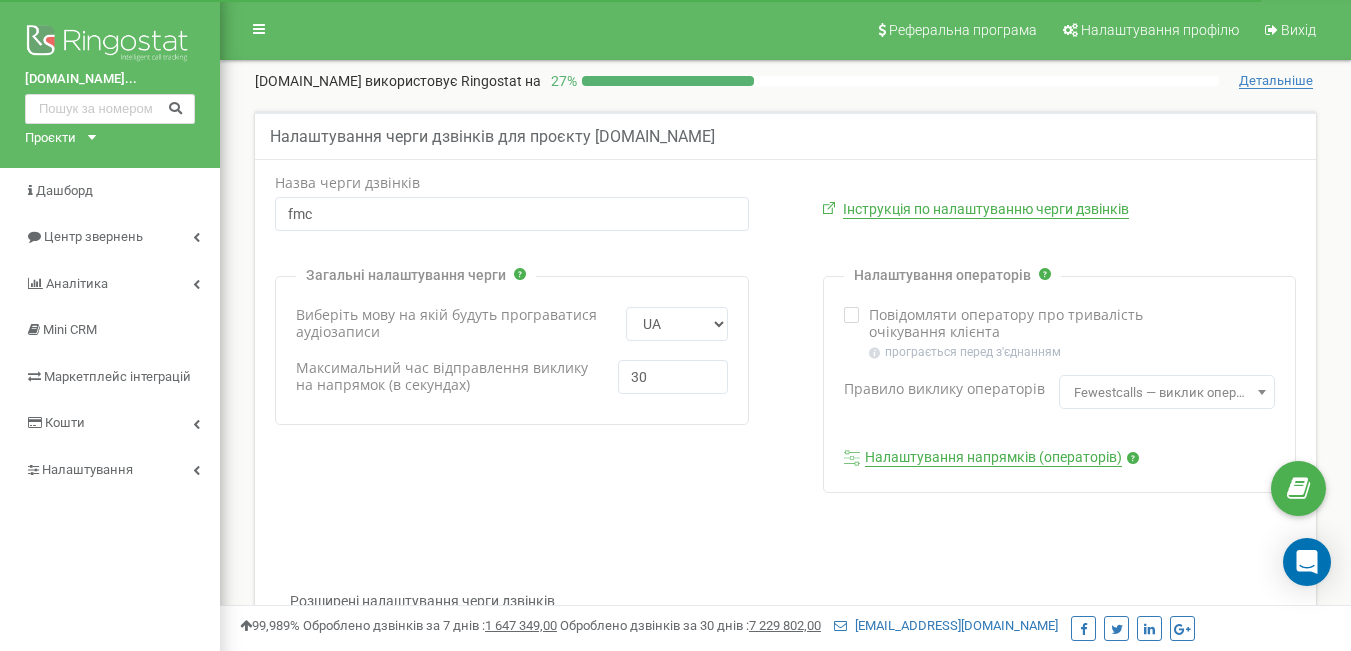 click on "Fewestcalls — виклик операторів по черзі, починаючи з того, хто відповів на найменшу кількість дзвінків" at bounding box center (1167, 393) 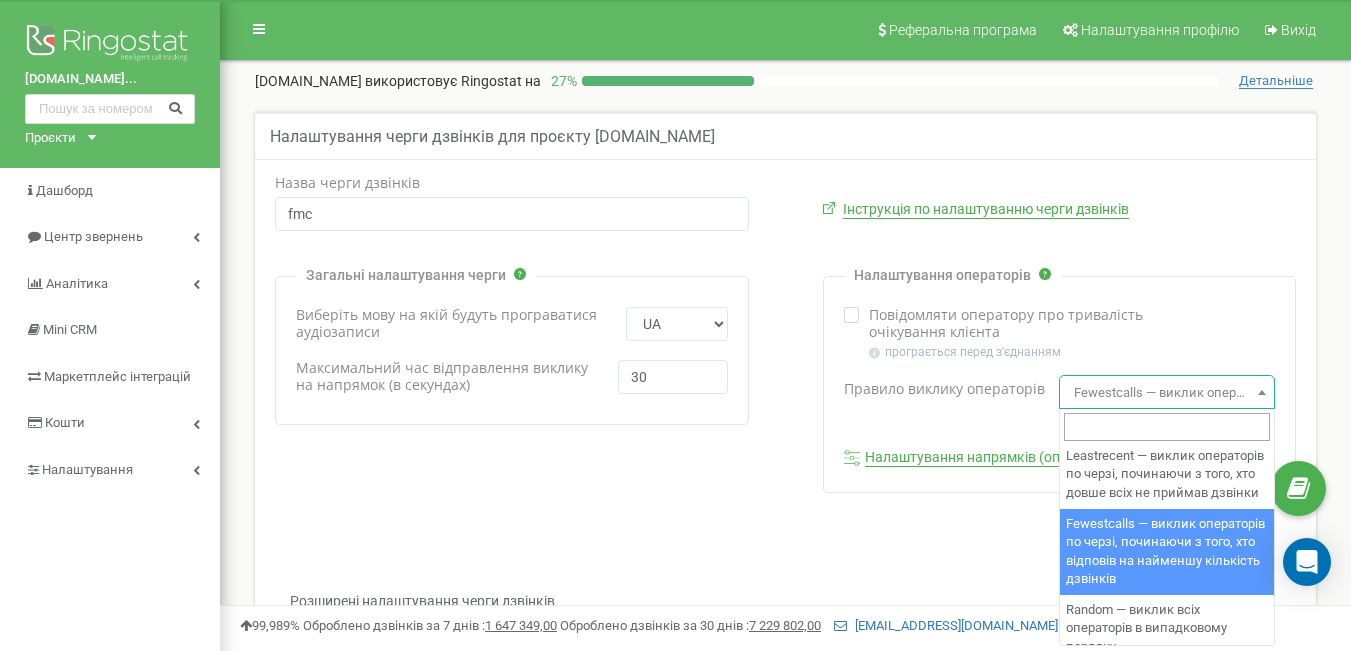 scroll, scrollTop: 0, scrollLeft: 0, axis: both 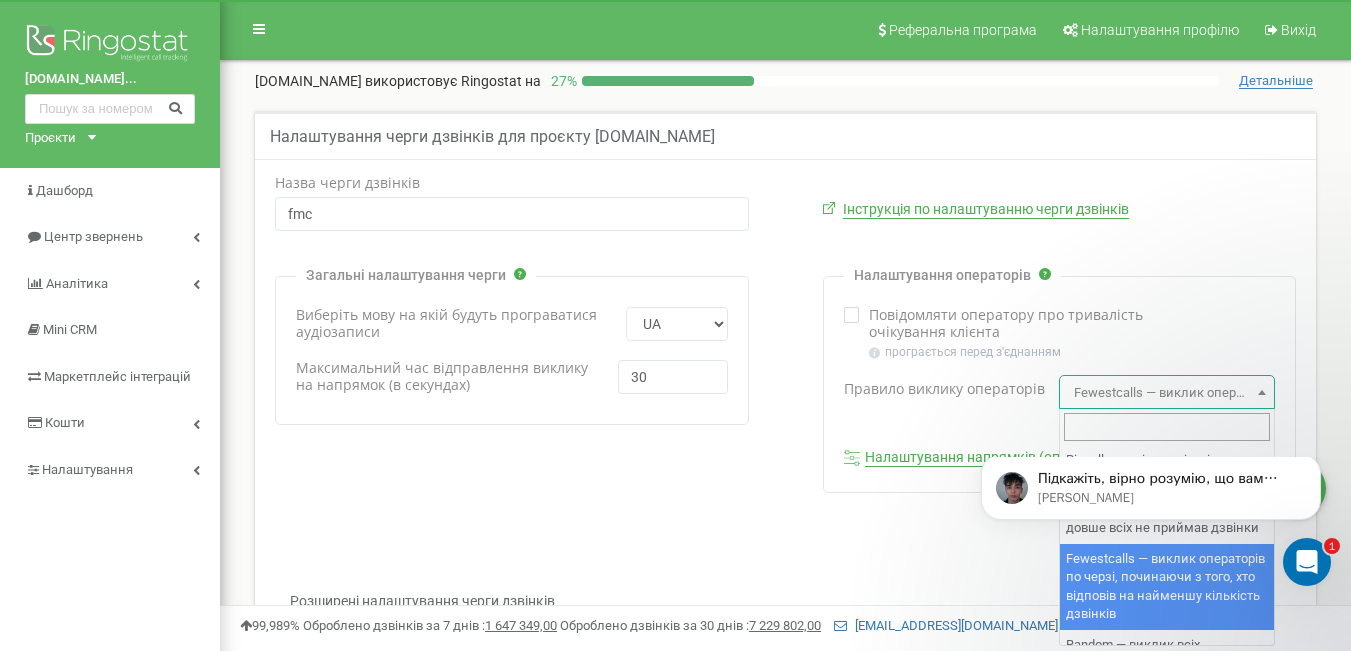 drag, startPoint x: 1255, startPoint y: 530, endPoint x: 1255, endPoint y: 545, distance: 15 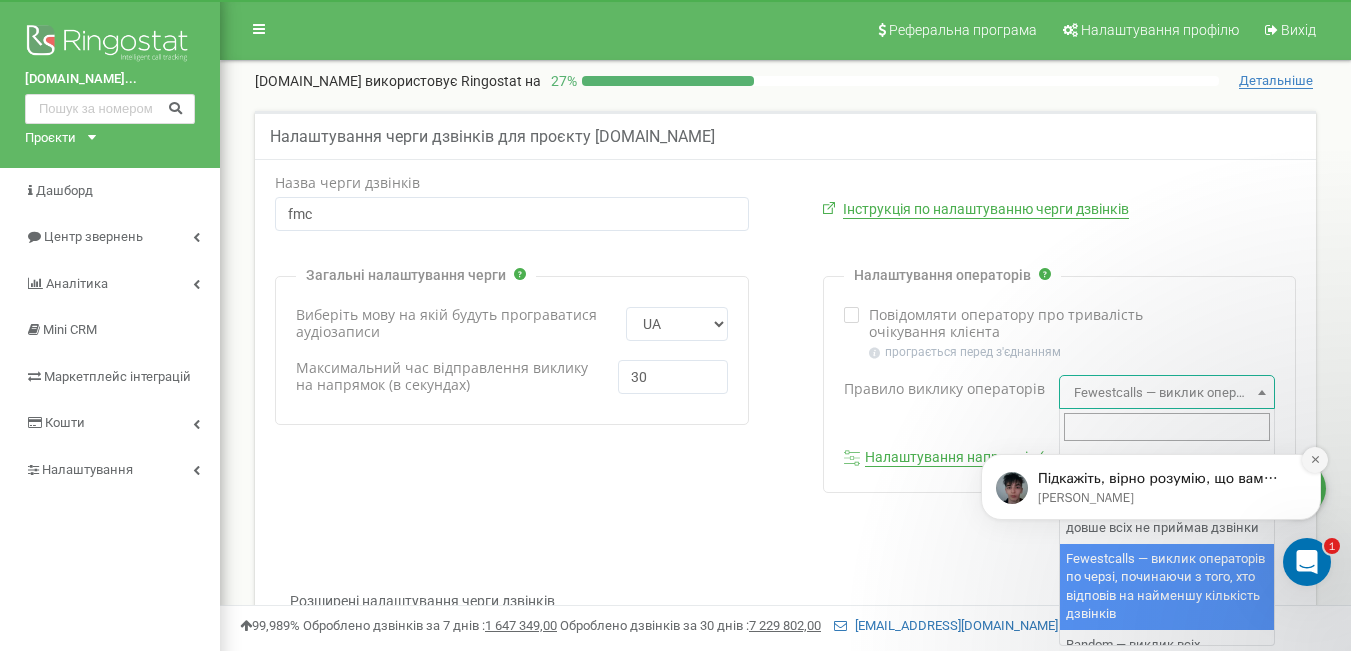 click 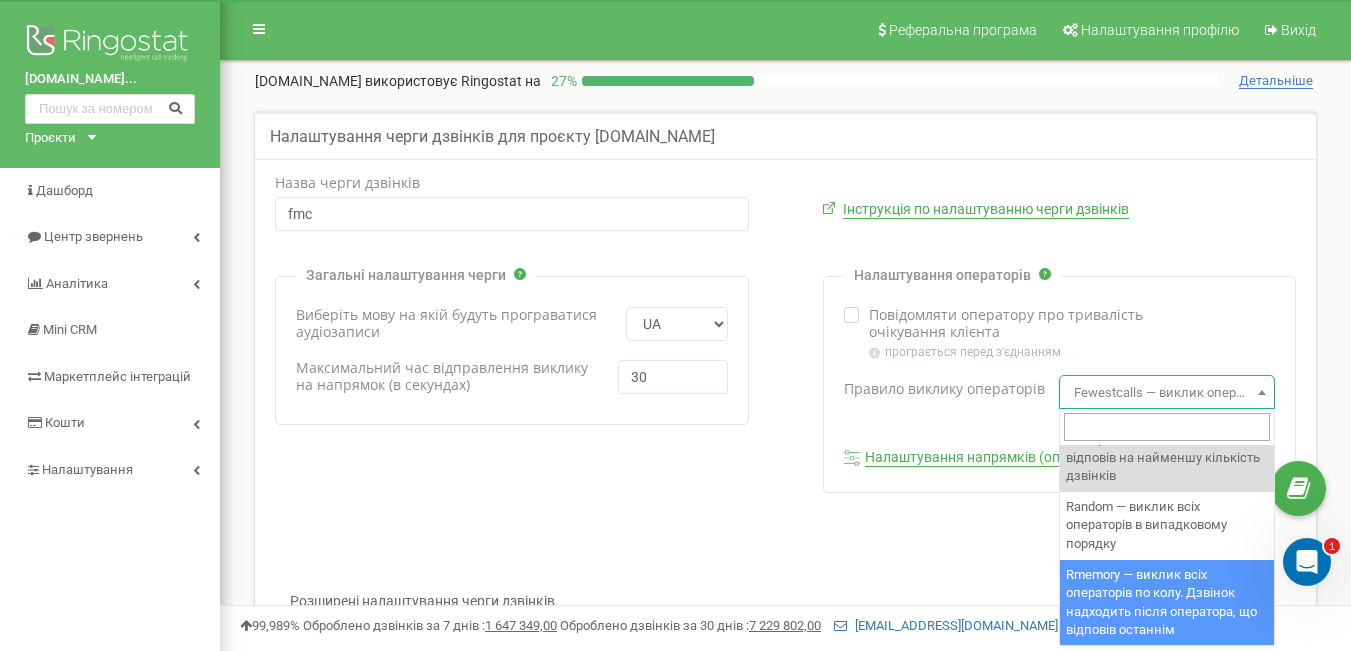 scroll, scrollTop: 0, scrollLeft: 0, axis: both 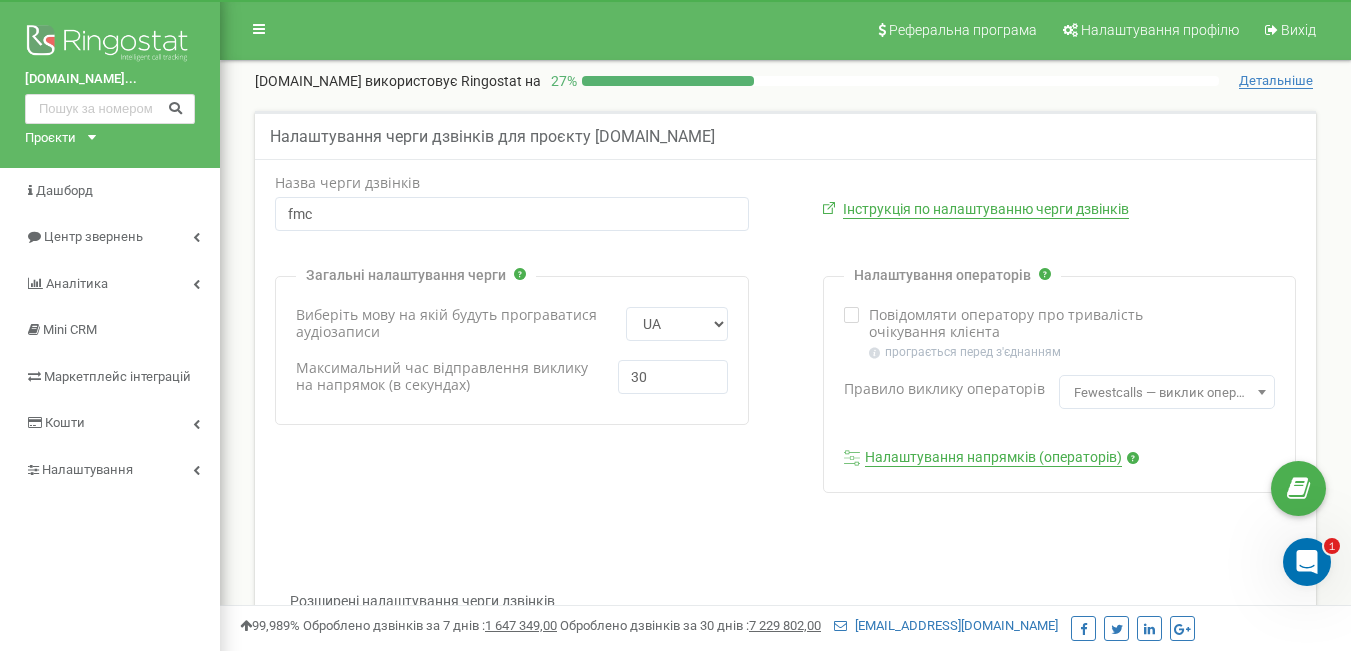 click on "Назва черги дзвінків
fmc
Інструкція по налаштуванню черги дзвінків
EN RU UA PL 30" at bounding box center [785, 852] 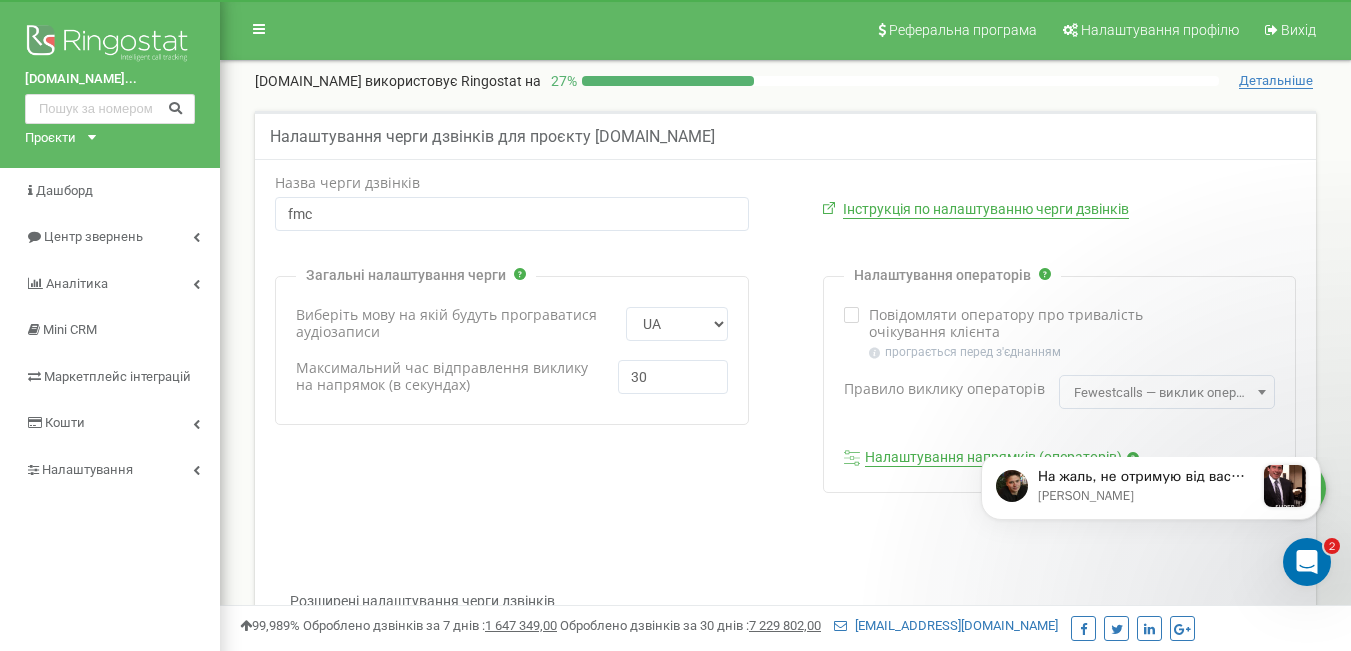 scroll, scrollTop: 0, scrollLeft: 0, axis: both 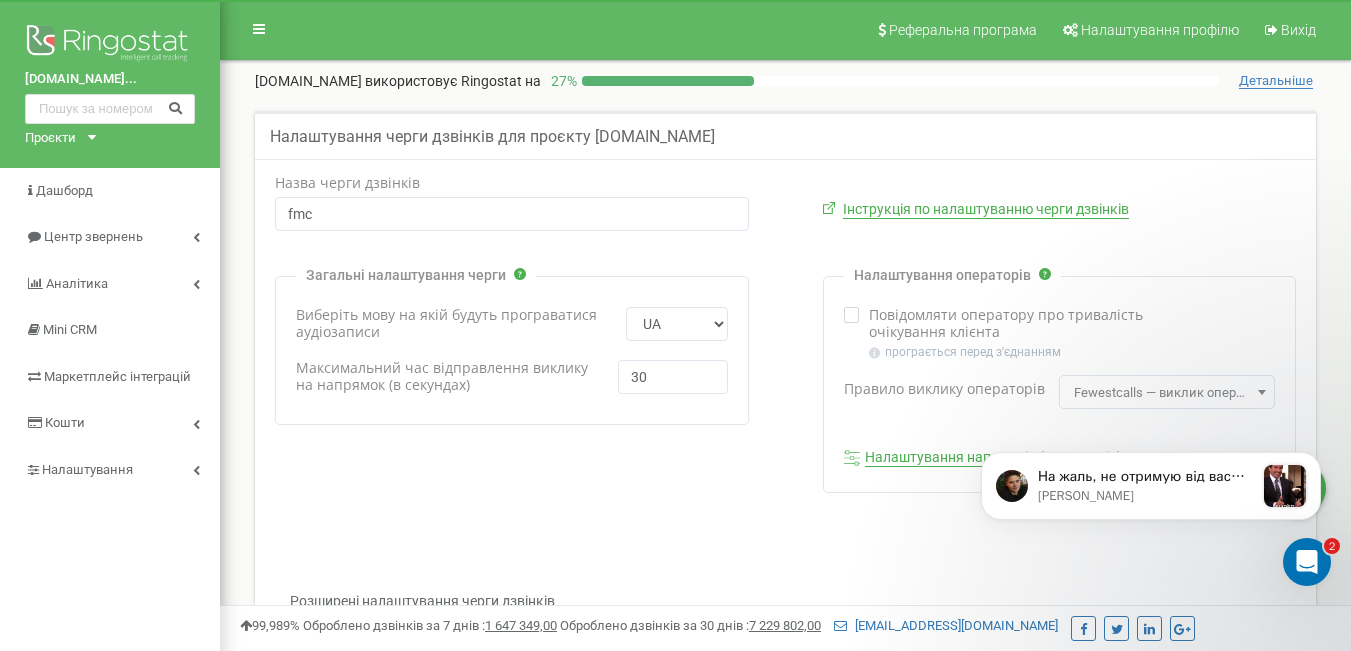 click on "На жаль, не отримую від вас відповіді [PERSON_NAME], що є успішні дзвінки  Обов'язково звертайтеся, якщо виникнуть питання! 😉 Бажаю вам гарного дня! P.S. Спробуйте нашу гнучку AI-аналітику дзвінків!  Створюйте профілі для аналізу роботи менеджерів за різними критеріями. Використовуйте стоп-слова. Налаштовуйте все без розробників. Детальніше у нашій статті.  Потрібна допомога з підключенням? Пишіть ;) [PERSON_NAME]" at bounding box center [1151, 395] 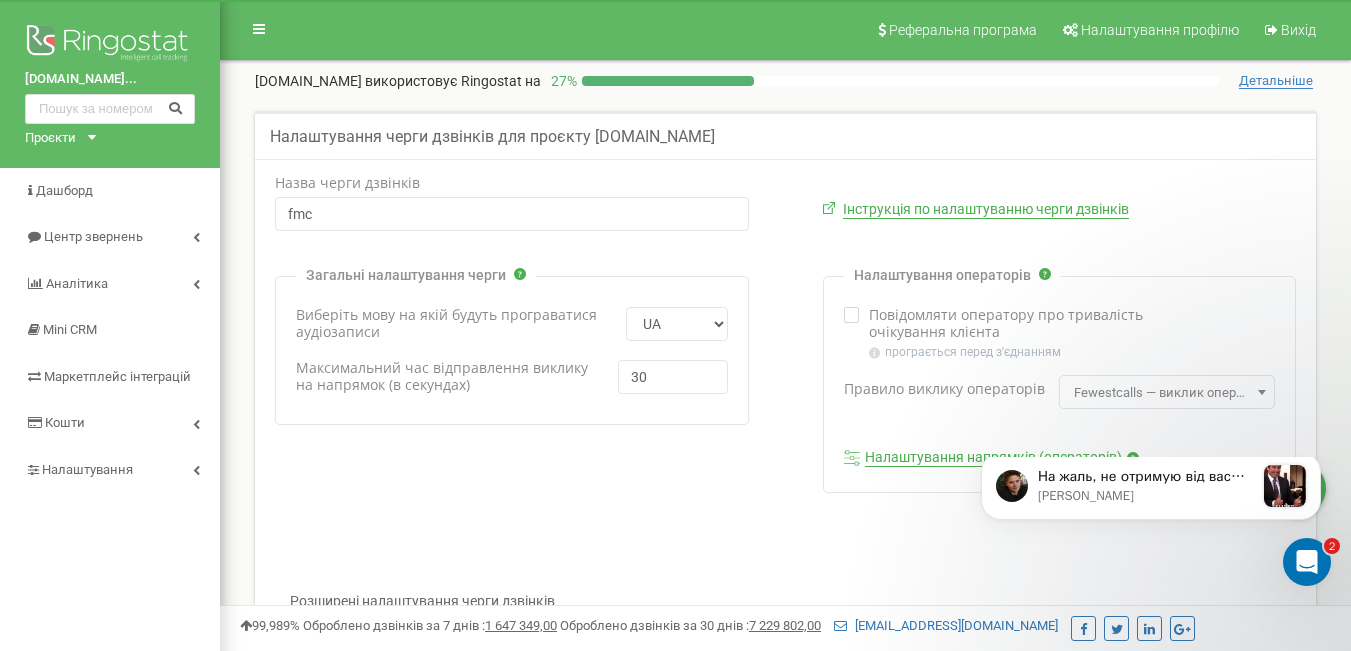 click at bounding box center (1307, 562) 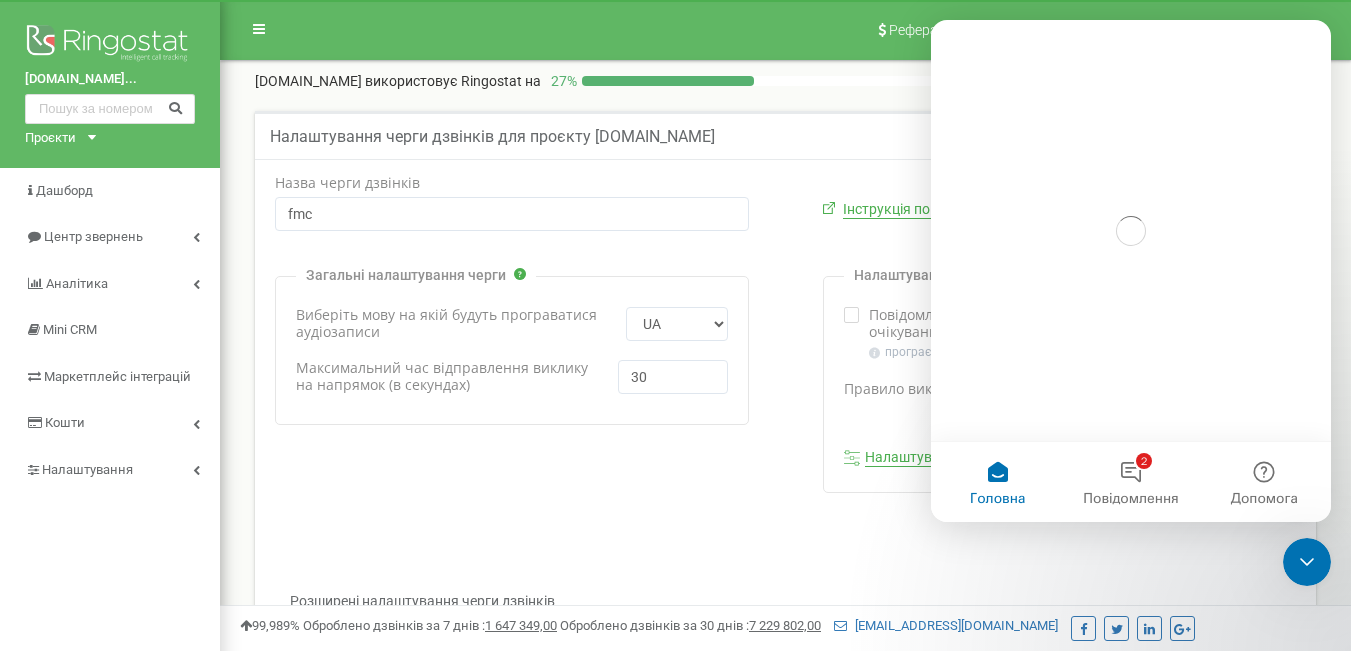 scroll, scrollTop: 0, scrollLeft: 0, axis: both 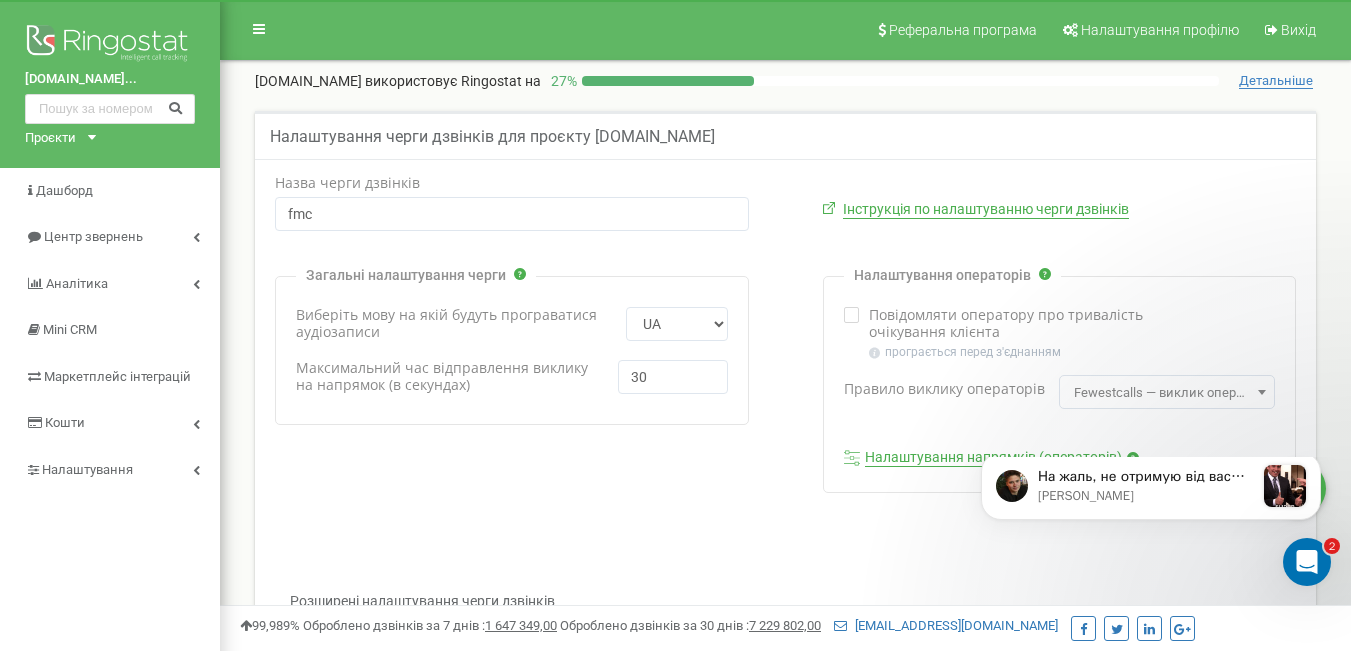 click on "Fewestcalls — виклик операторів по черзі, починаючи з того, хто відповів на найменшу кількість дзвінків" at bounding box center [1167, 393] 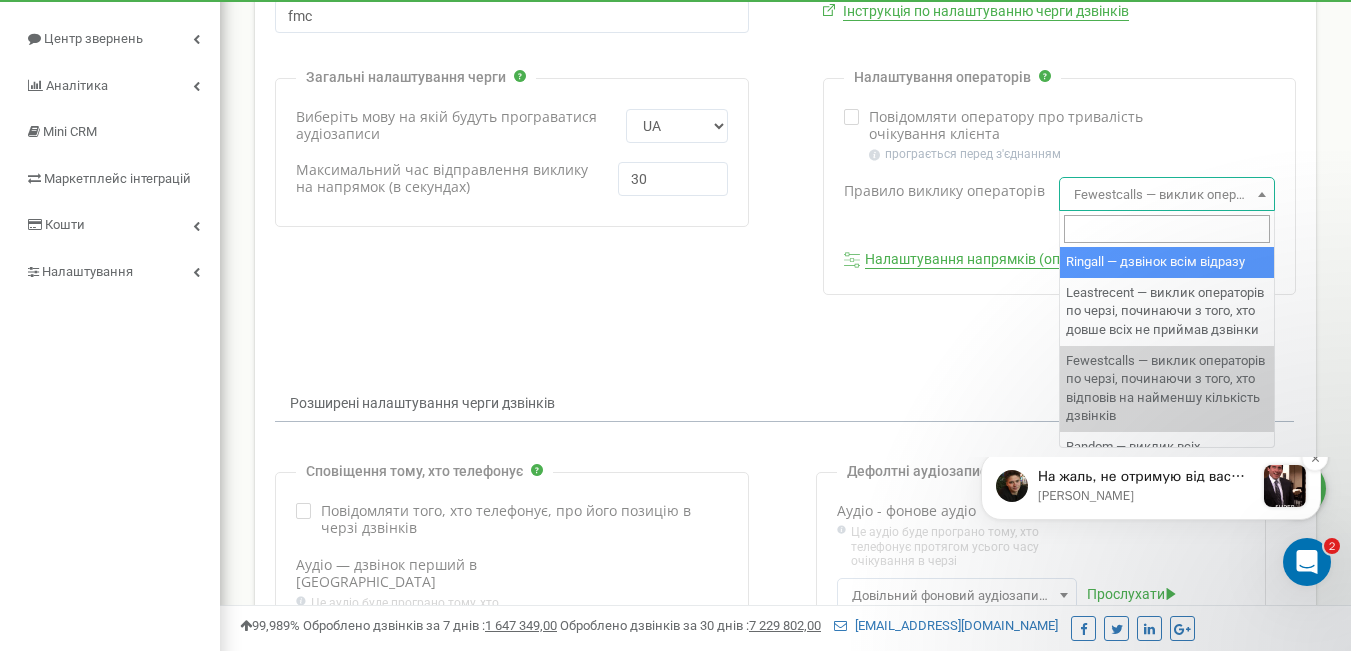 scroll, scrollTop: 300, scrollLeft: 0, axis: vertical 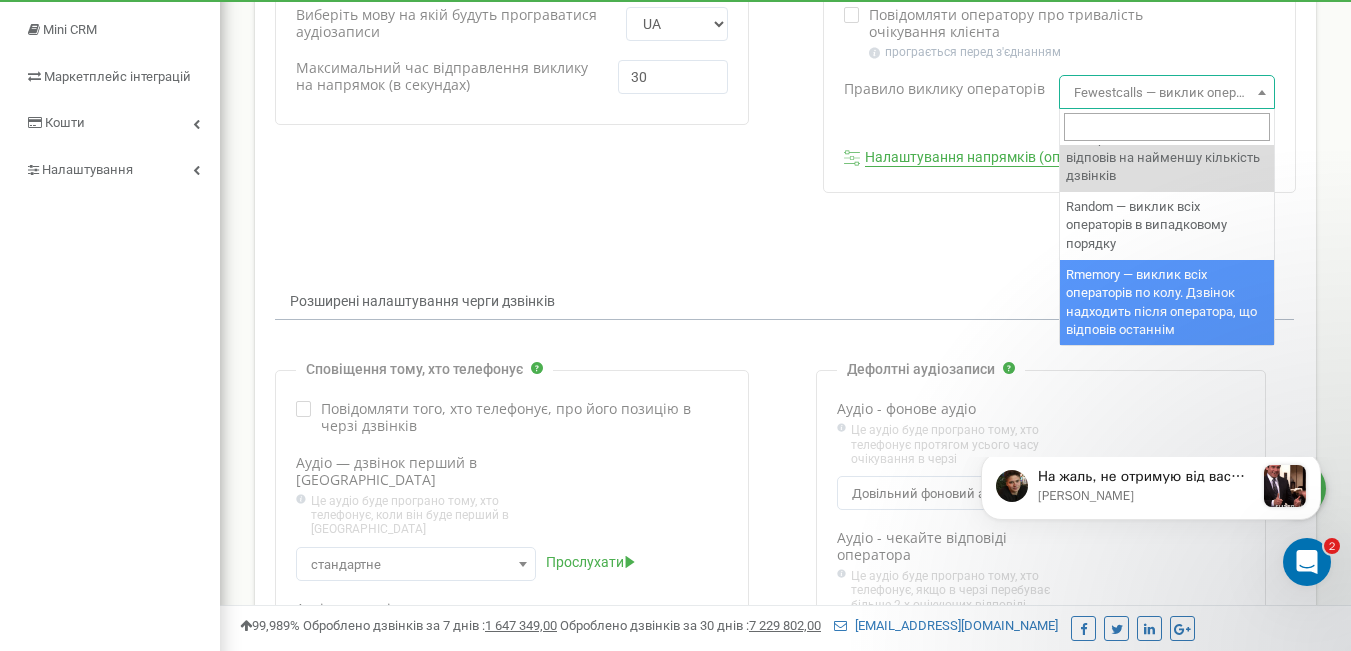 select on "rrmemory" 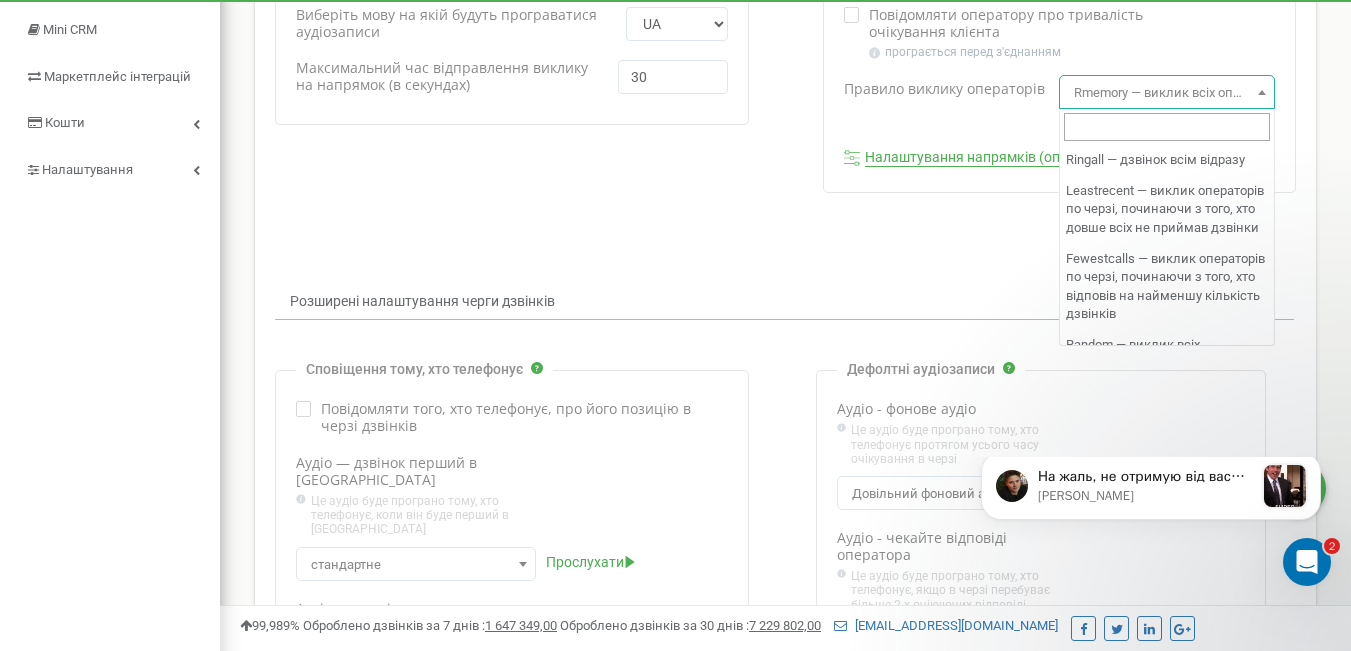 click on "Rmemory — виклик всіх операторів по колу. Дзвінок надходить після оператора, що відповів останнім" at bounding box center [1167, 93] 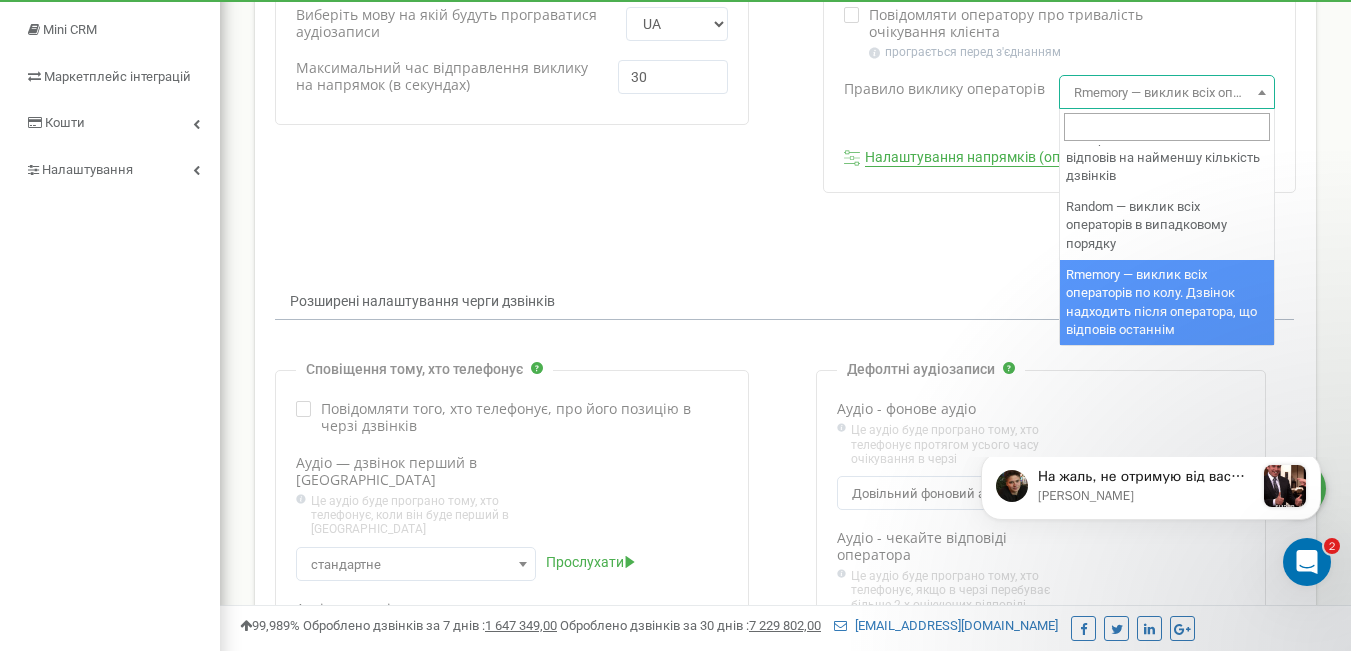 scroll, scrollTop: 176, scrollLeft: 0, axis: vertical 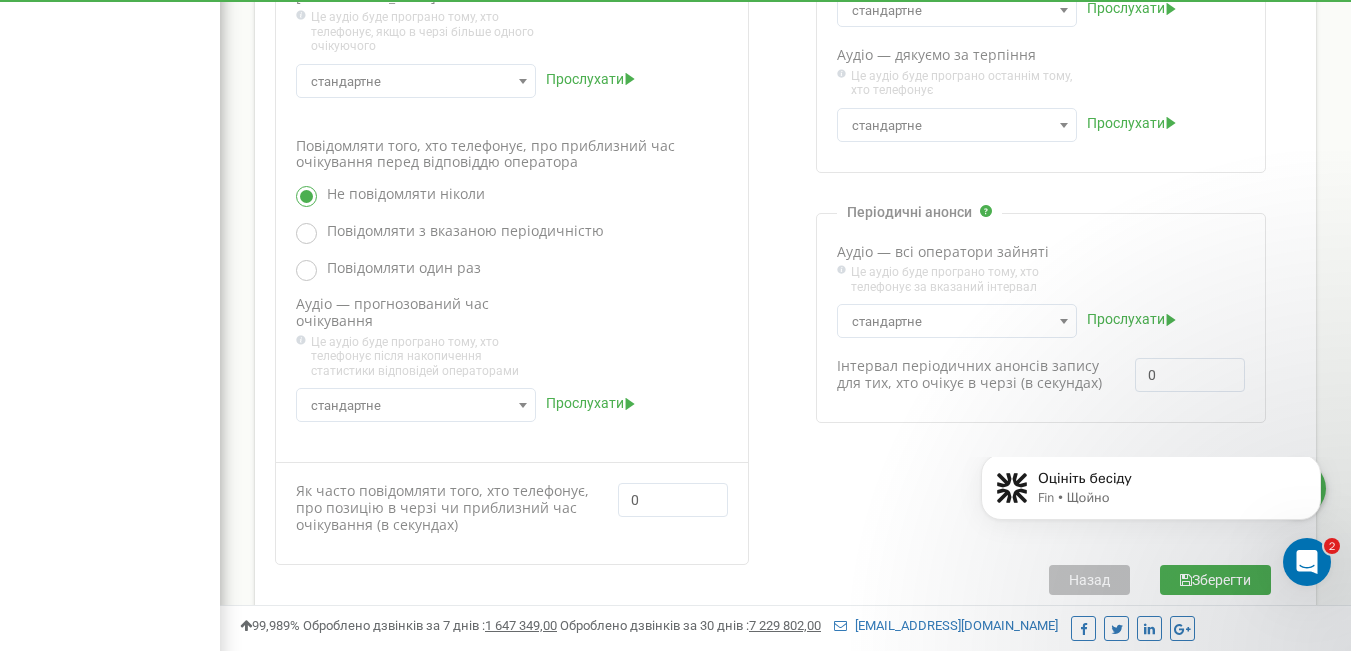click on "Оцініть бесіду Fin • Щойно" at bounding box center [1151, 527] 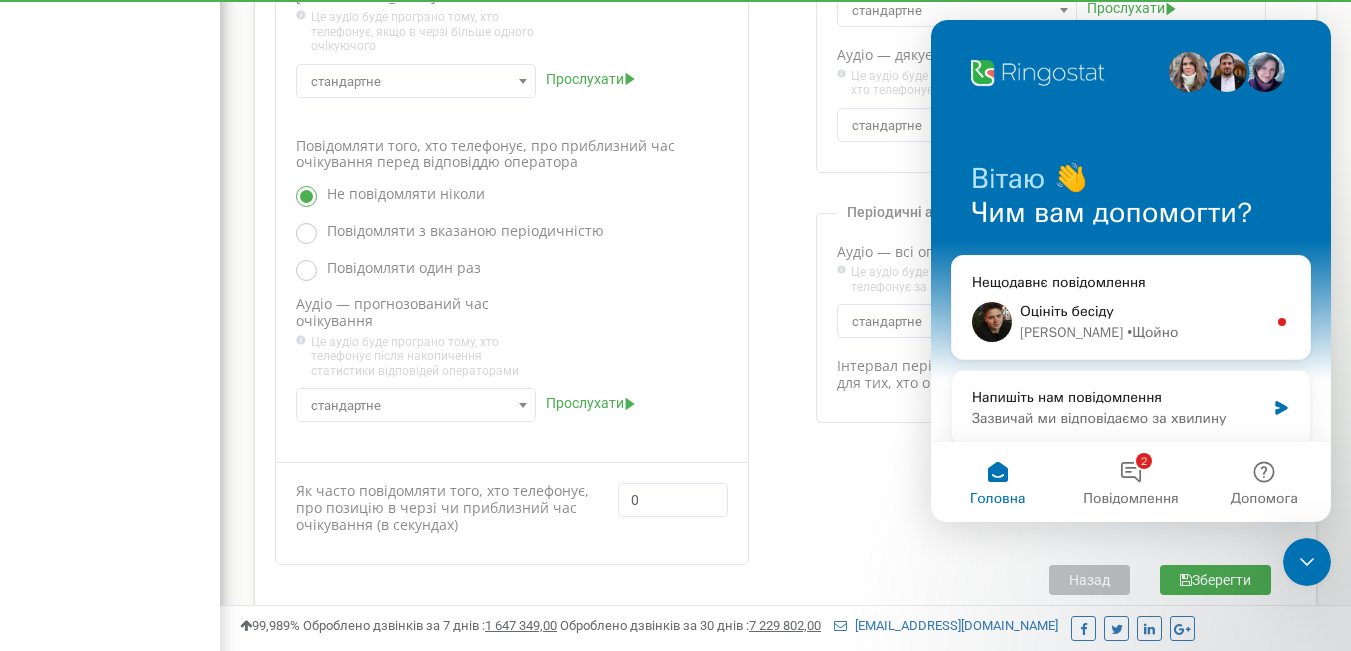 click on "Зберегти" at bounding box center [1215, 580] 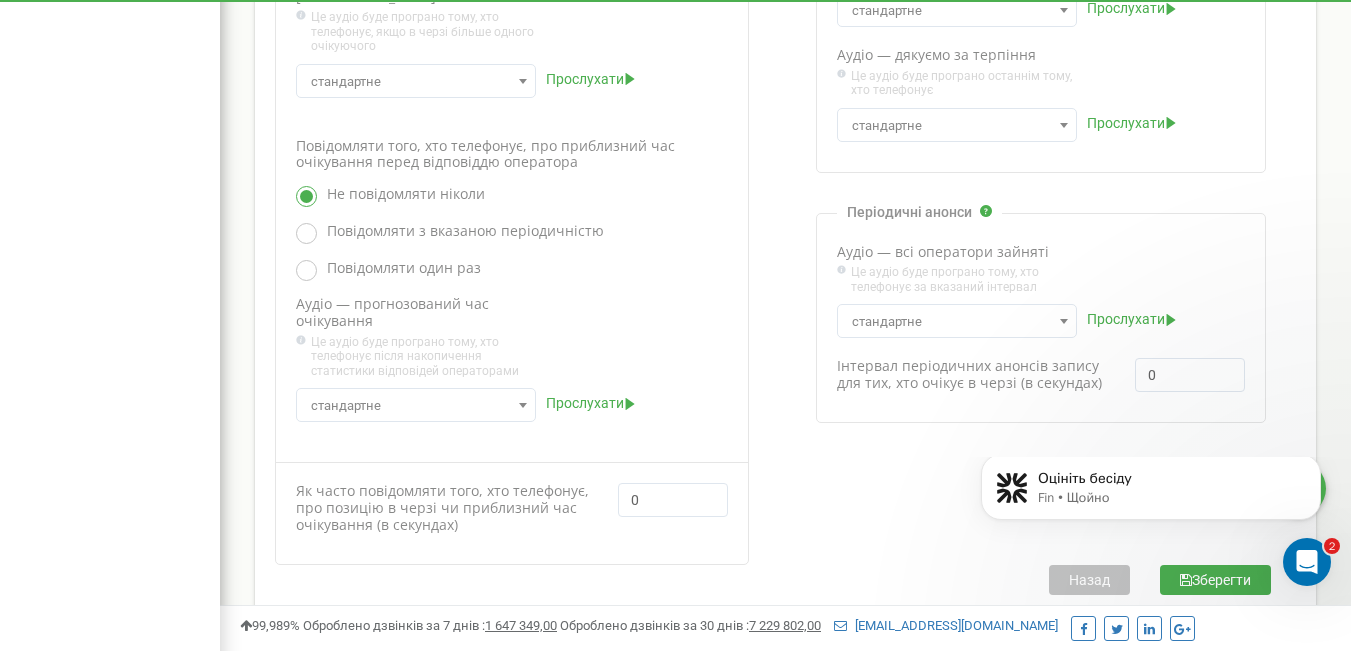 scroll, scrollTop: 0, scrollLeft: 0, axis: both 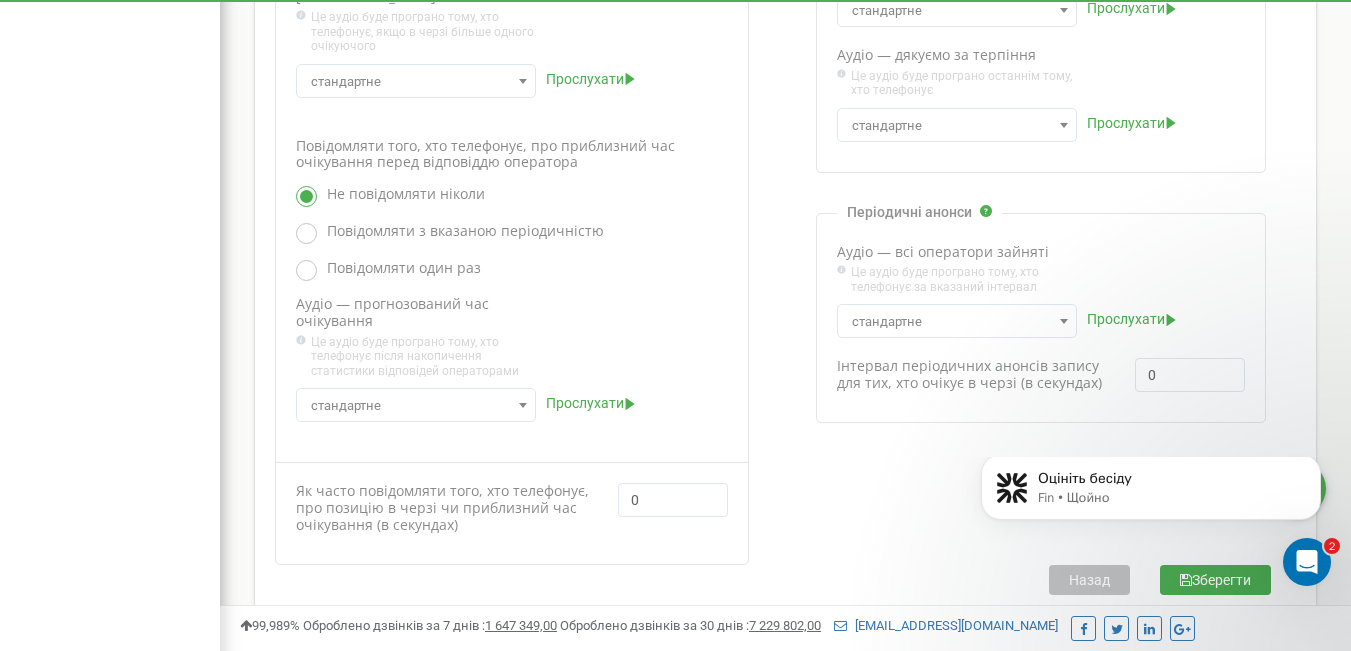 click 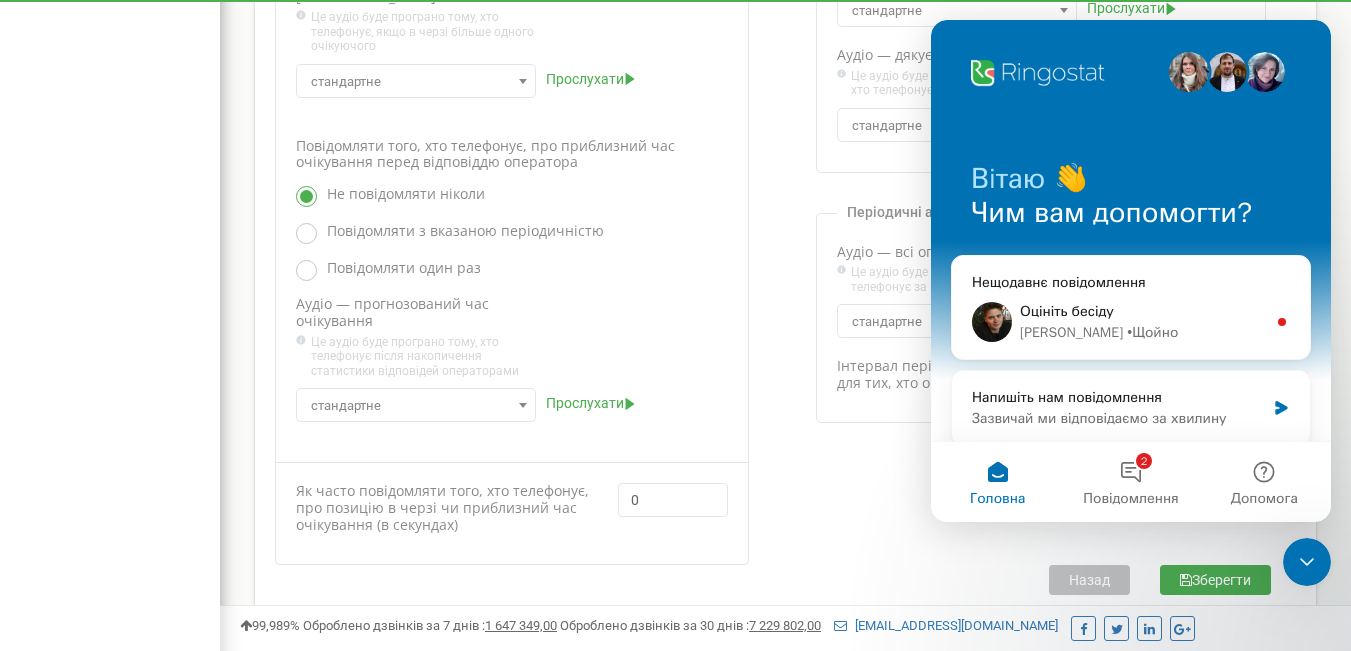 click 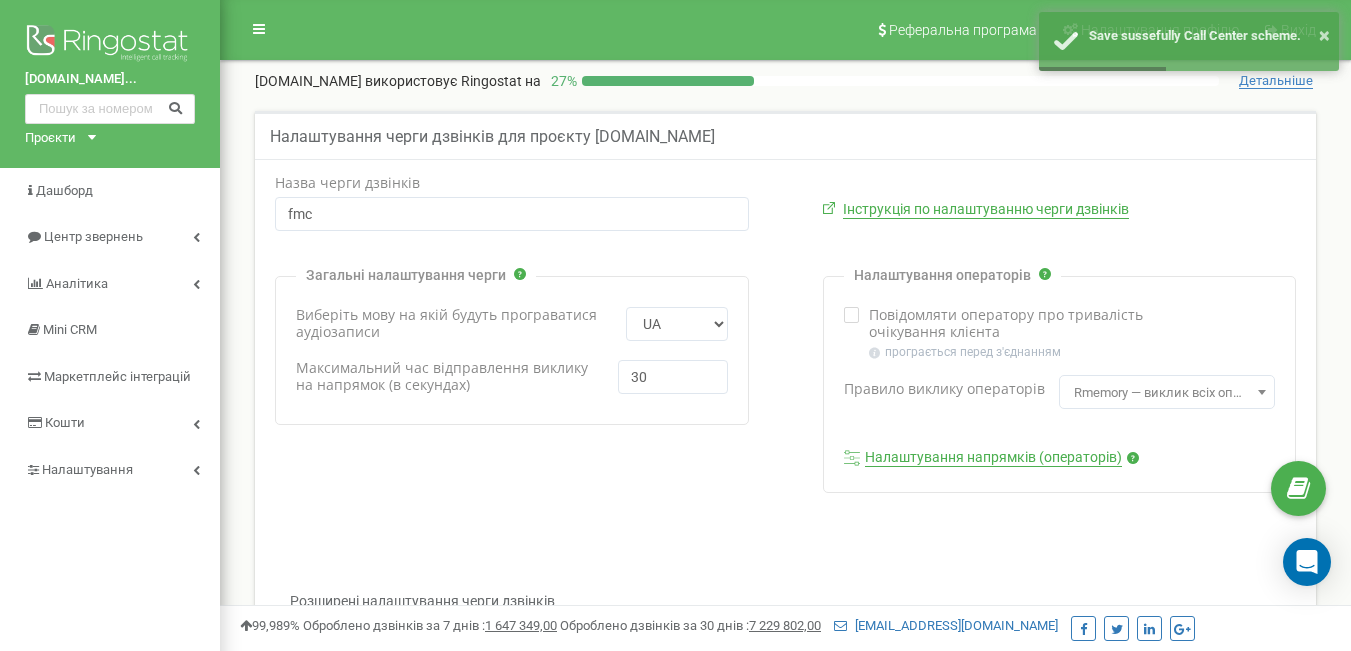 scroll, scrollTop: 0, scrollLeft: 0, axis: both 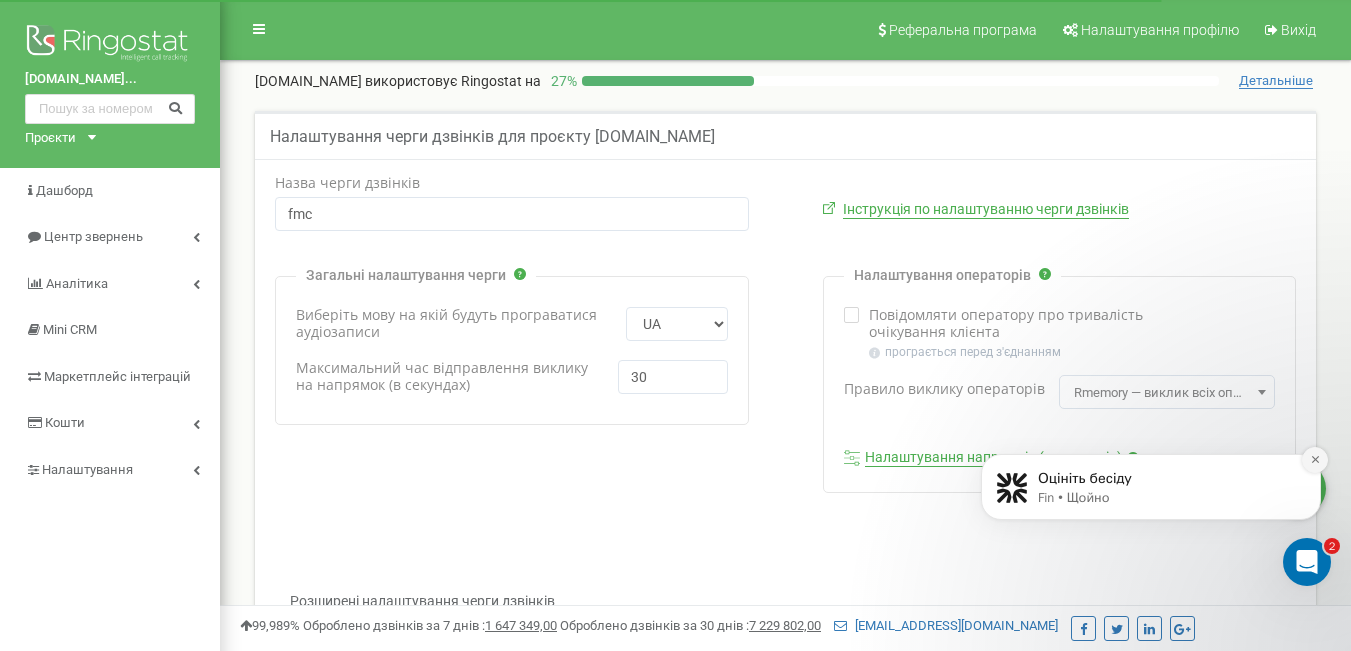 click 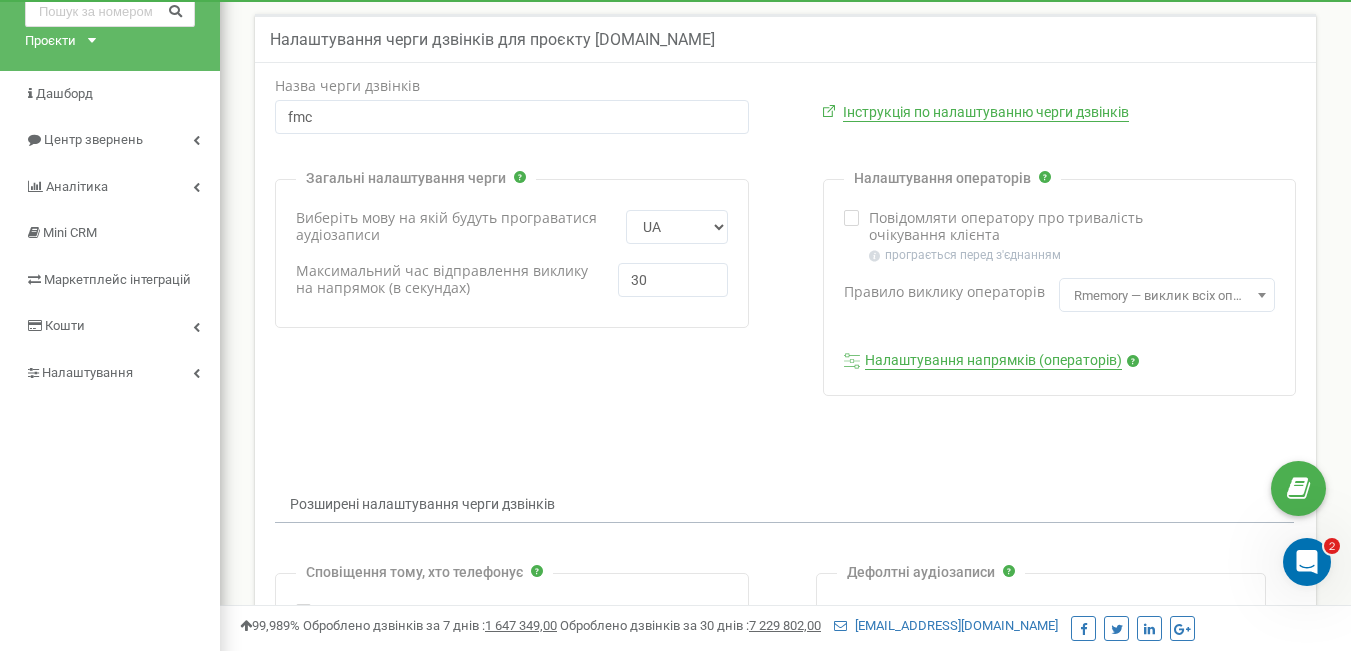 scroll, scrollTop: 0, scrollLeft: 0, axis: both 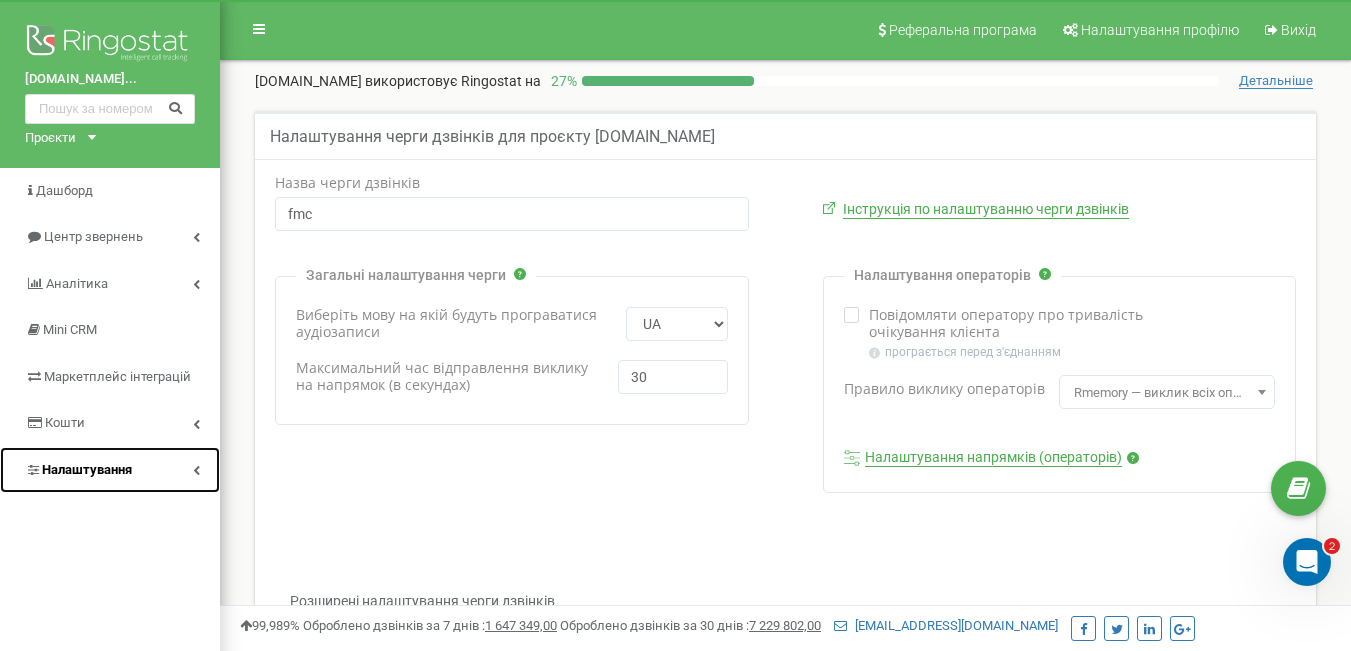click on "Налаштування" at bounding box center [87, 469] 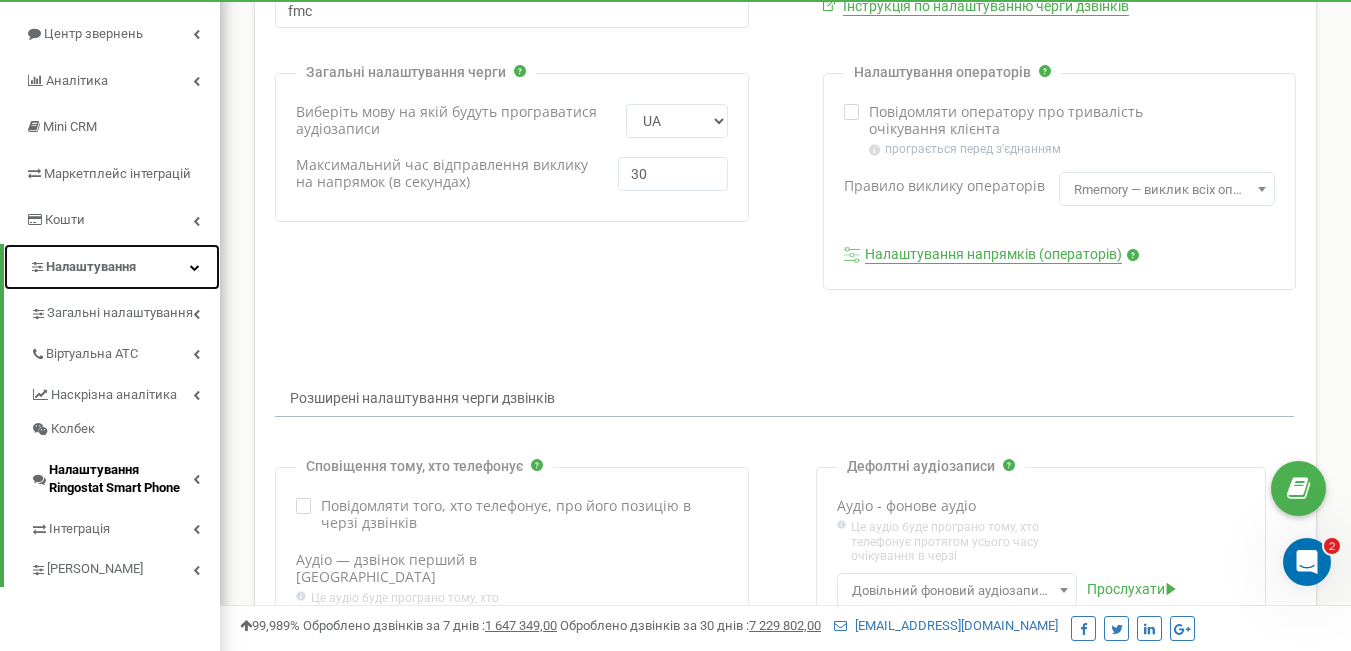 scroll, scrollTop: 300, scrollLeft: 0, axis: vertical 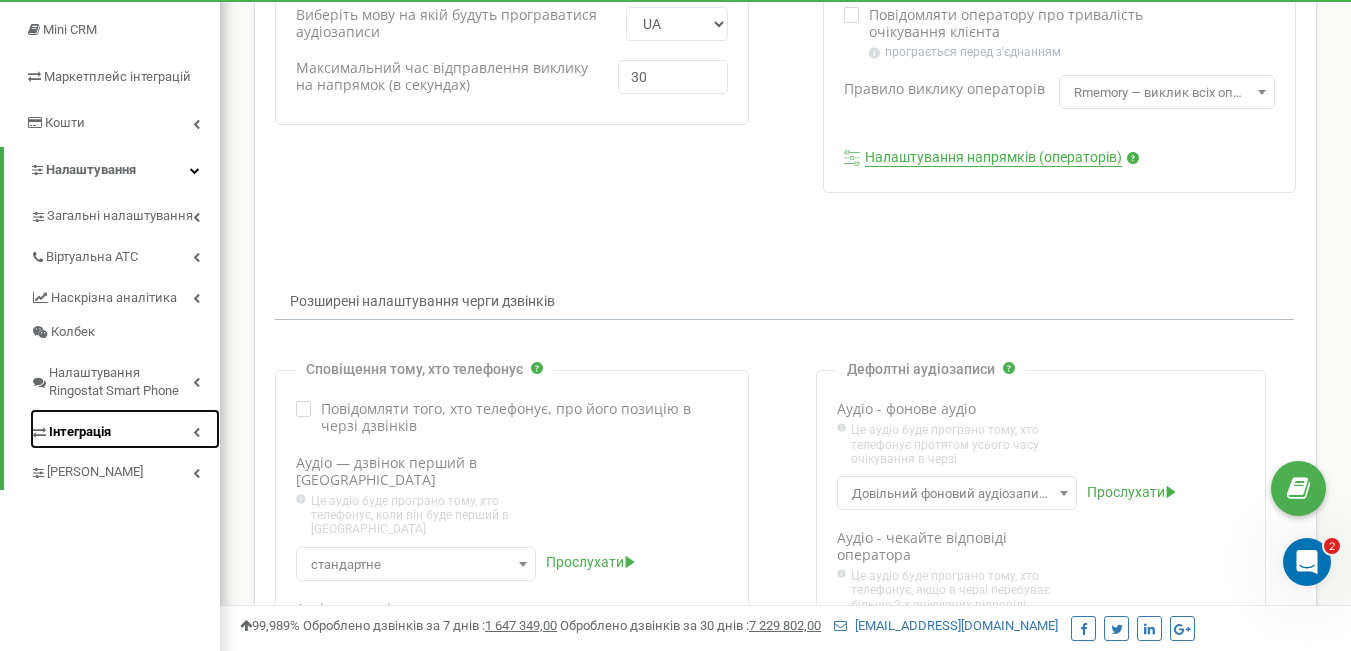 click on "Інтеграція" at bounding box center (80, 432) 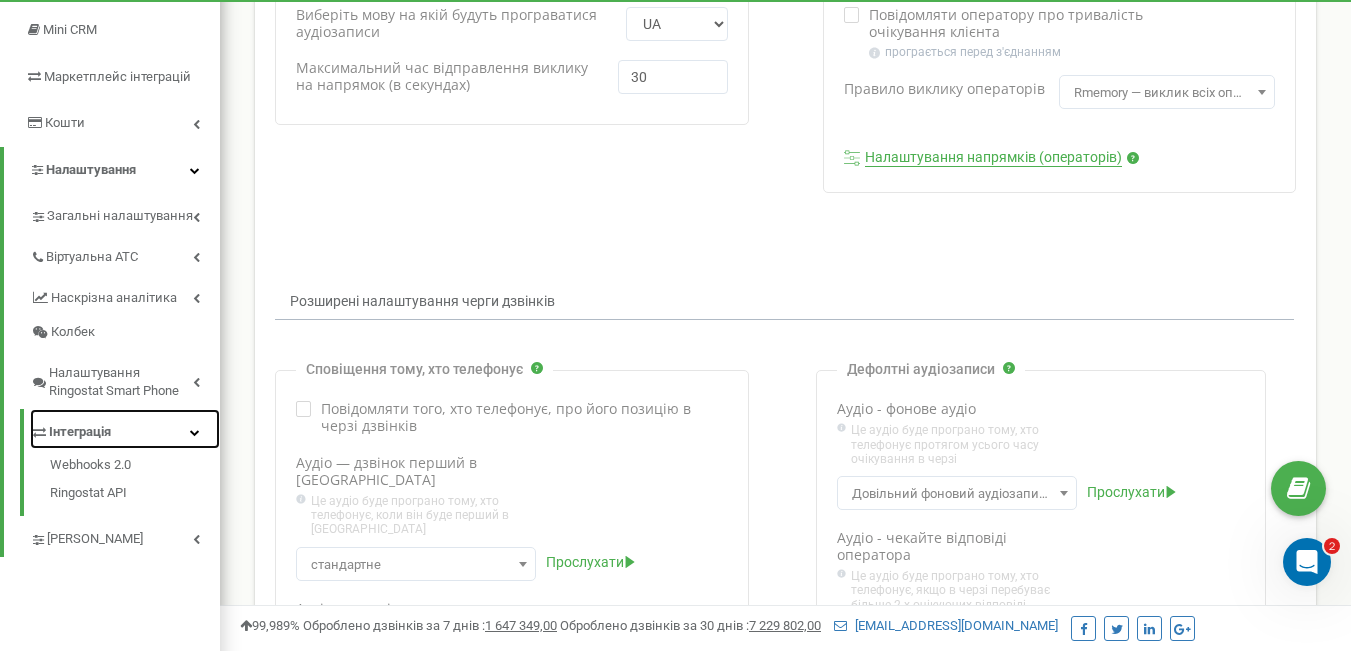 click at bounding box center [195, 432] 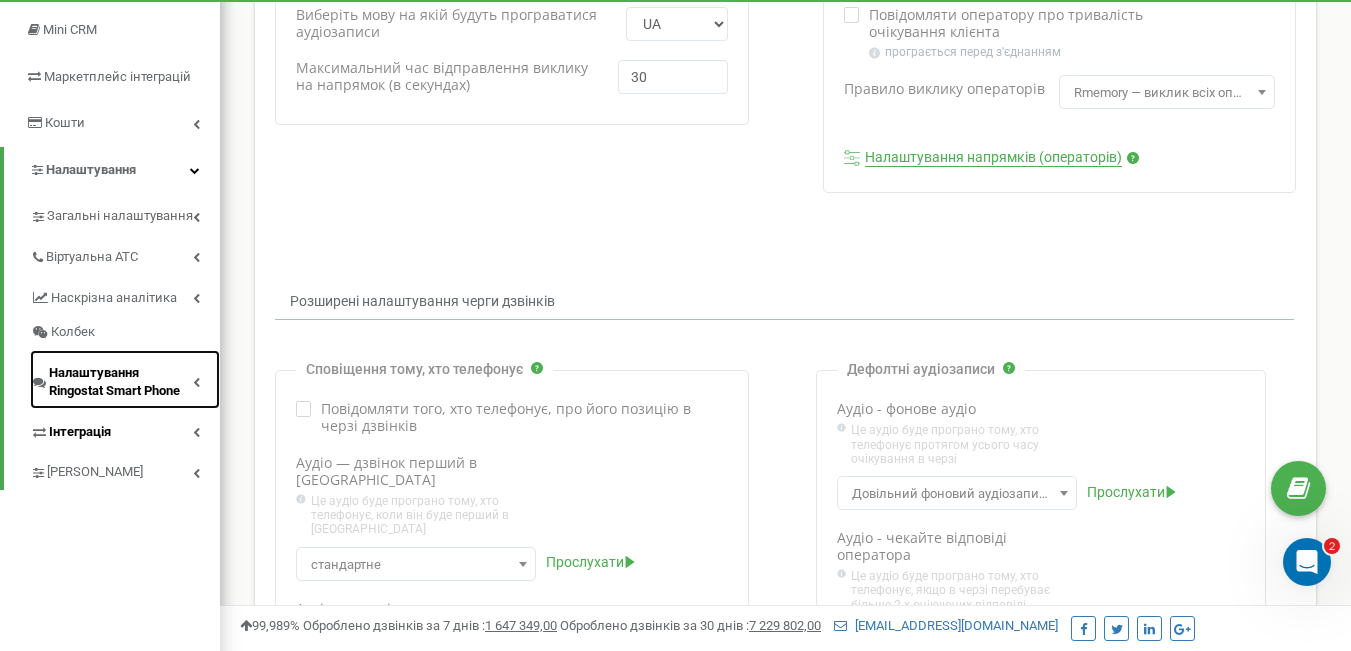 click on "Налаштування Ringostat Smart Phone" at bounding box center (125, 379) 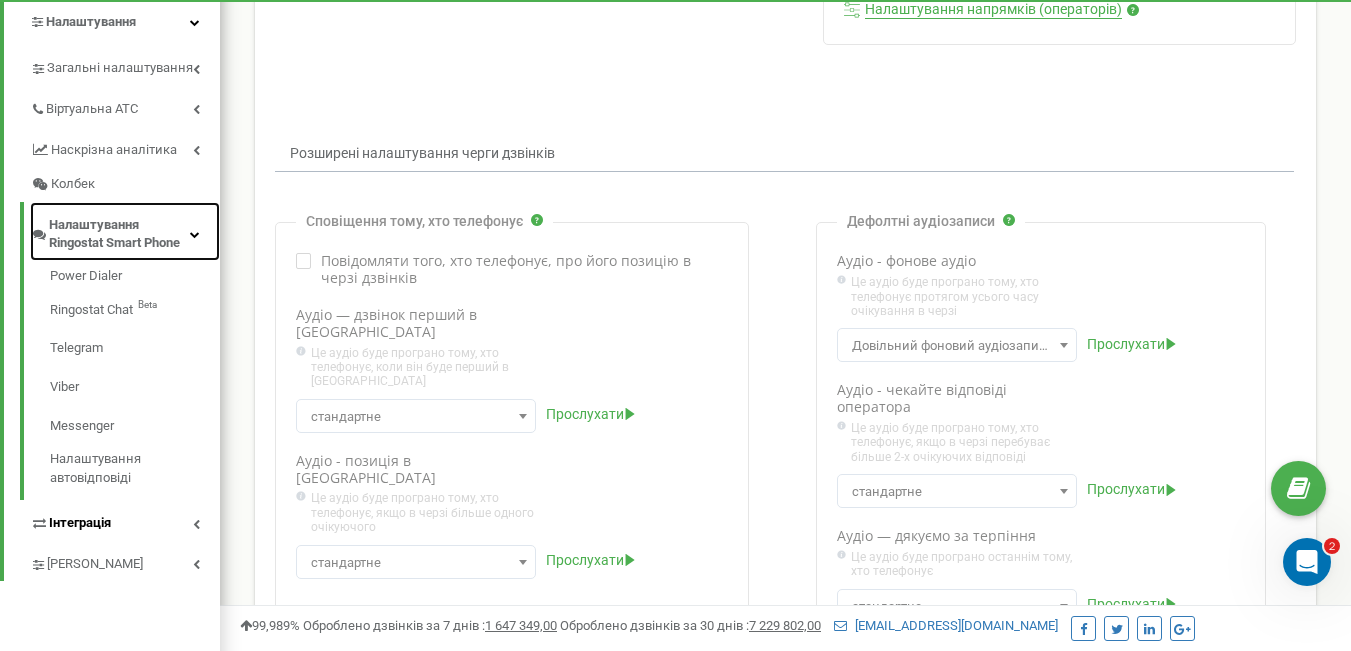 scroll, scrollTop: 400, scrollLeft: 0, axis: vertical 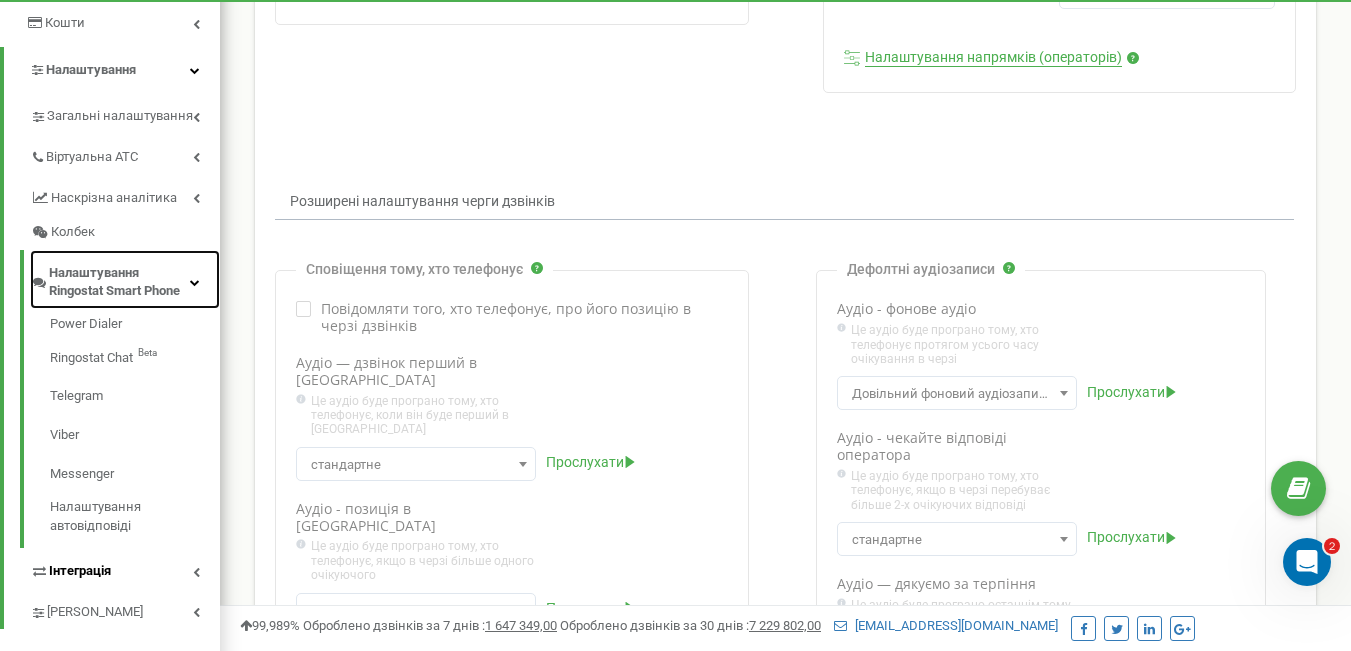 click at bounding box center [195, 282] 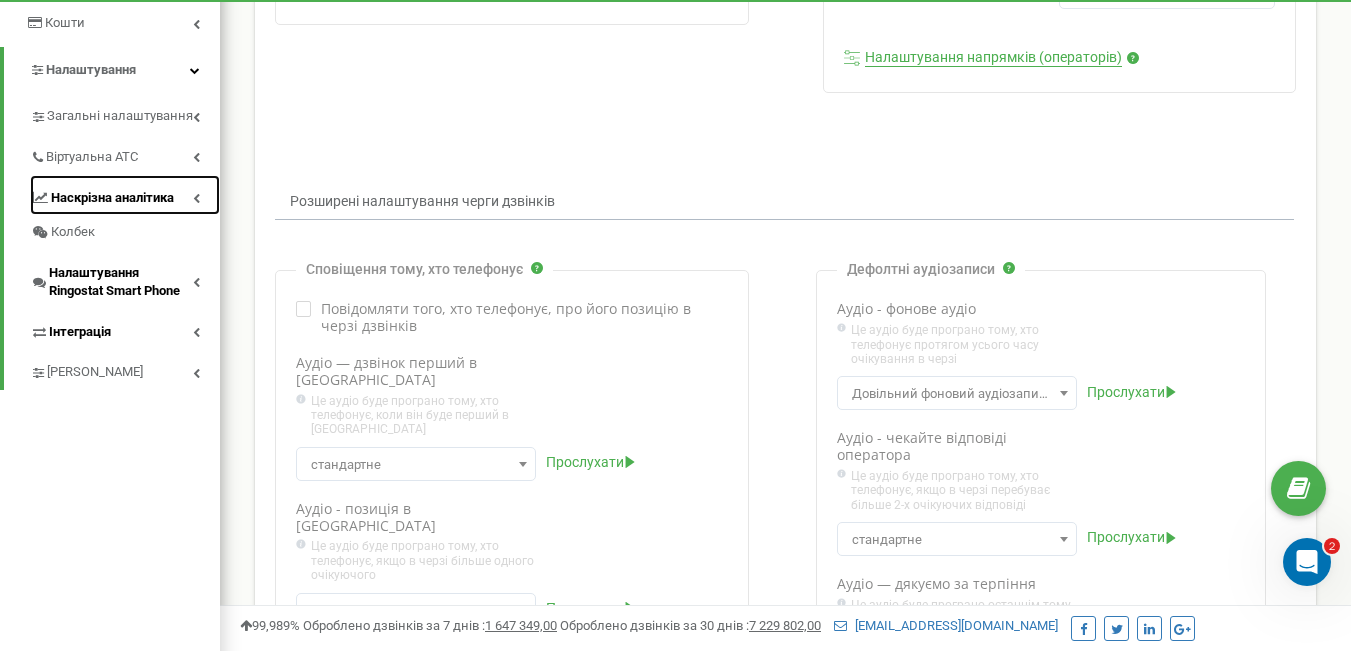 click on "Наскрізна аналітика" at bounding box center [125, 195] 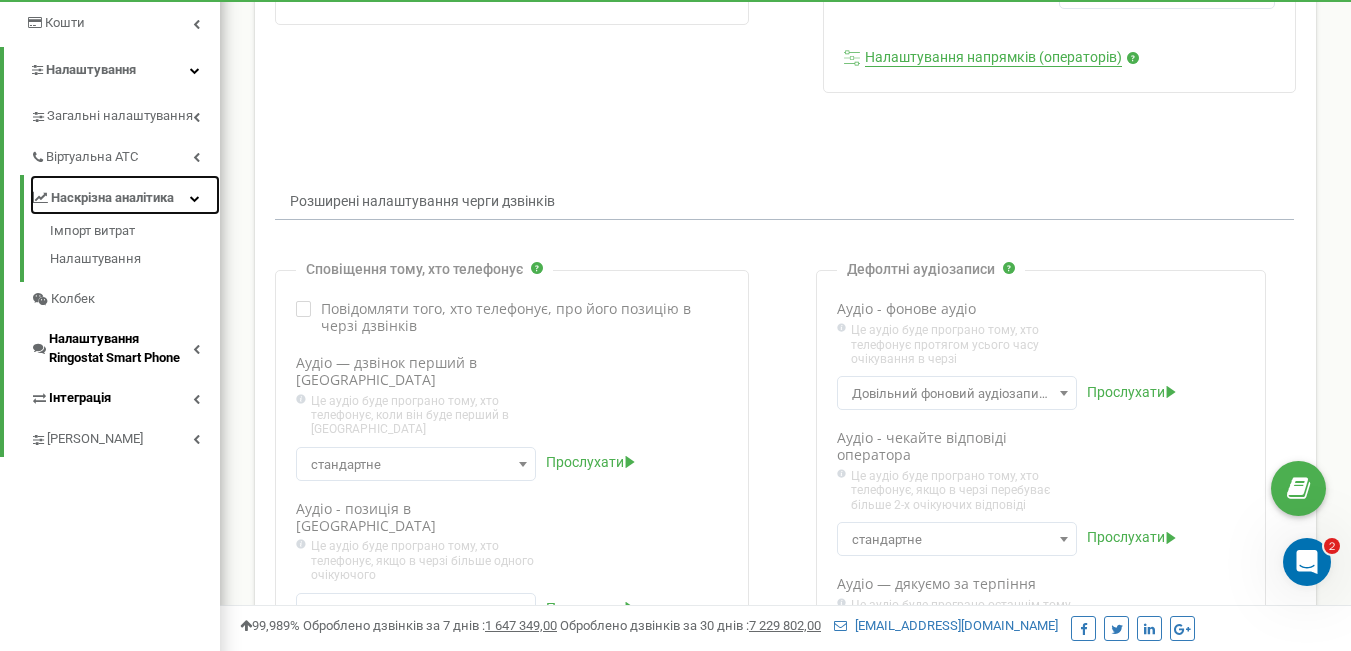 click at bounding box center (195, 198) 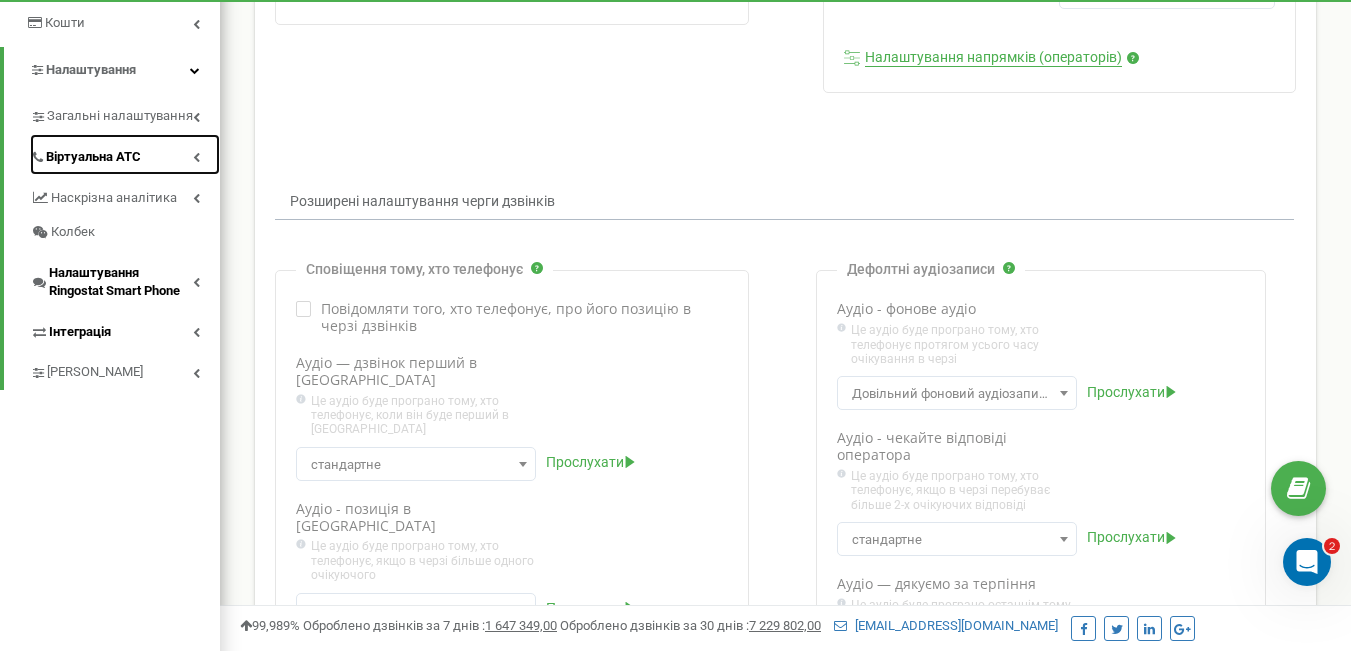 click at bounding box center (196, 157) 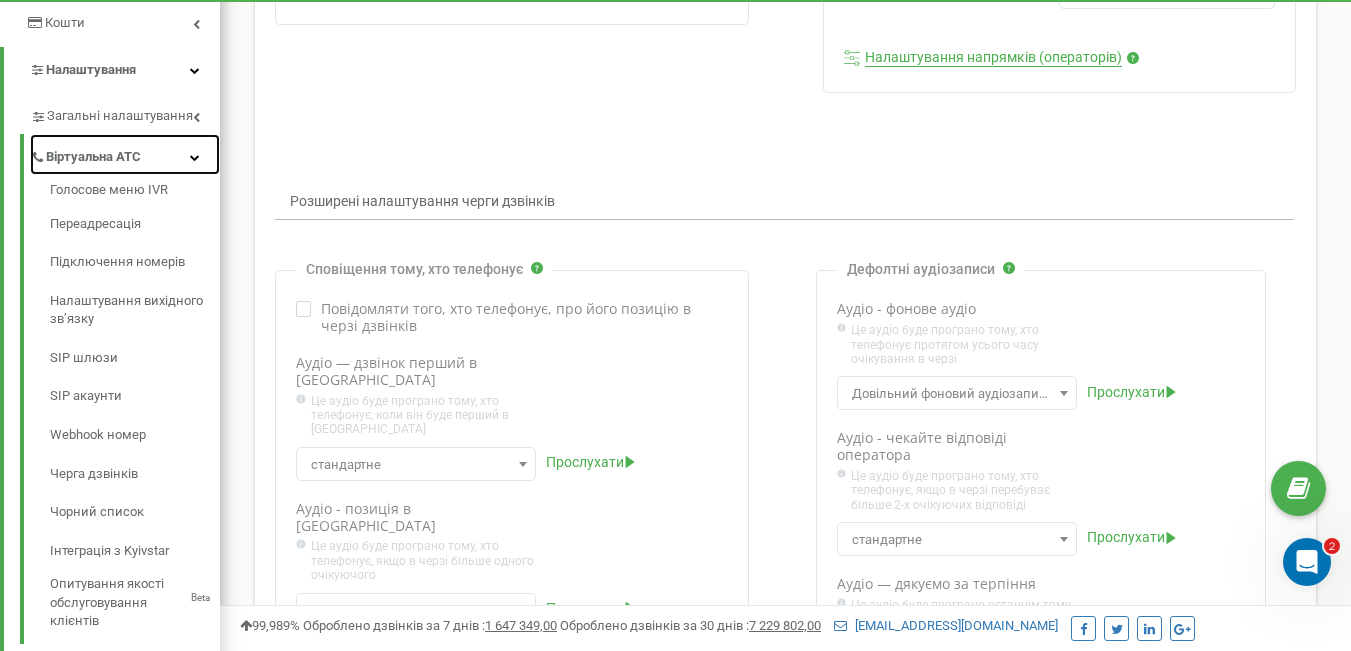 click at bounding box center (195, 157) 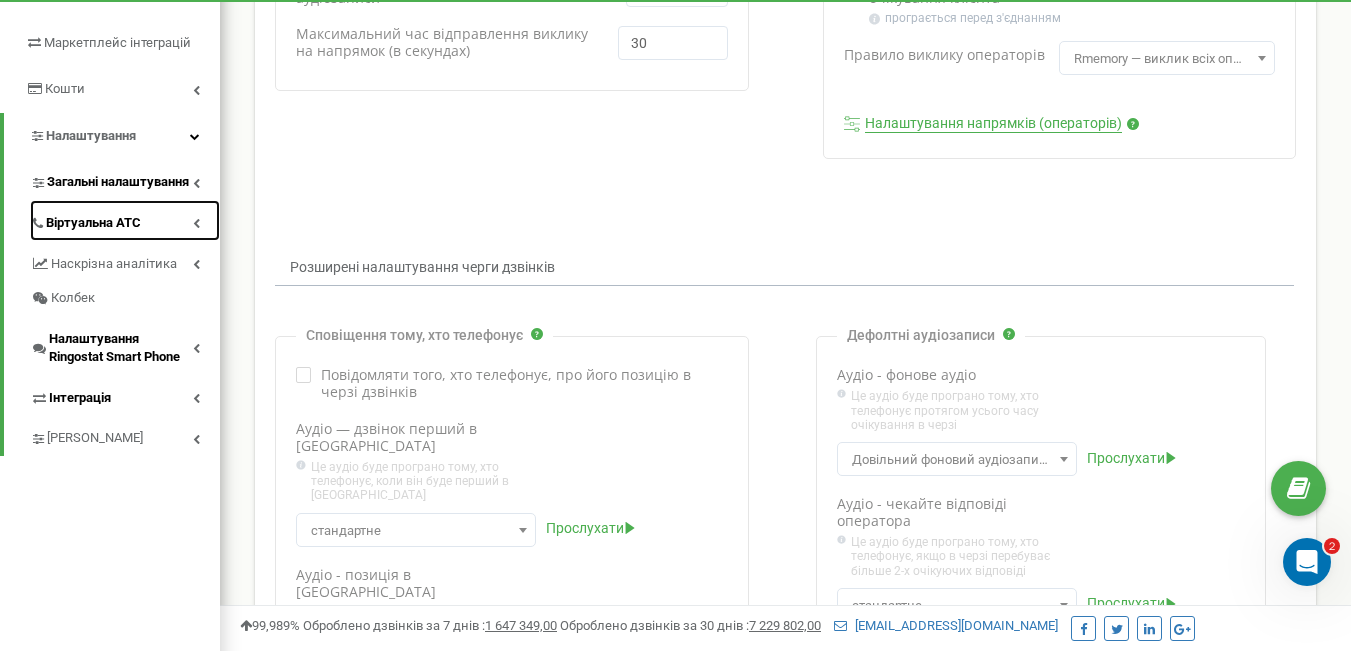 scroll, scrollTop: 300, scrollLeft: 0, axis: vertical 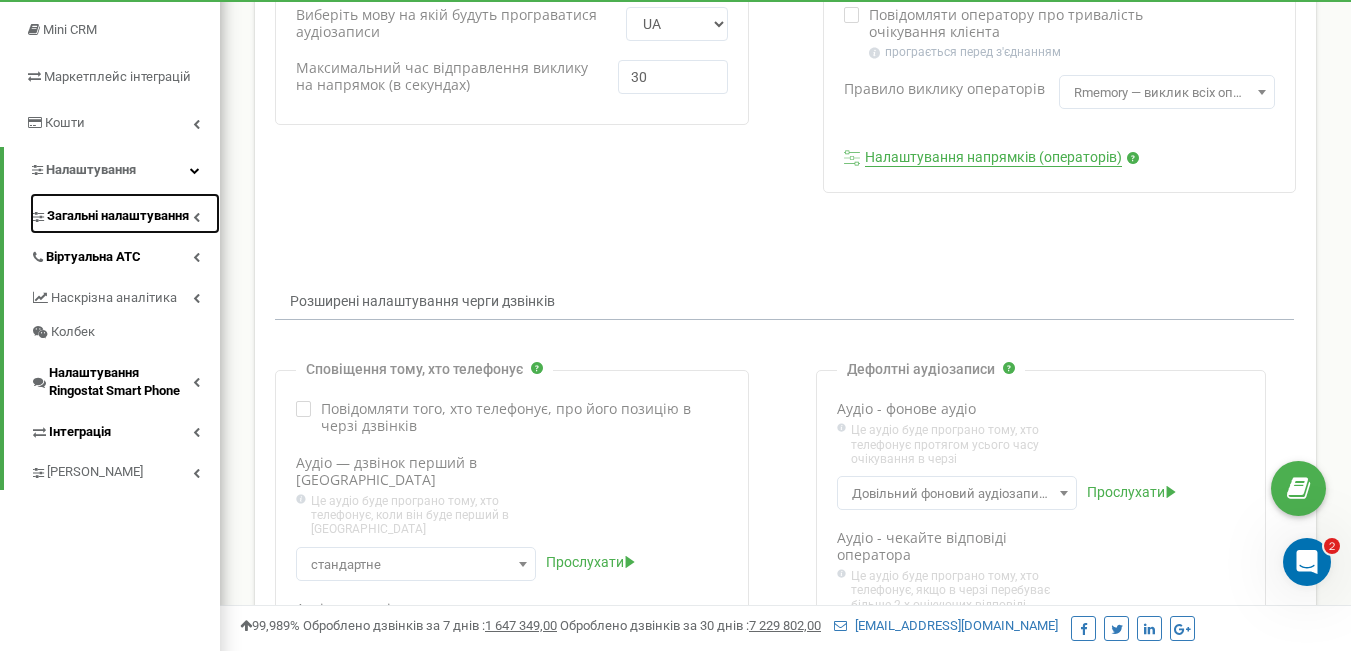 click at bounding box center (196, 217) 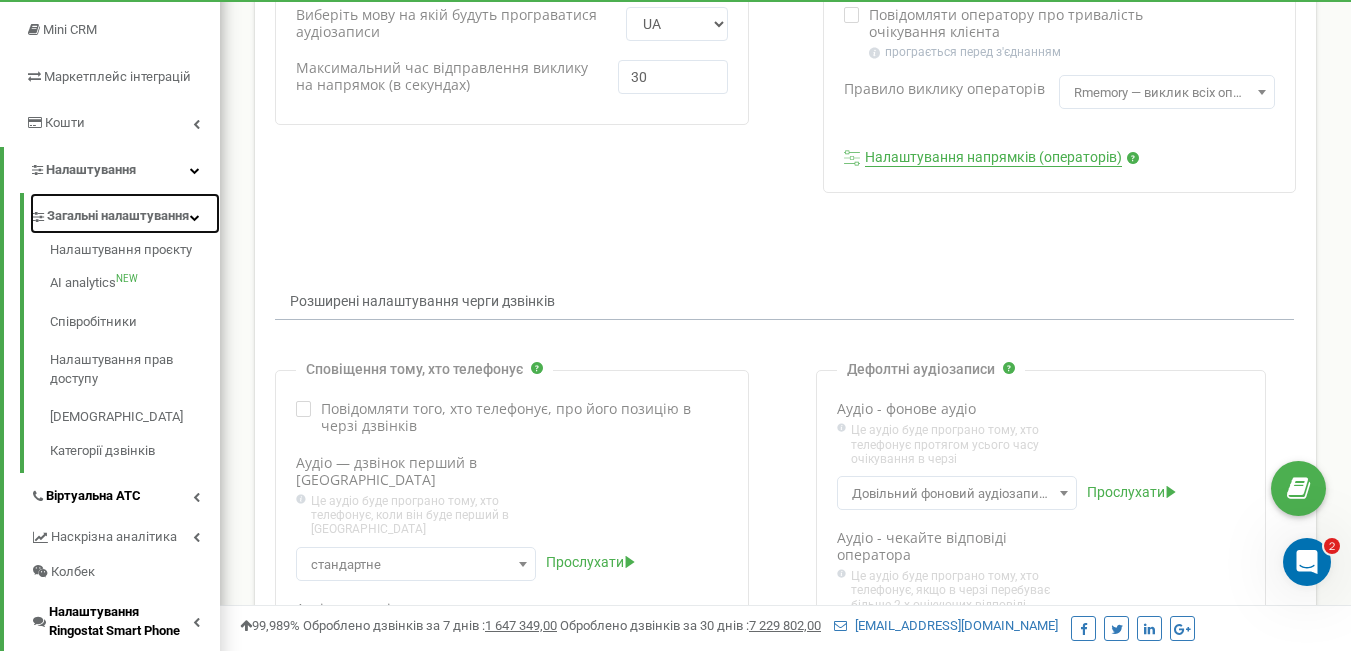 click on "Загальні налаштування" at bounding box center (125, 213) 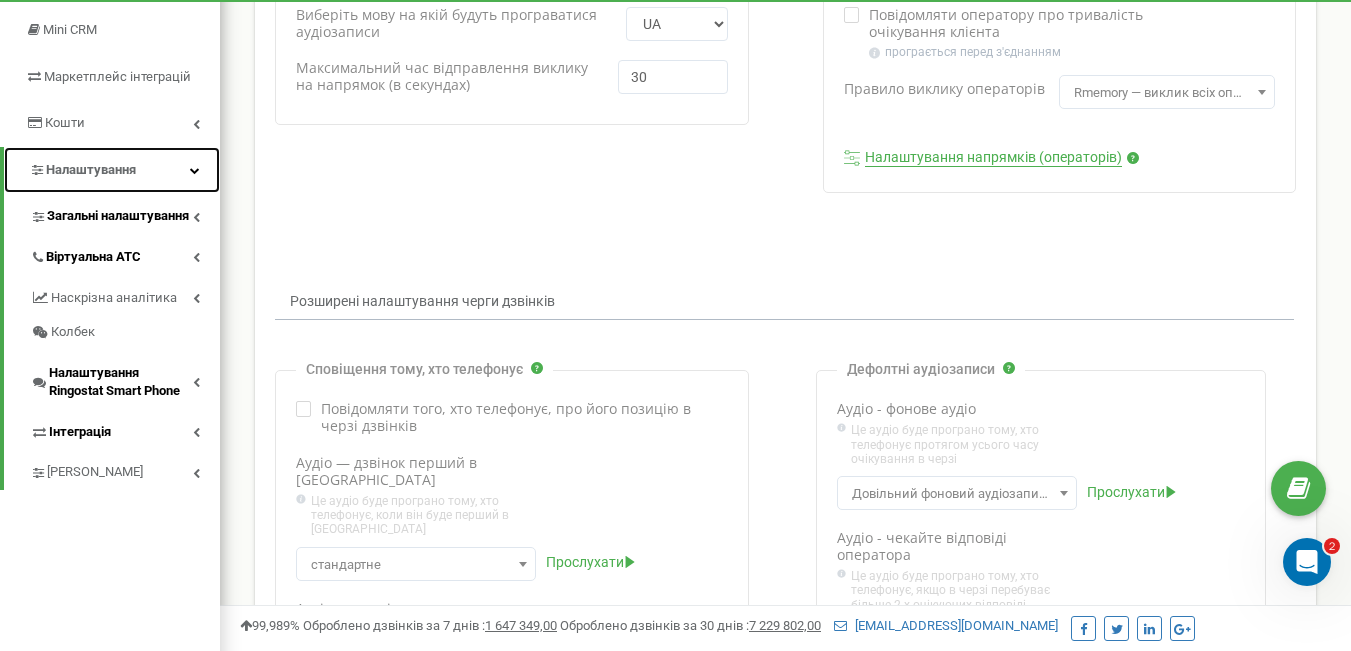 click on "Налаштування" at bounding box center [112, 170] 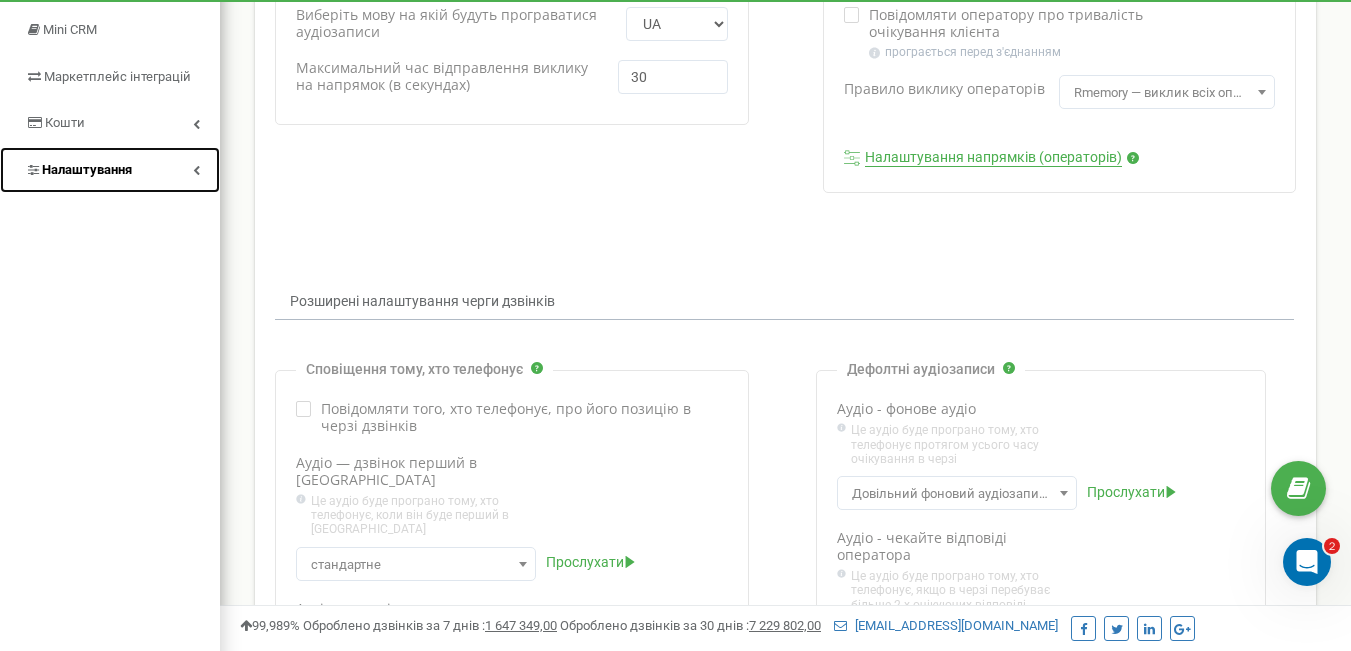 click at bounding box center (196, 170) 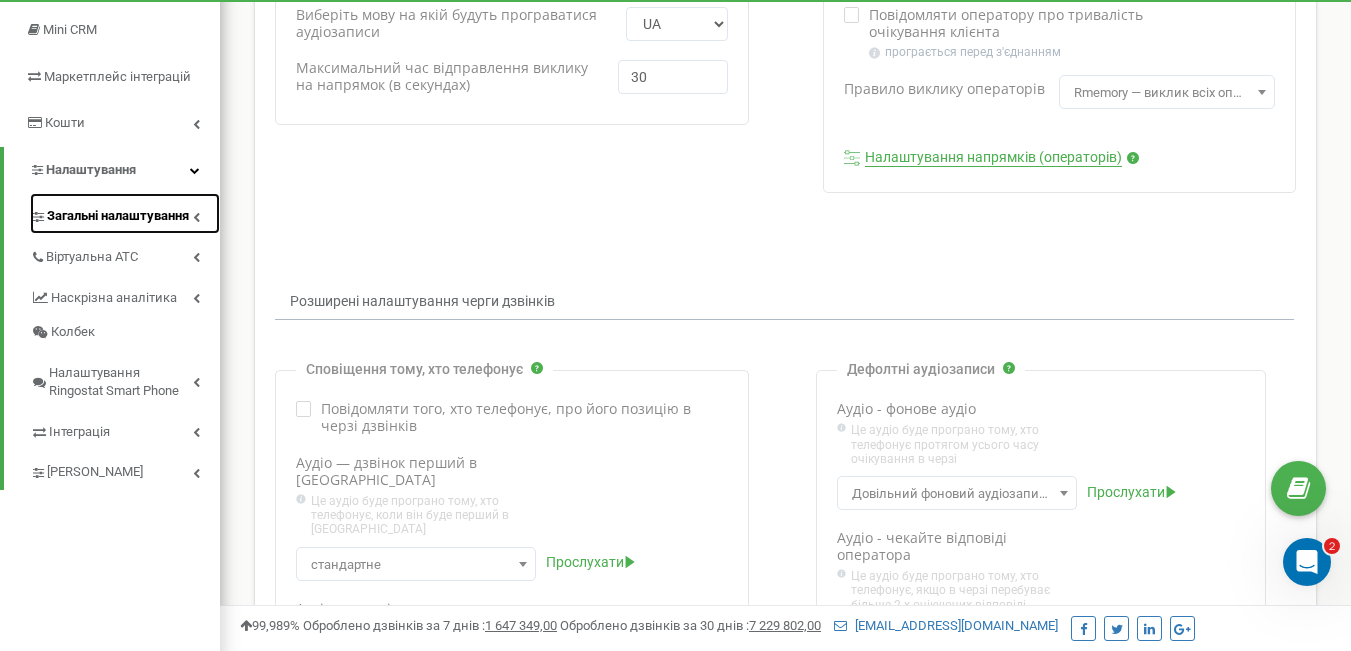 click at bounding box center (196, 217) 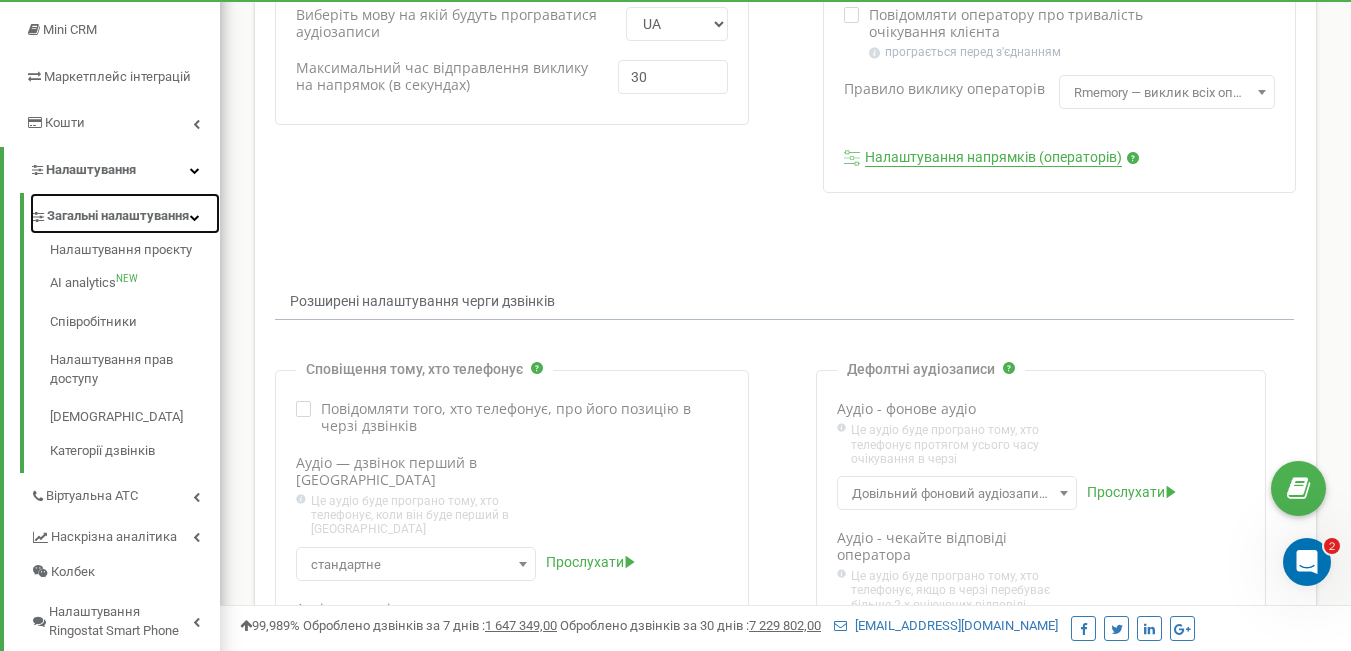 click at bounding box center (195, 217) 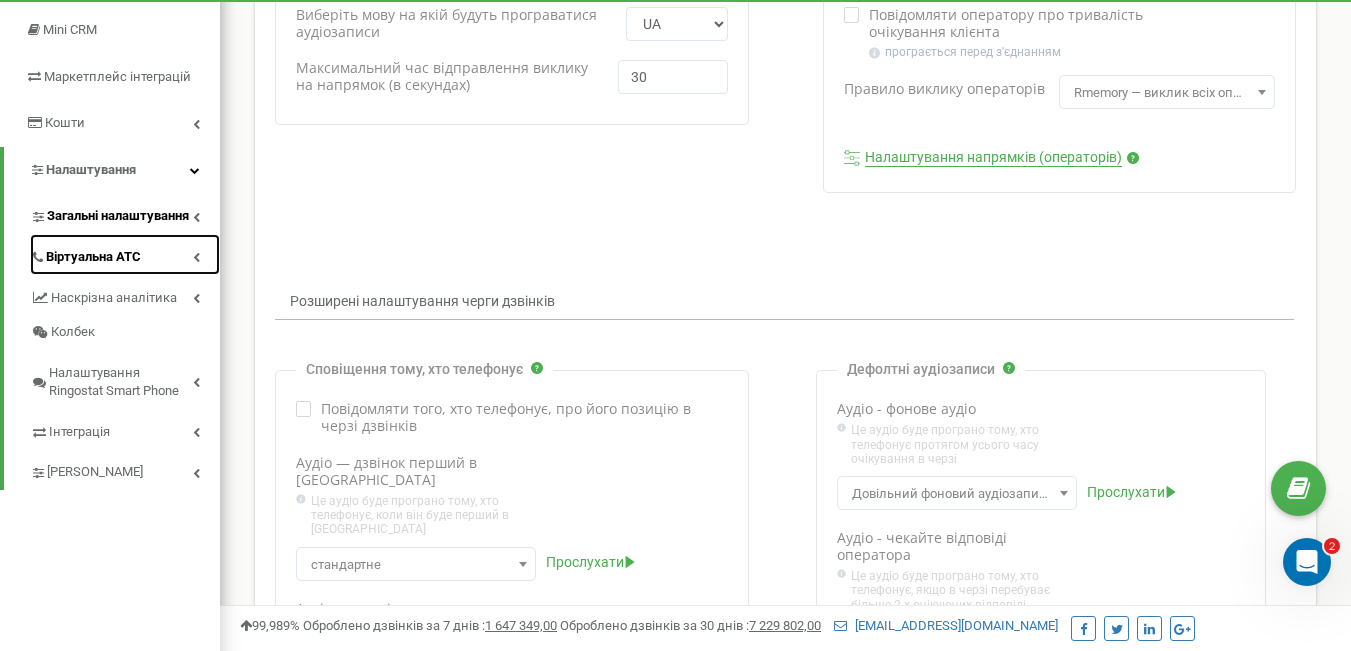 click at bounding box center [196, 257] 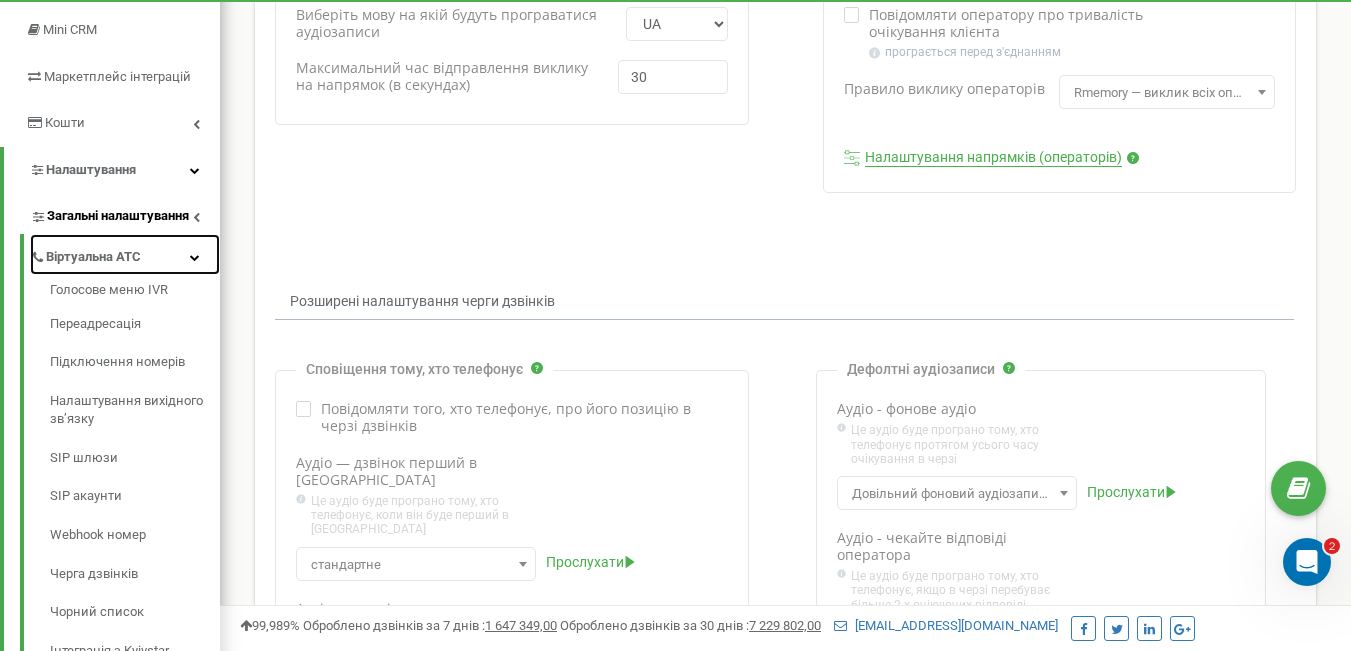 click at bounding box center [195, 257] 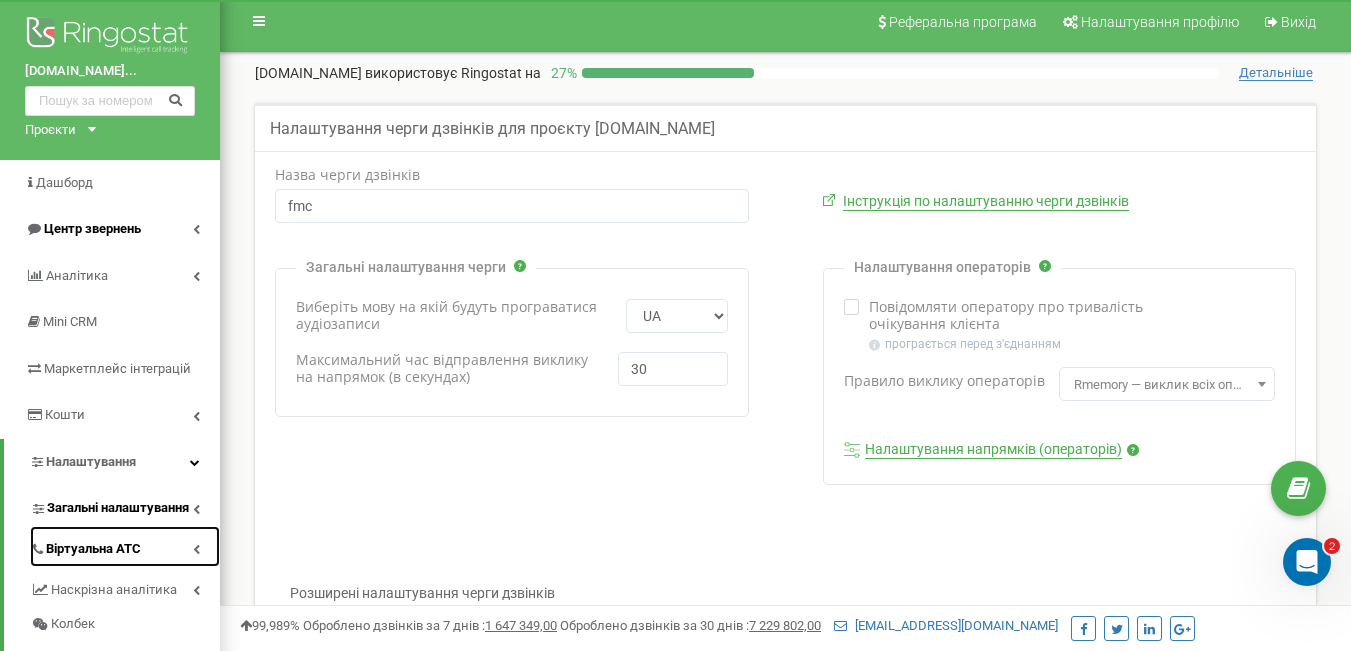 scroll, scrollTop: 0, scrollLeft: 0, axis: both 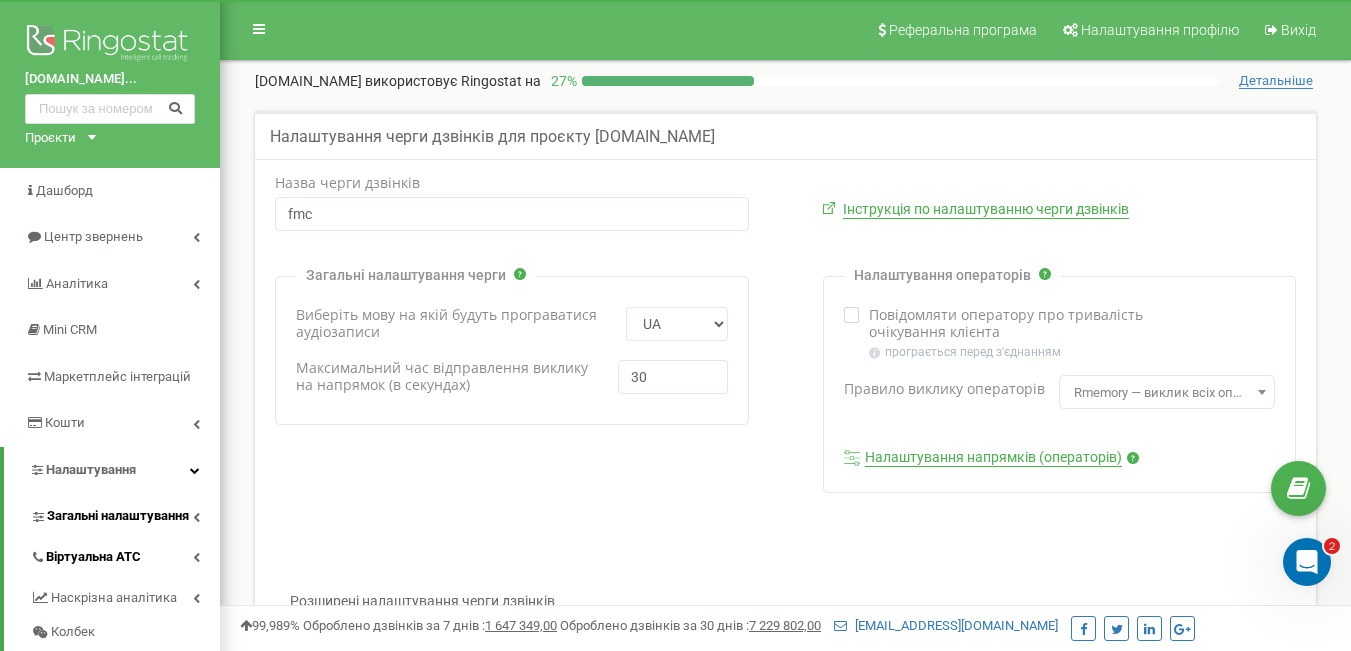click at bounding box center (1307, 562) 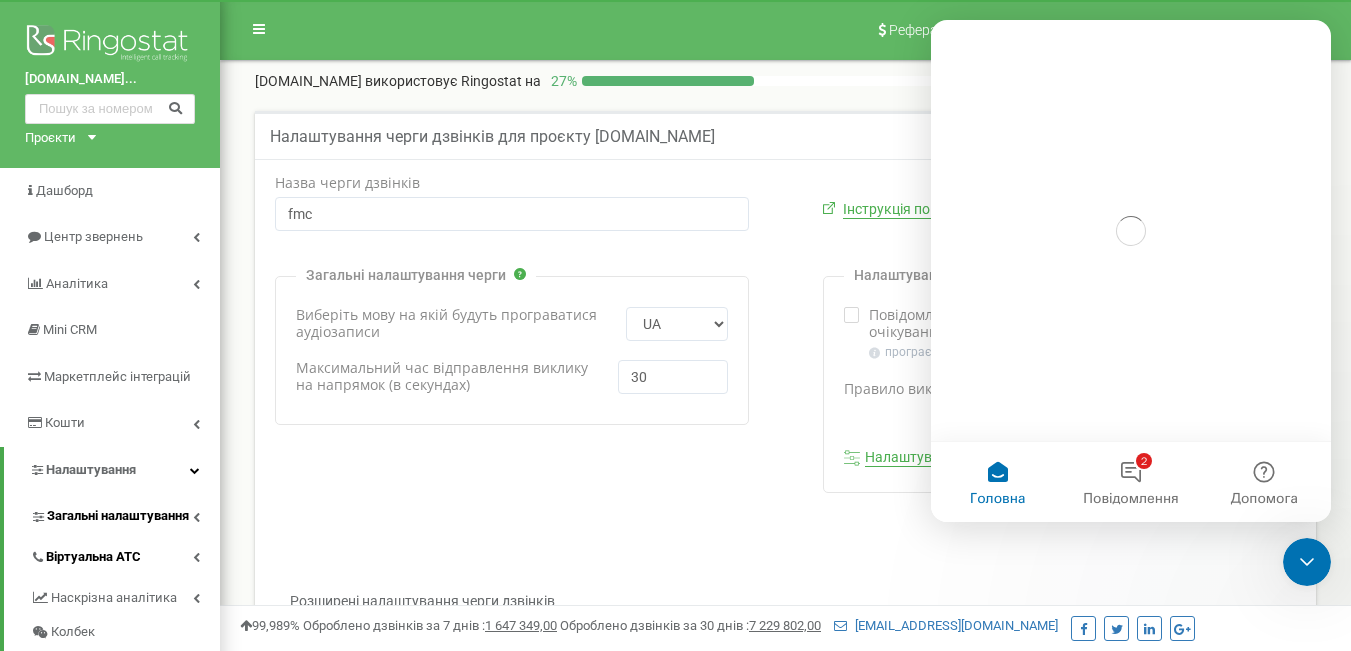 scroll, scrollTop: 0, scrollLeft: 0, axis: both 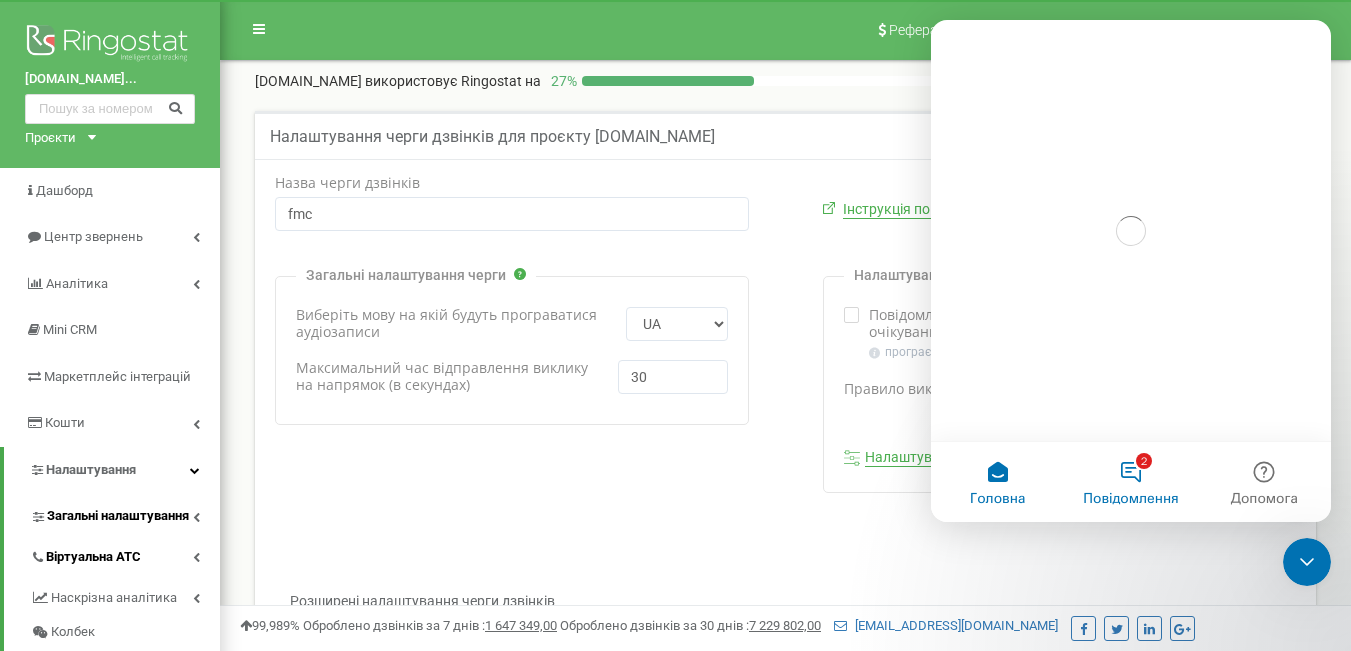 click on "2 Повідомлення" at bounding box center (1130, 482) 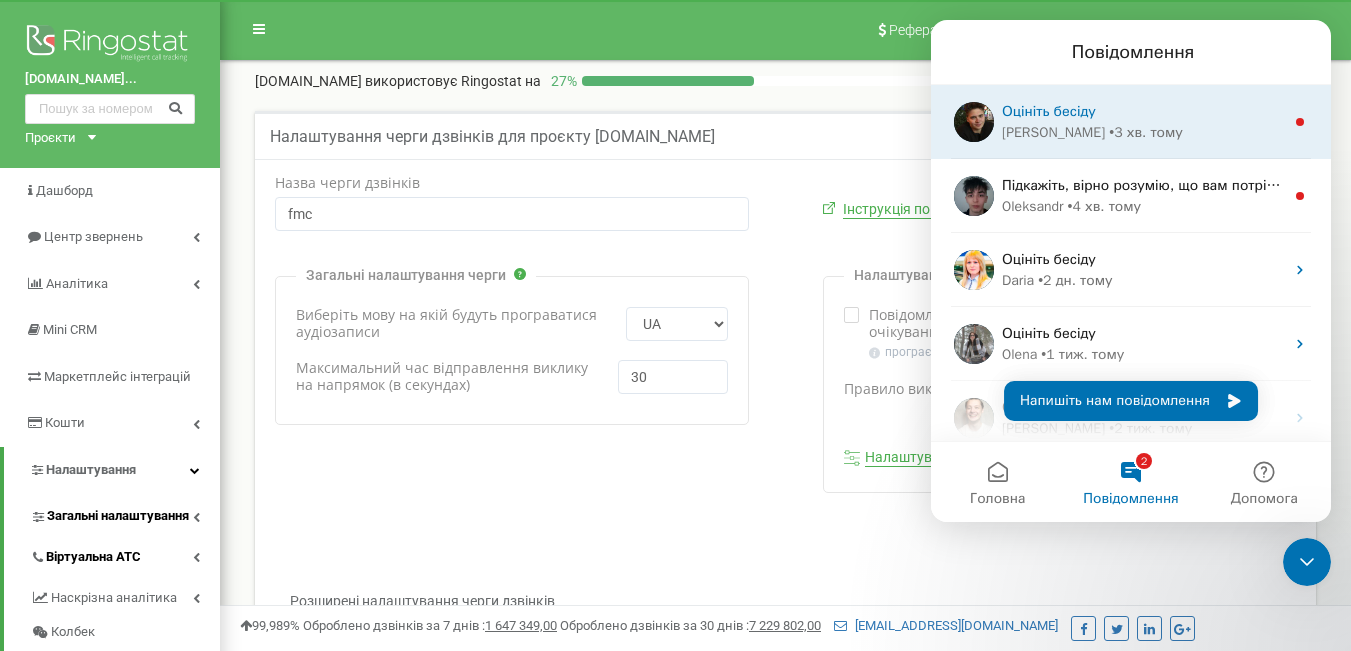 click on "Nikola •  3 хв. тому" at bounding box center [1143, 132] 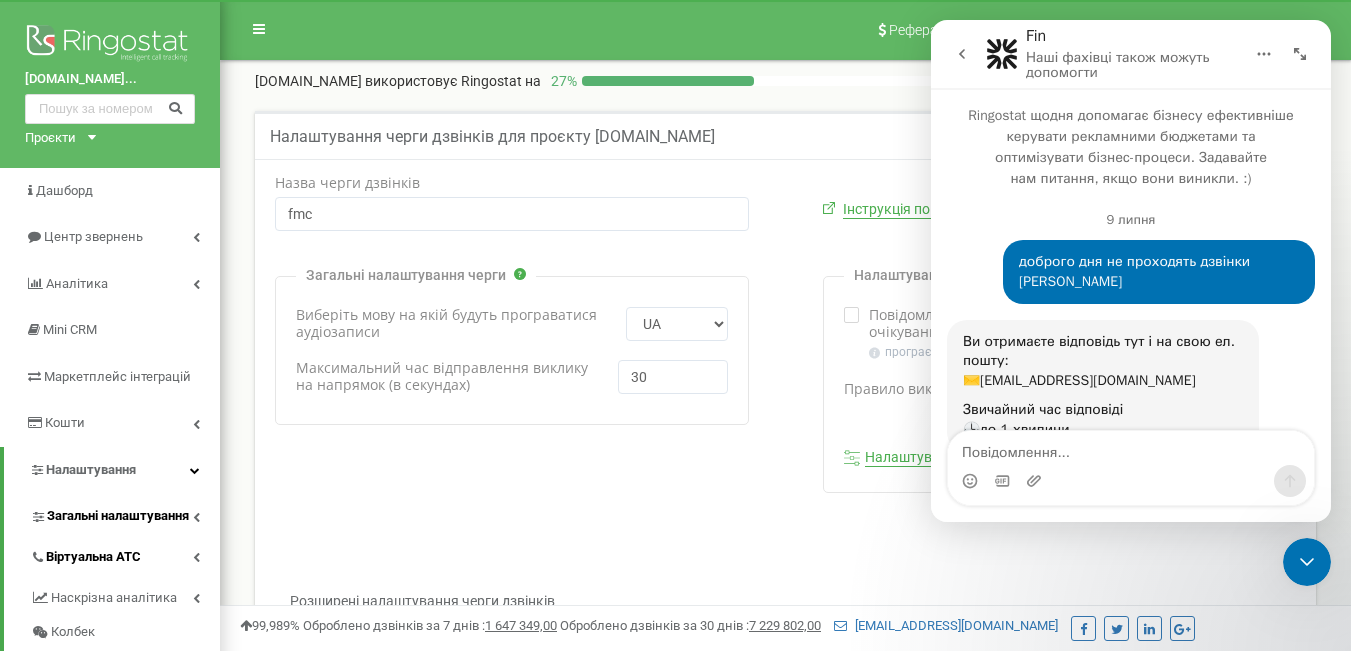 scroll, scrollTop: 3, scrollLeft: 0, axis: vertical 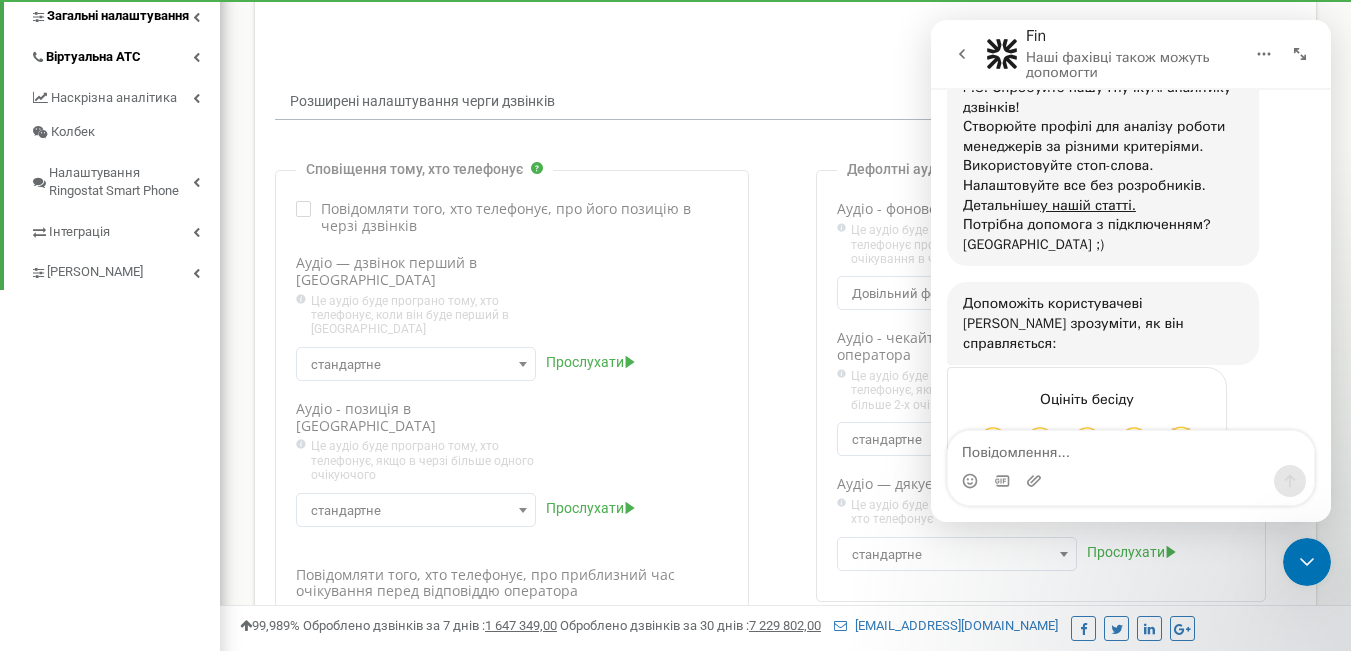 click 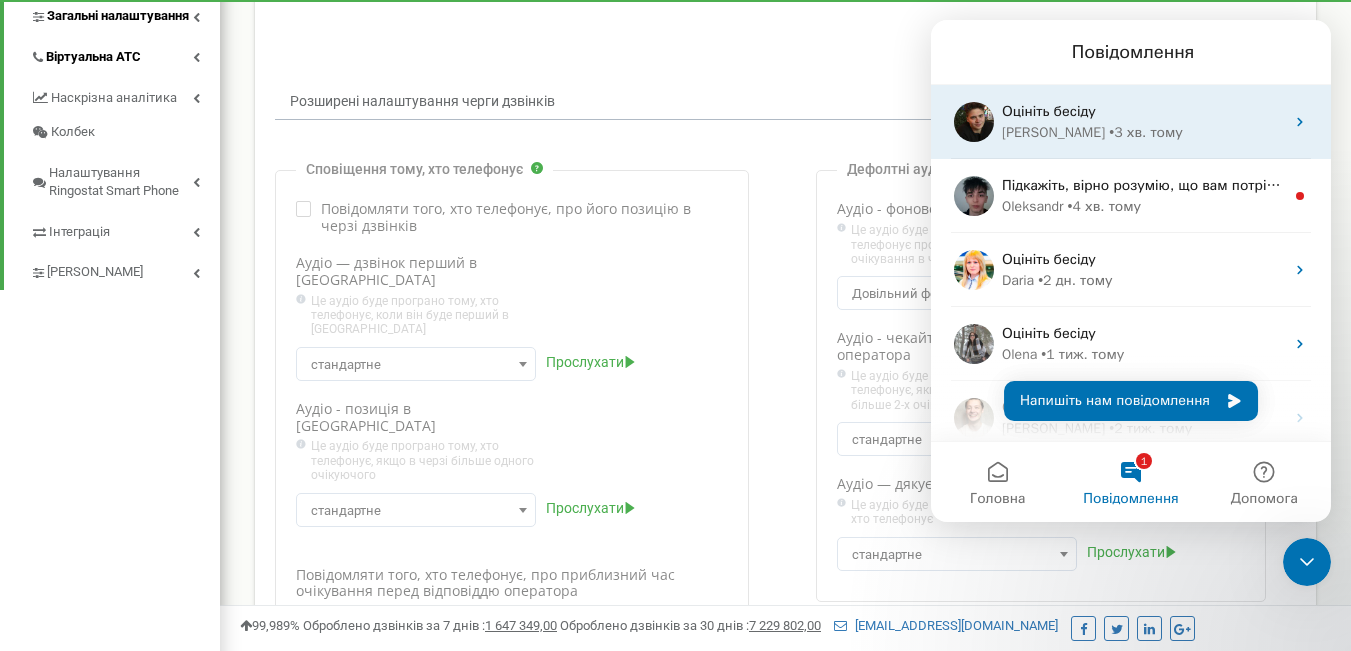 scroll, scrollTop: 0, scrollLeft: 0, axis: both 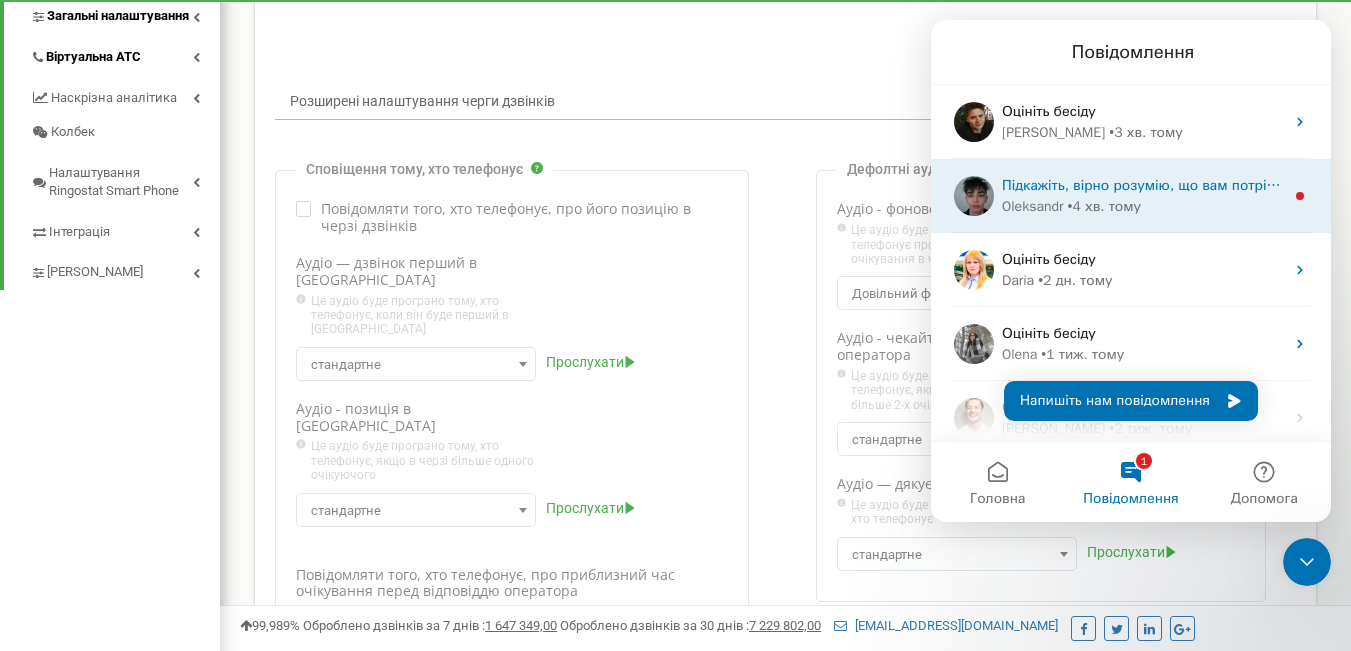 click on "•  4 хв. тому" at bounding box center [1105, 206] 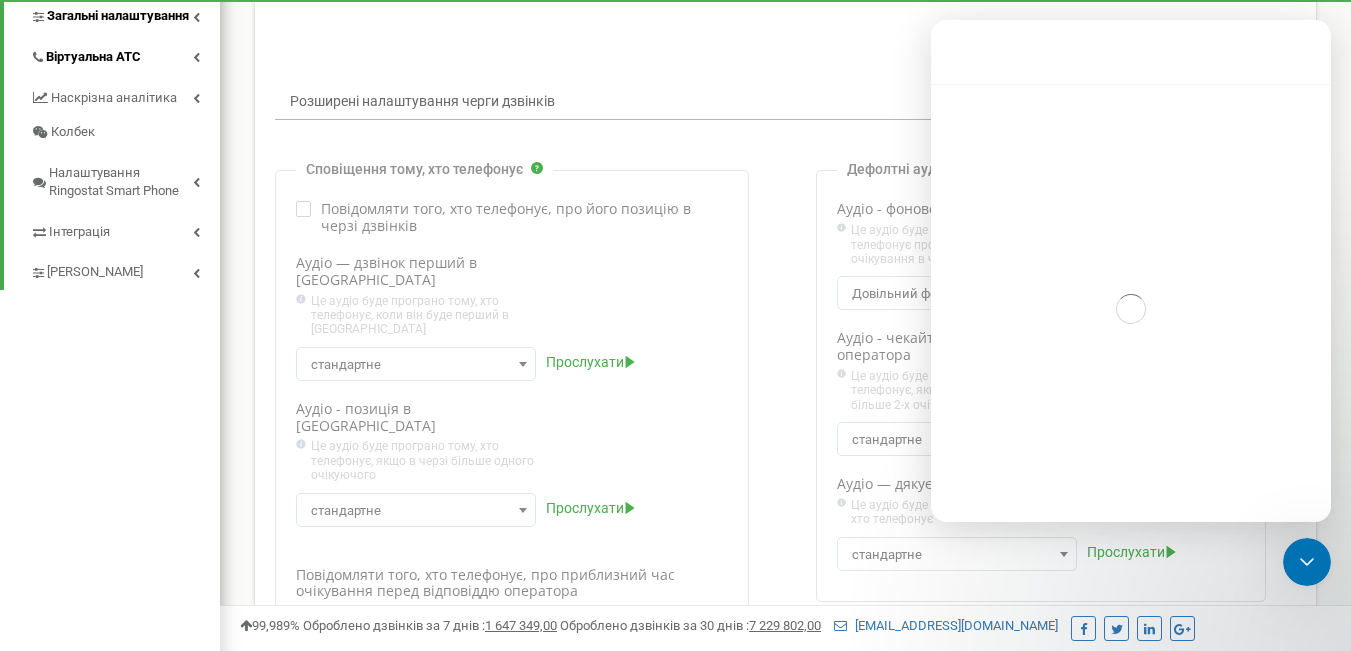 scroll, scrollTop: 600, scrollLeft: 0, axis: vertical 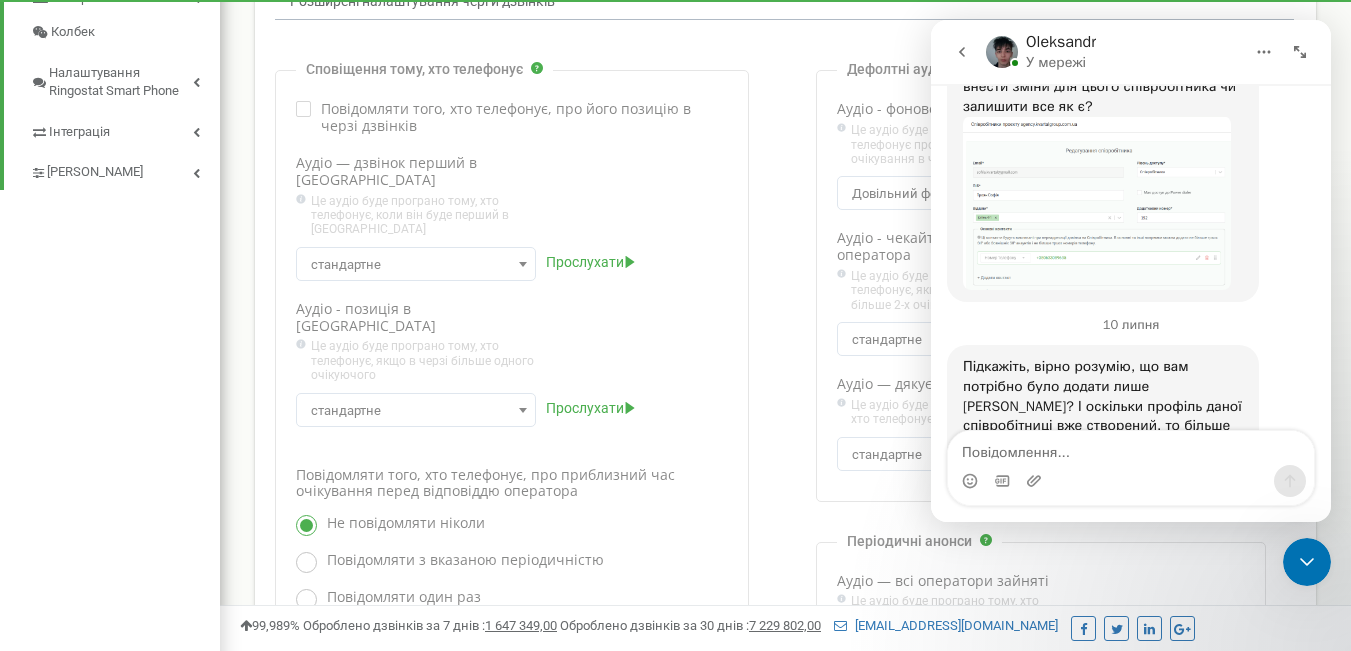 click 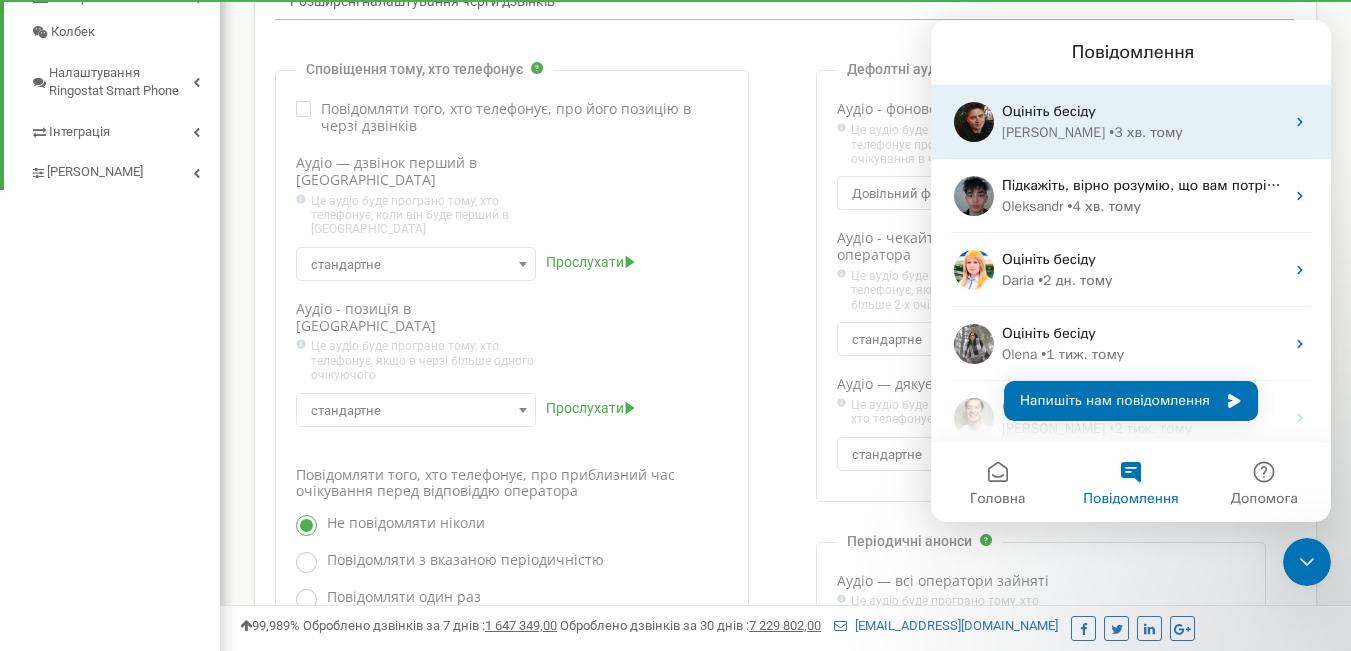 scroll, scrollTop: 0, scrollLeft: 0, axis: both 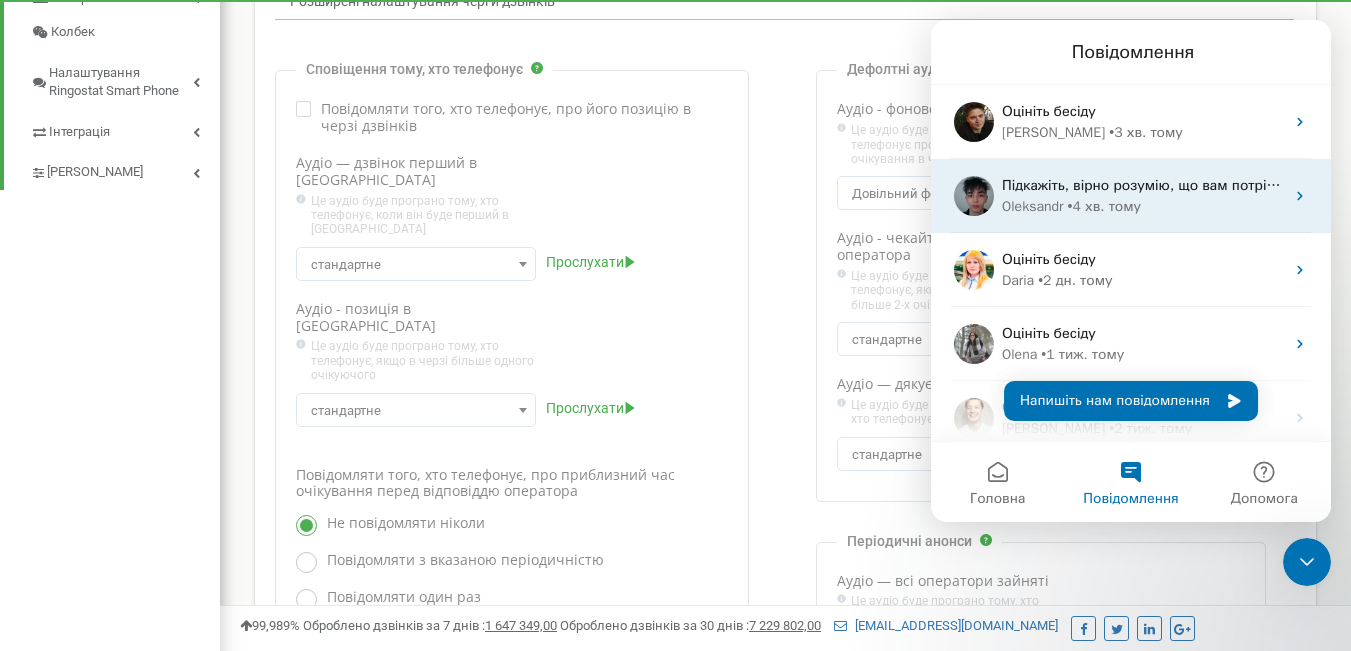 click on "•  4 хв. тому" at bounding box center (1105, 206) 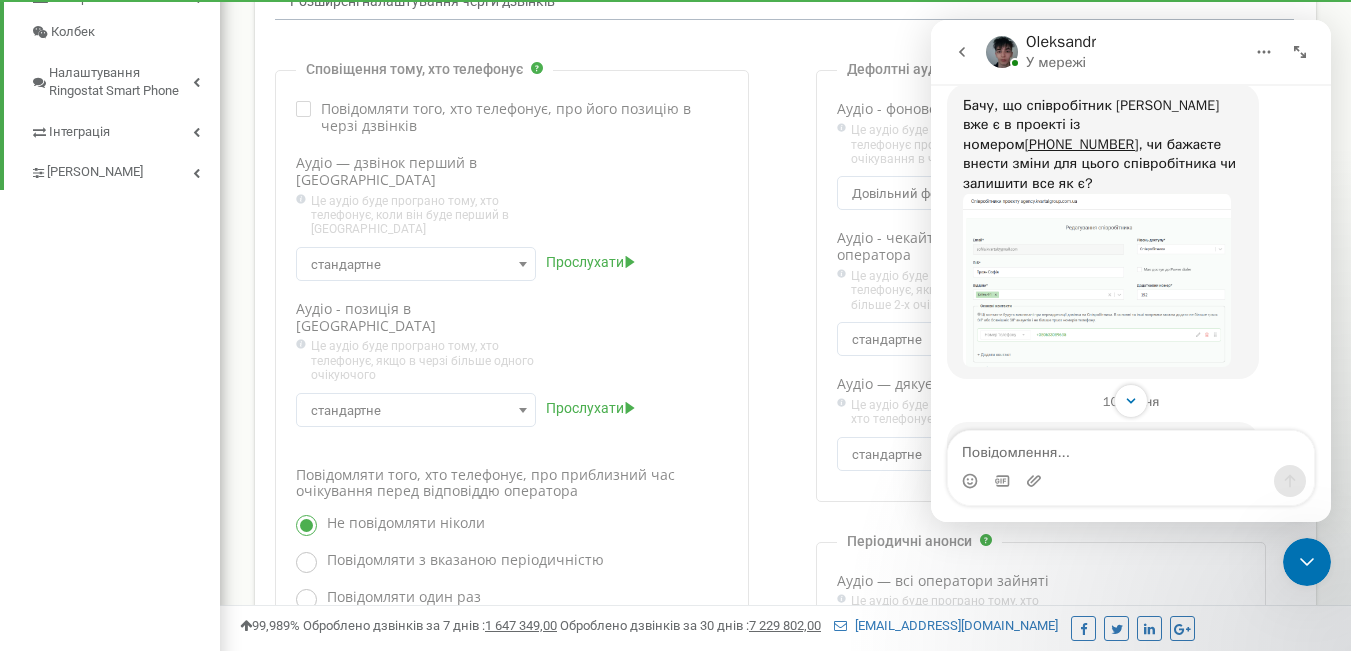 scroll, scrollTop: 2476, scrollLeft: 0, axis: vertical 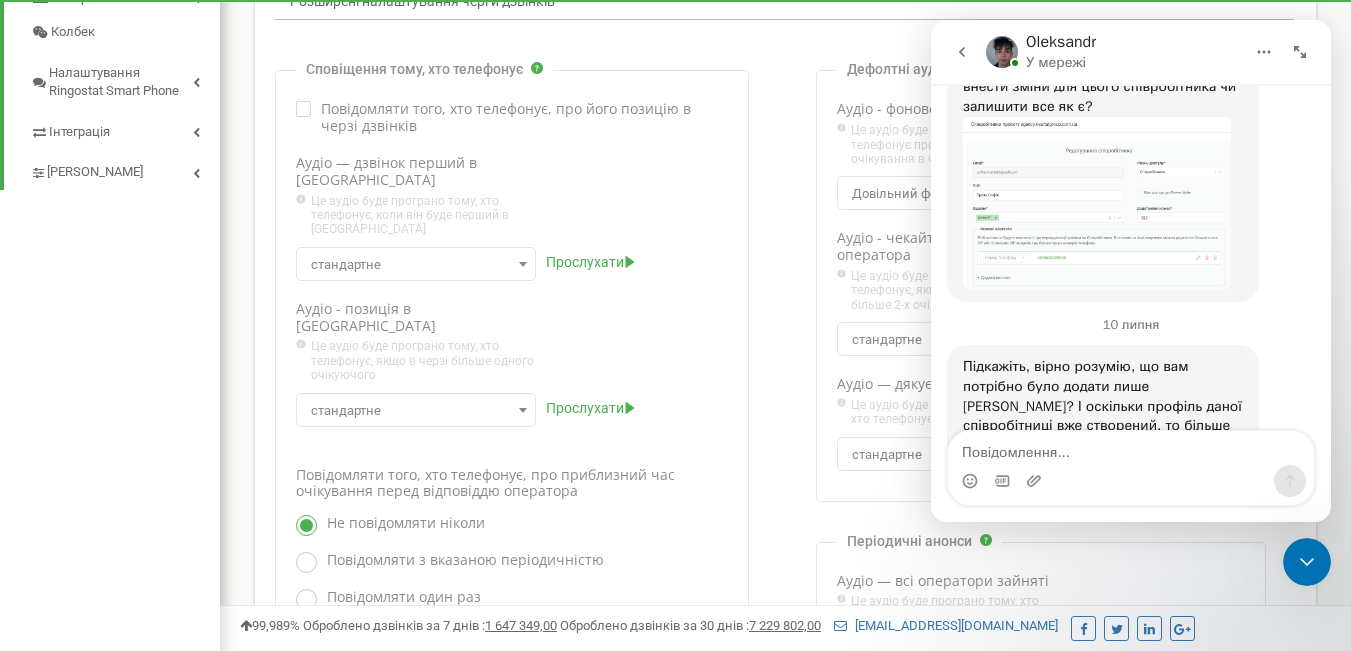 click at bounding box center [1307, 562] 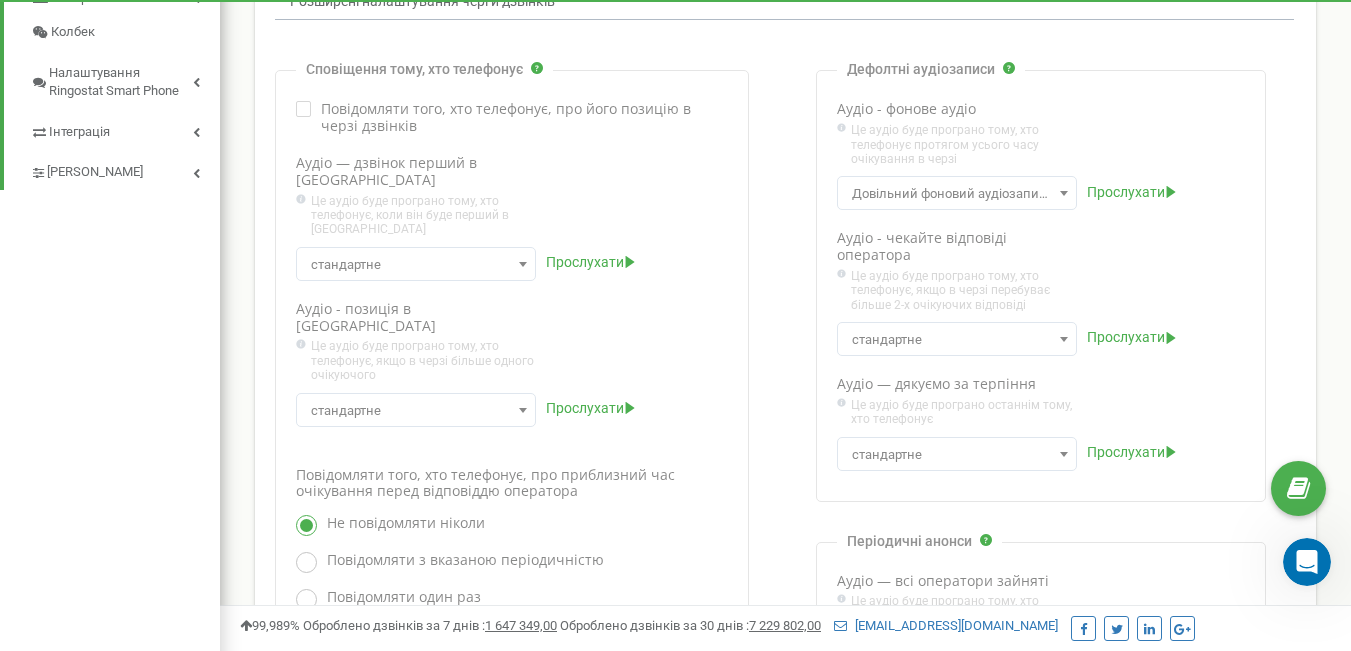 scroll, scrollTop: 0, scrollLeft: 0, axis: both 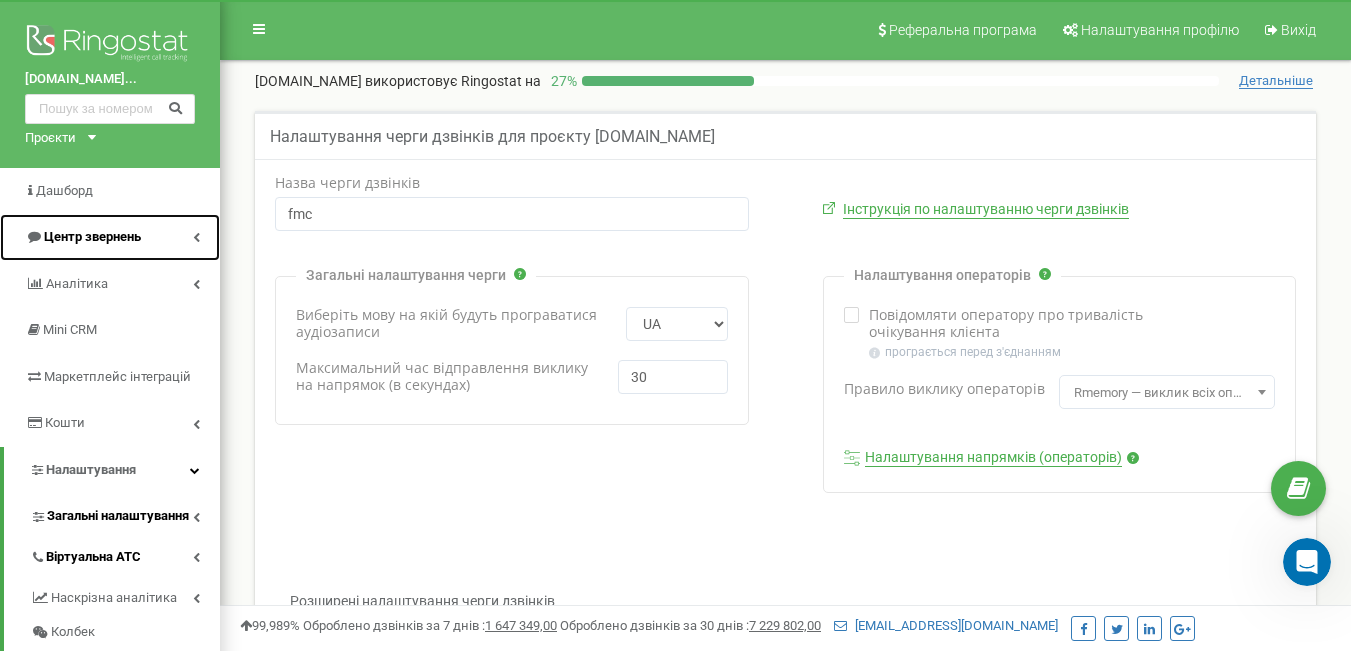 click at bounding box center [196, 237] 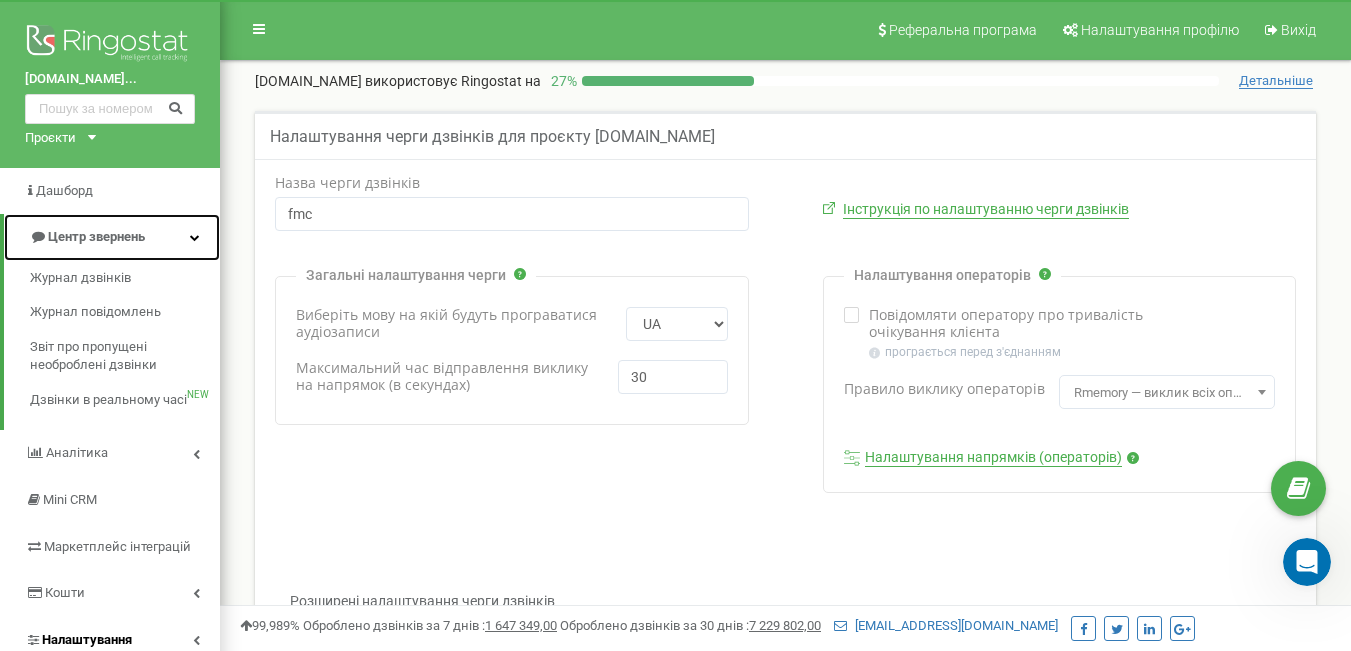 click at bounding box center [195, 237] 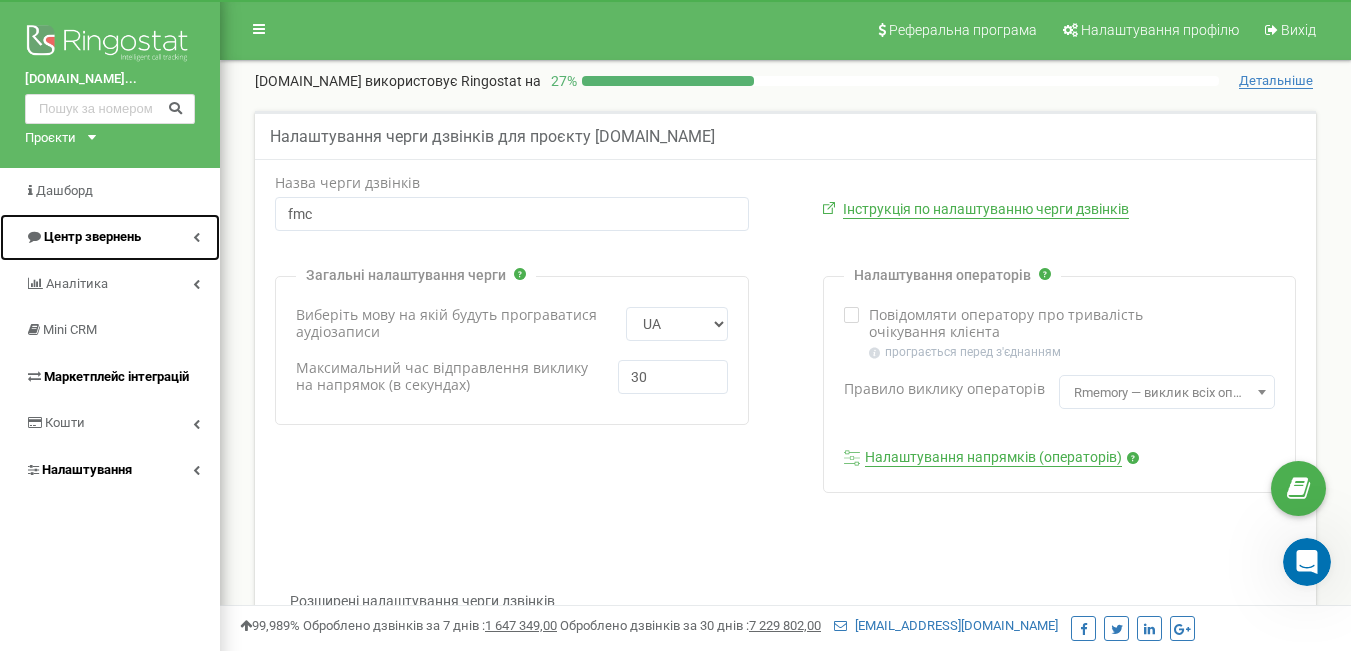 scroll, scrollTop: 100, scrollLeft: 0, axis: vertical 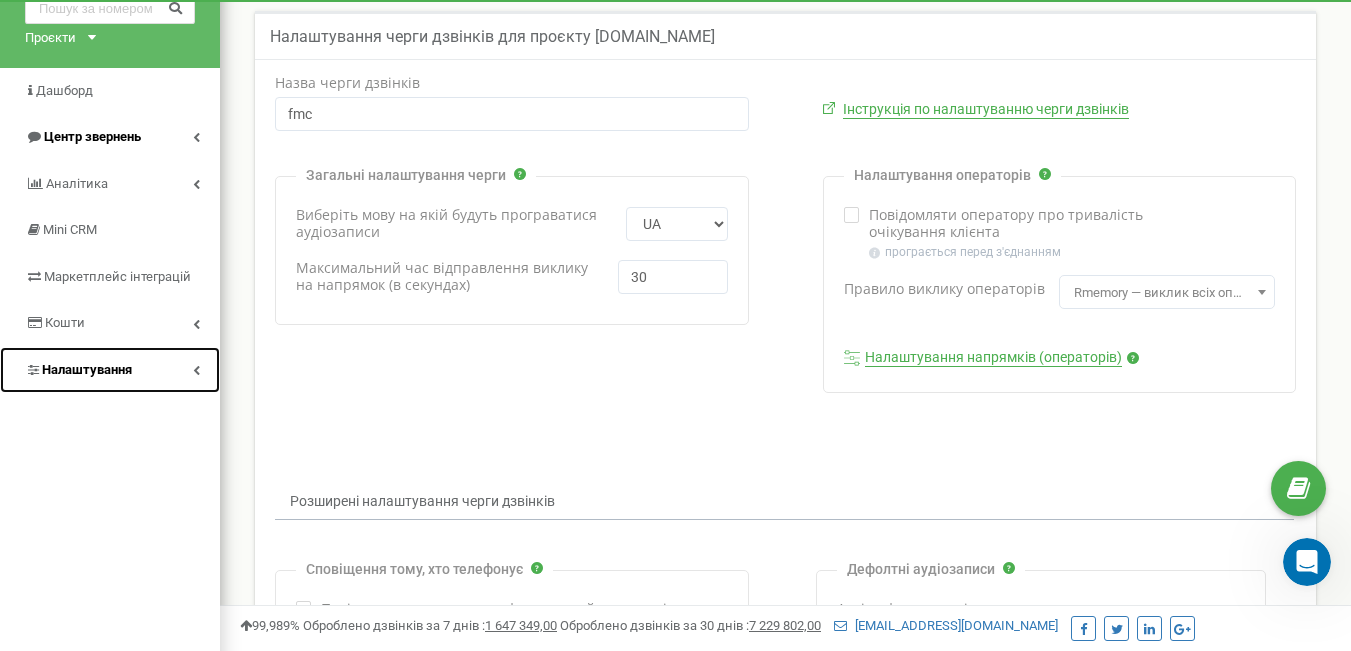 click on "Налаштування" at bounding box center [87, 369] 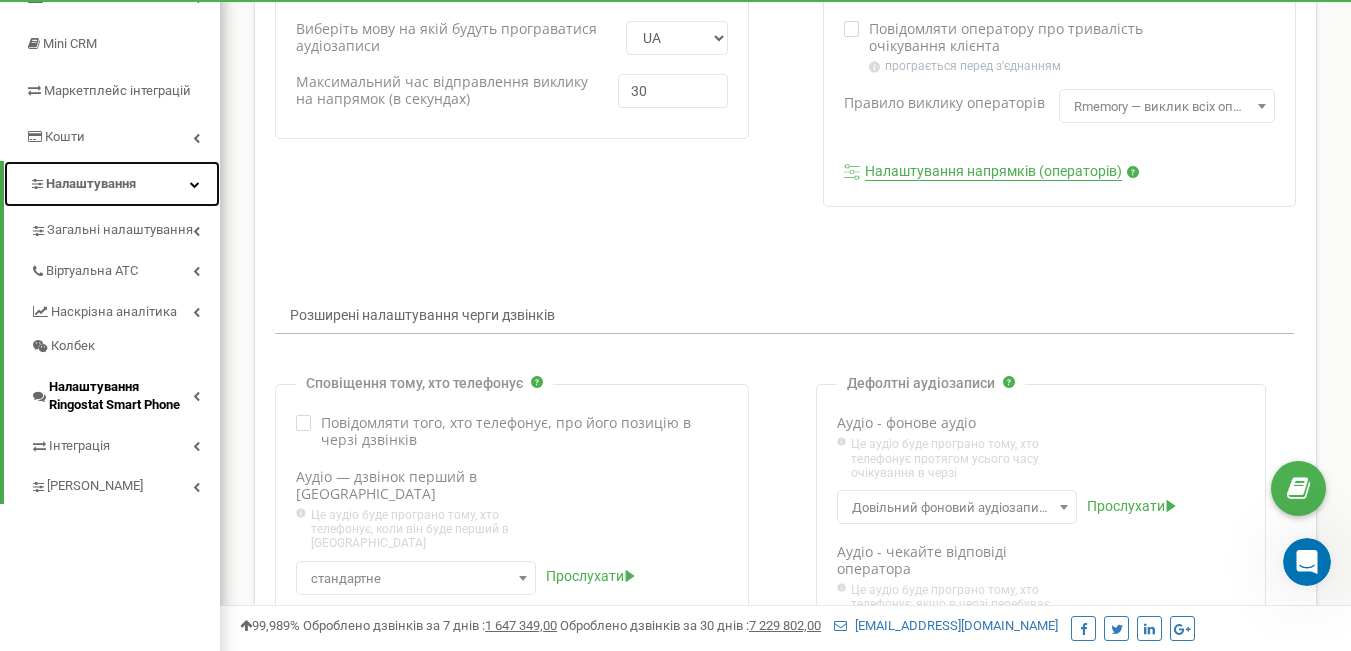 scroll, scrollTop: 300, scrollLeft: 0, axis: vertical 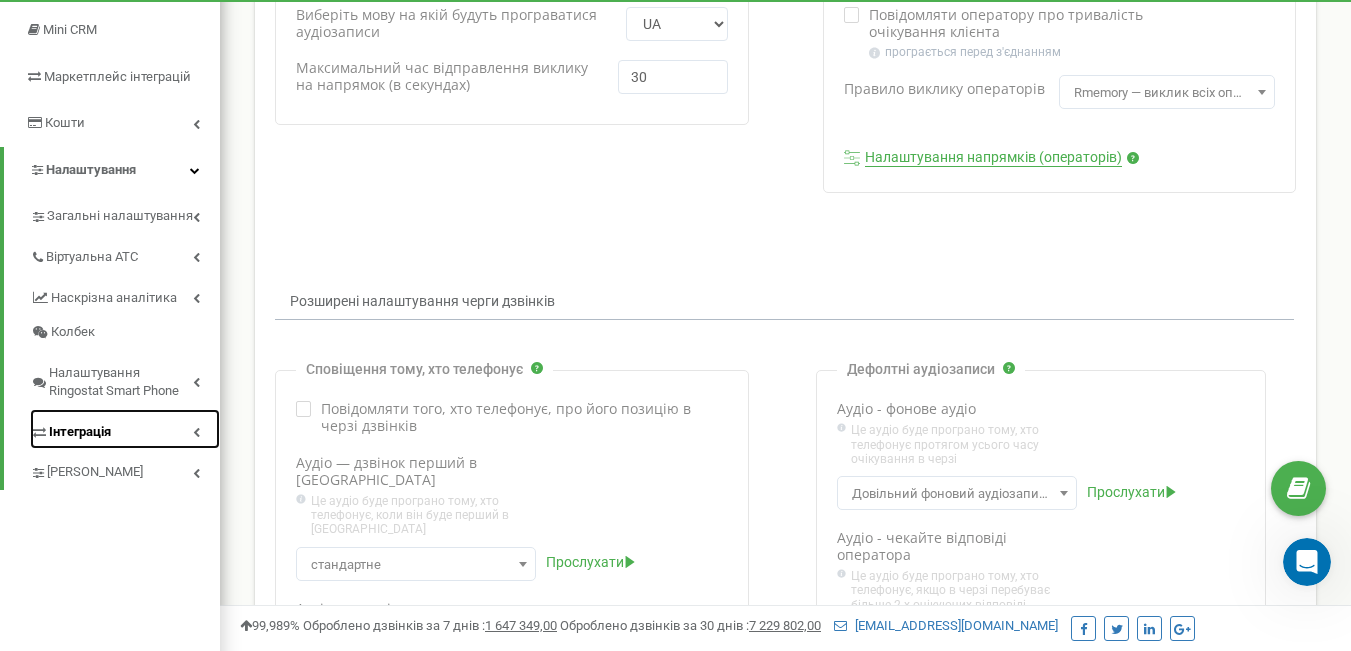 click on "Інтеграція" at bounding box center (80, 432) 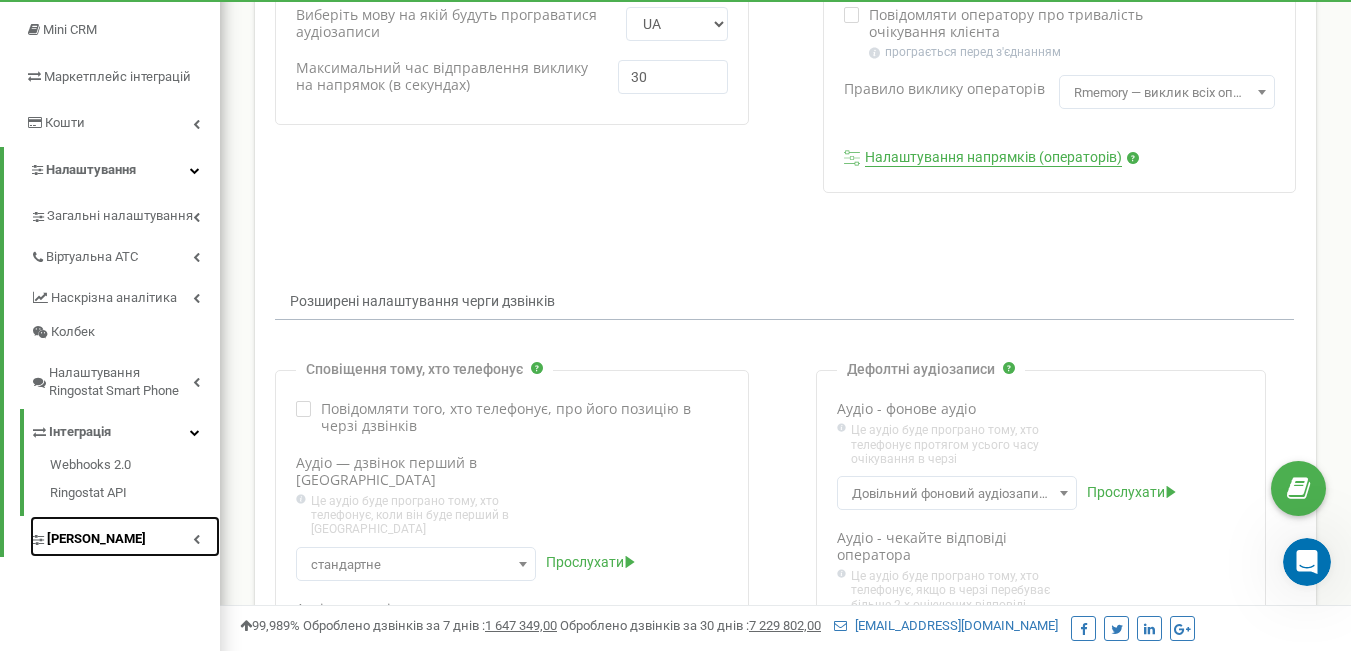 click on "[PERSON_NAME]" at bounding box center [125, 536] 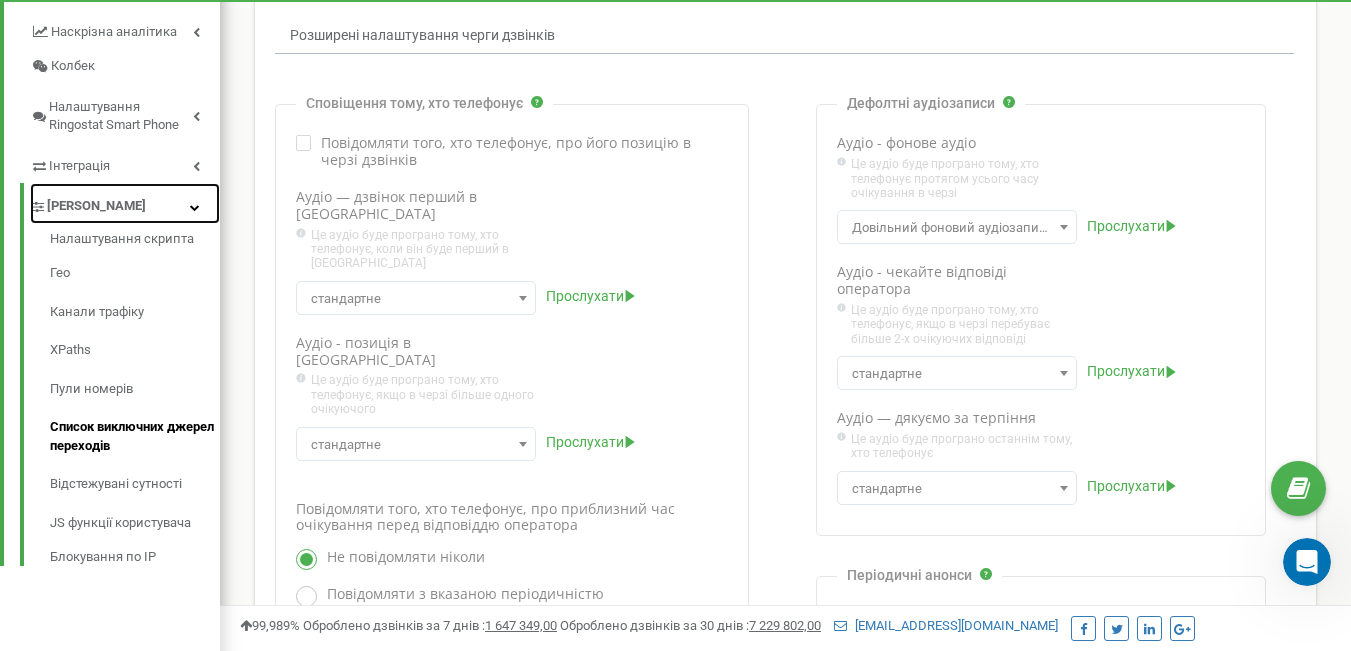 scroll, scrollTop: 600, scrollLeft: 0, axis: vertical 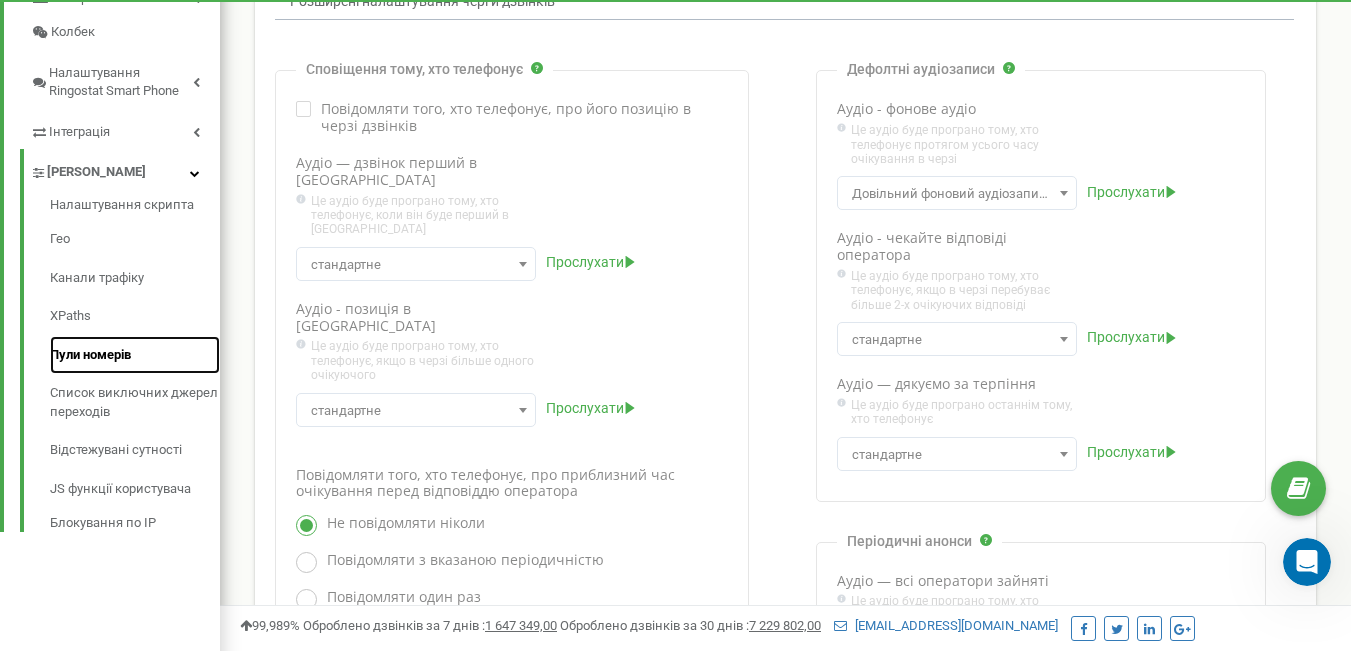 click on "Пули номерів" at bounding box center [135, 355] 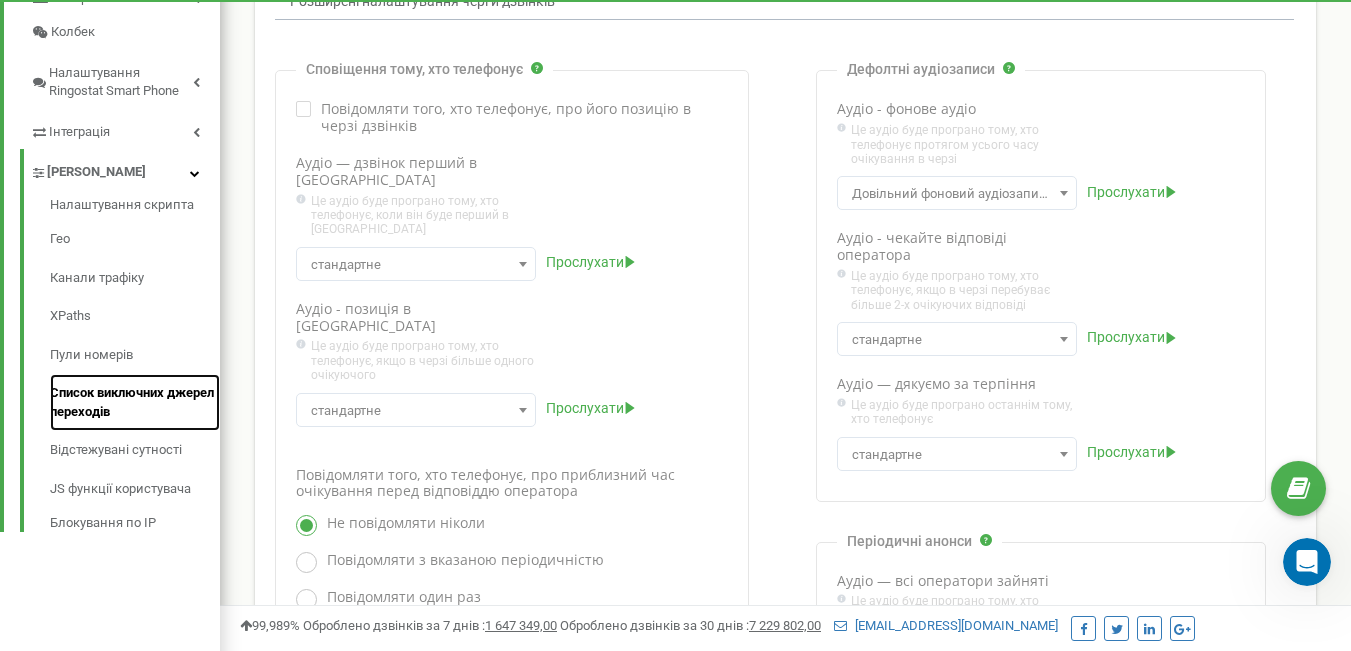 click on "Список виключних джерел переходів" at bounding box center (135, 402) 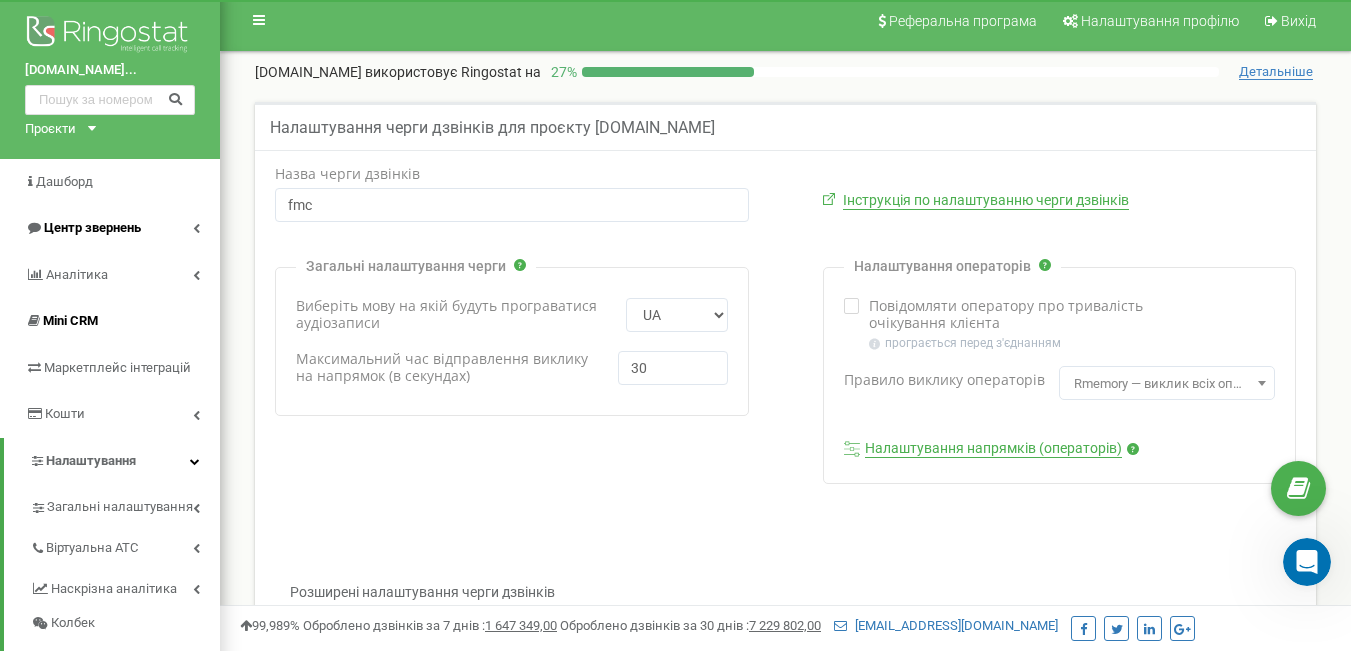 scroll, scrollTop: 0, scrollLeft: 0, axis: both 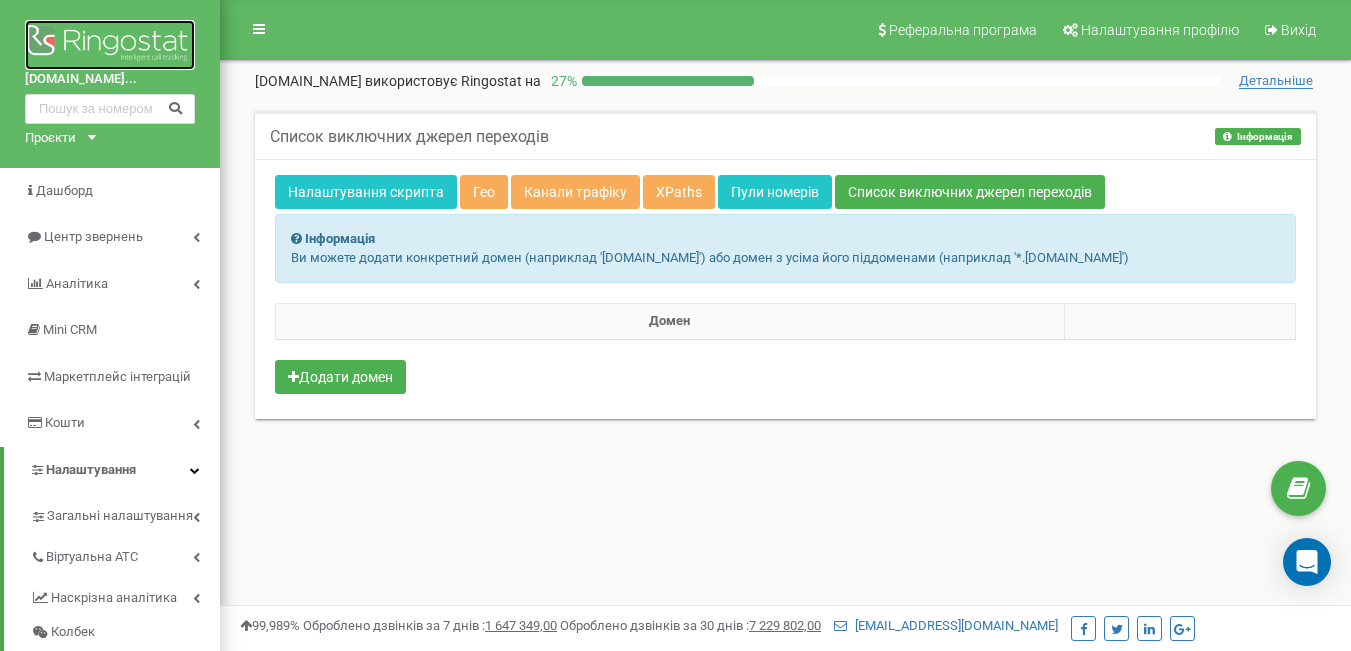 click at bounding box center (110, 45) 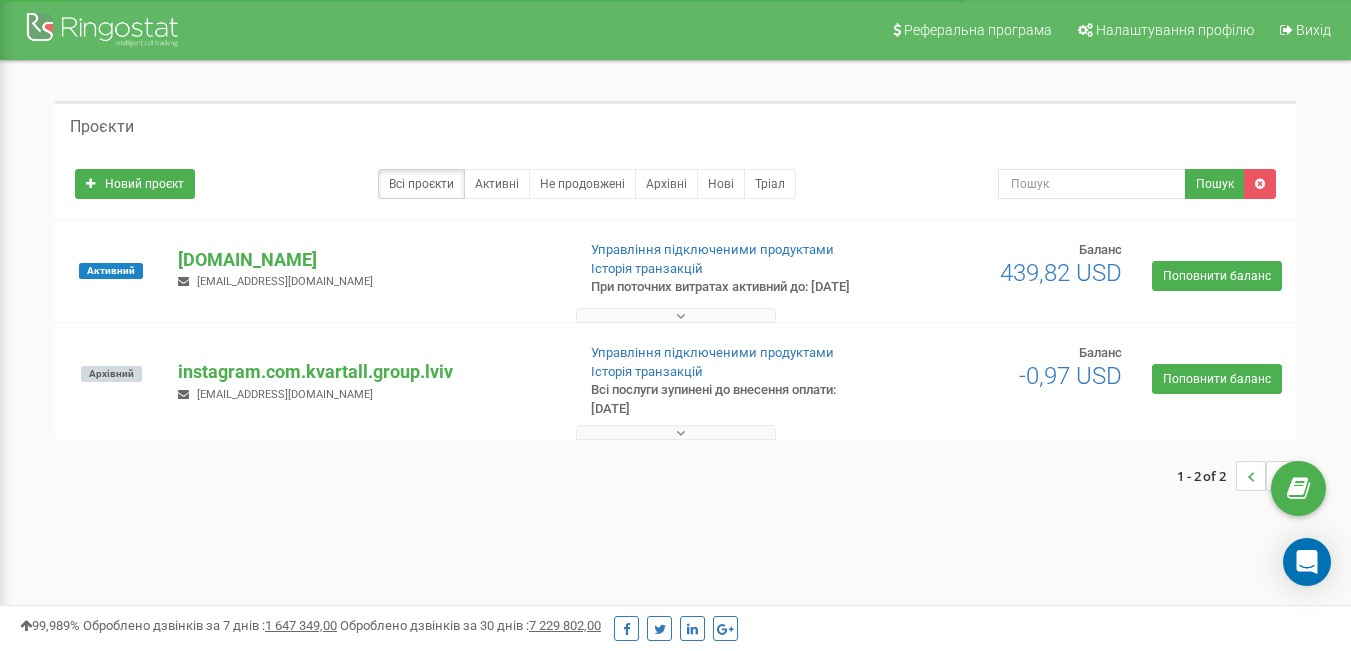 scroll, scrollTop: 0, scrollLeft: 0, axis: both 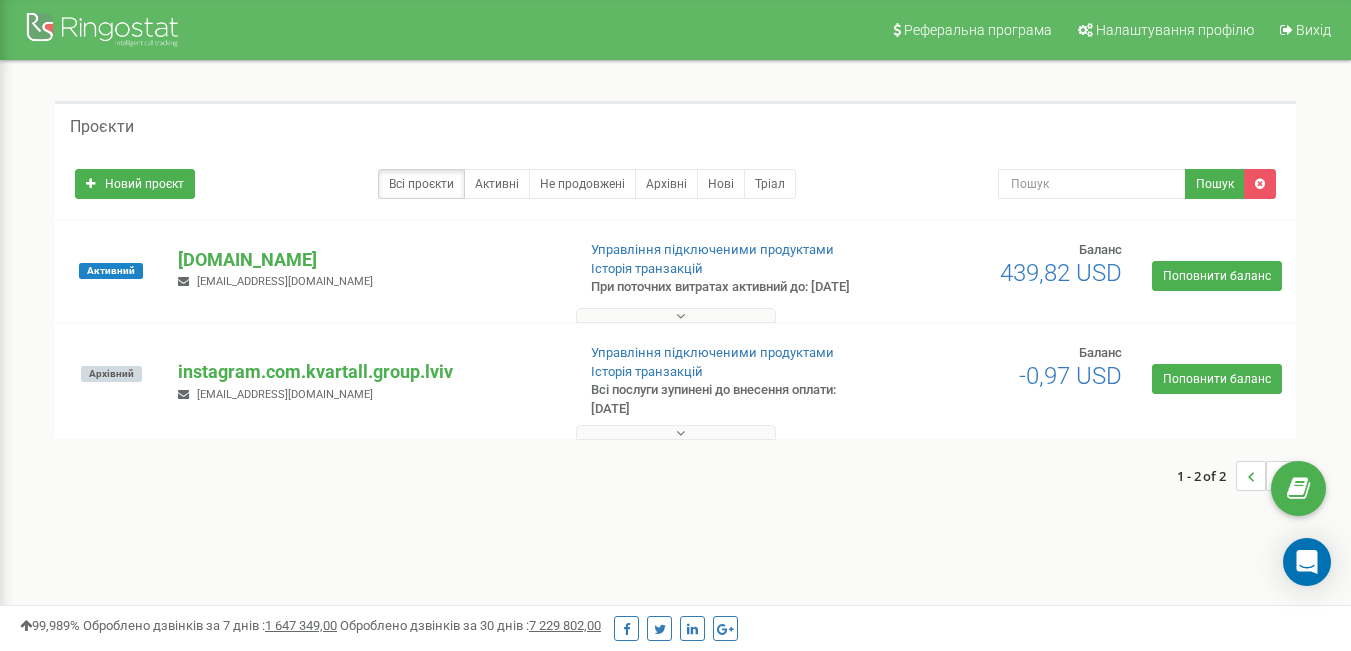 click at bounding box center (676, 315) 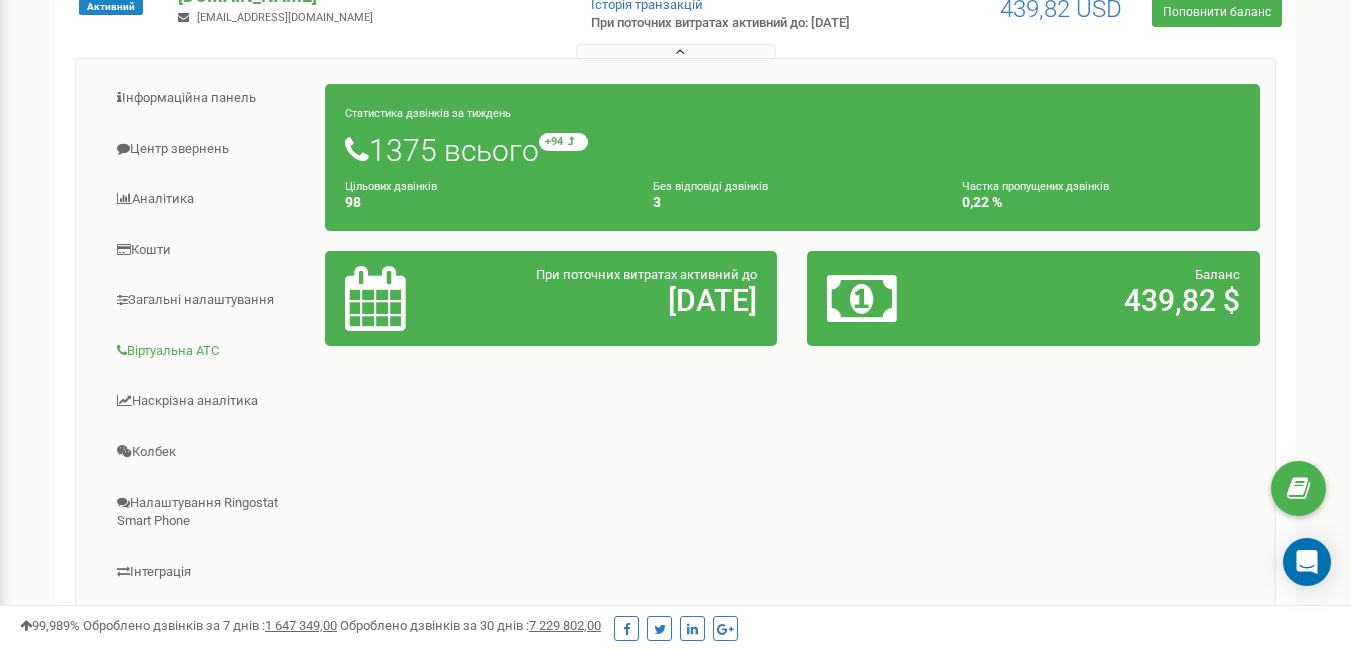 scroll, scrollTop: 300, scrollLeft: 0, axis: vertical 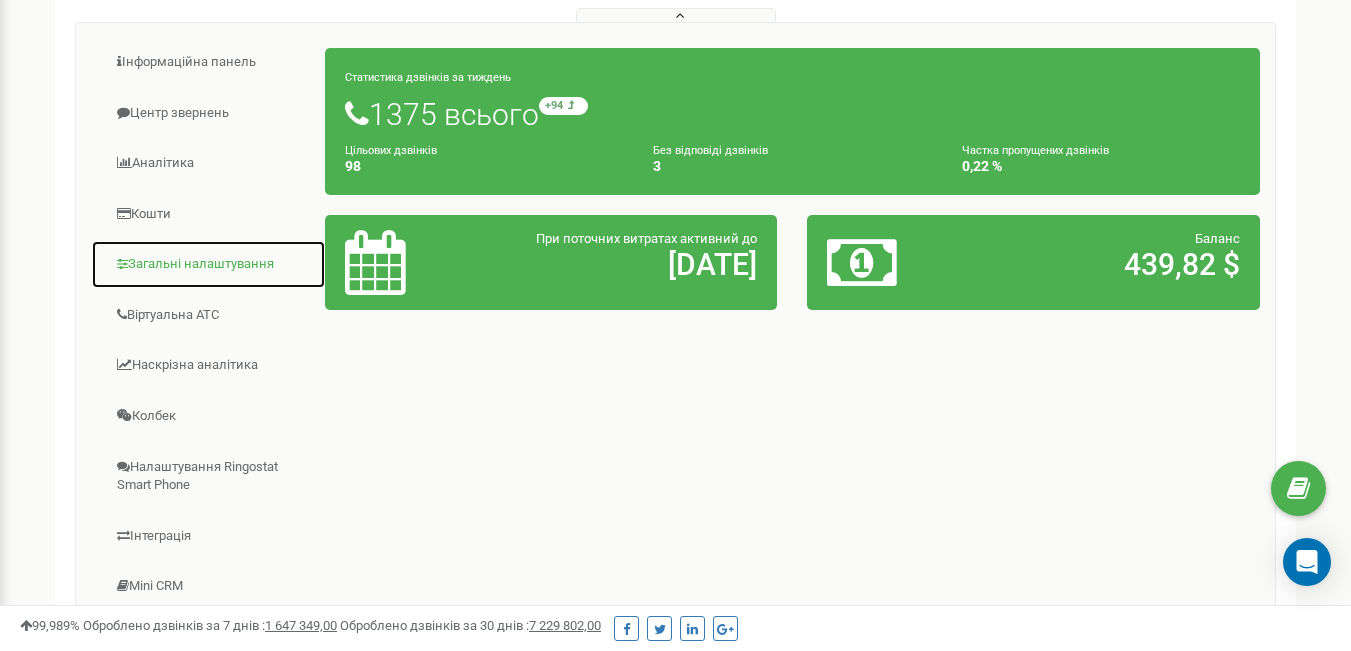 click on "Загальні налаштування" at bounding box center (208, 264) 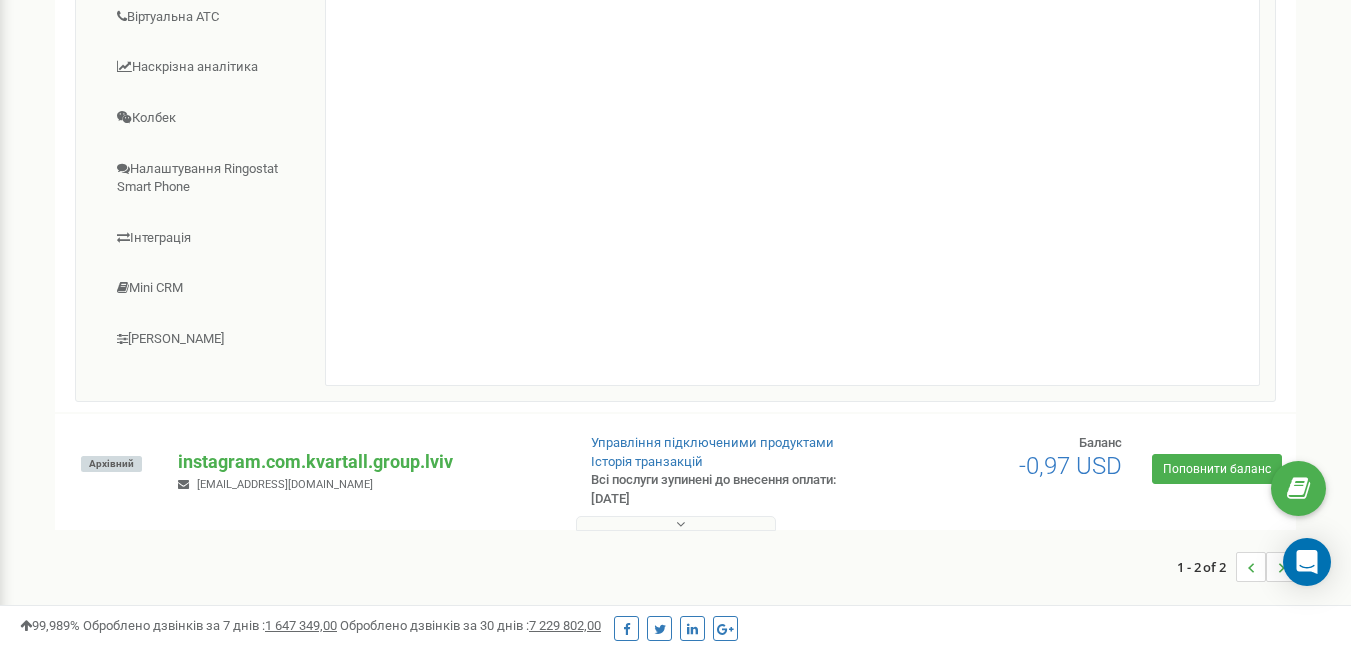 scroll, scrollTop: 600, scrollLeft: 0, axis: vertical 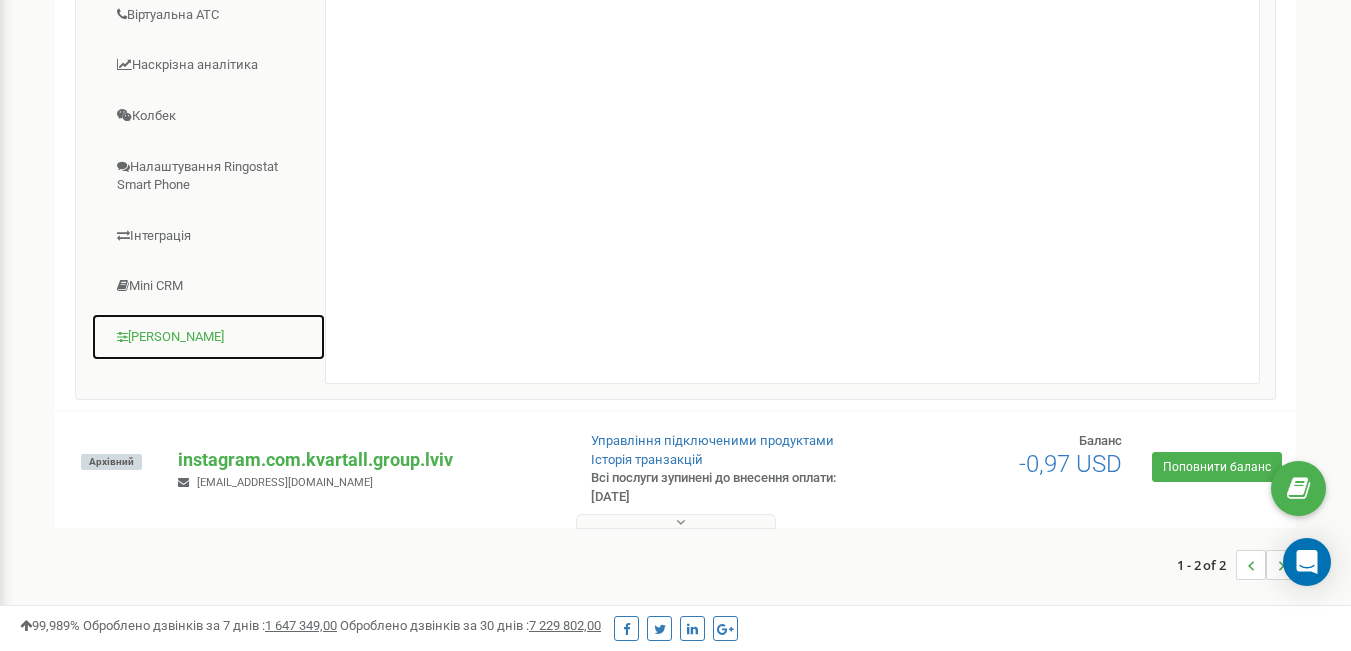 click on "[PERSON_NAME]" at bounding box center (208, 337) 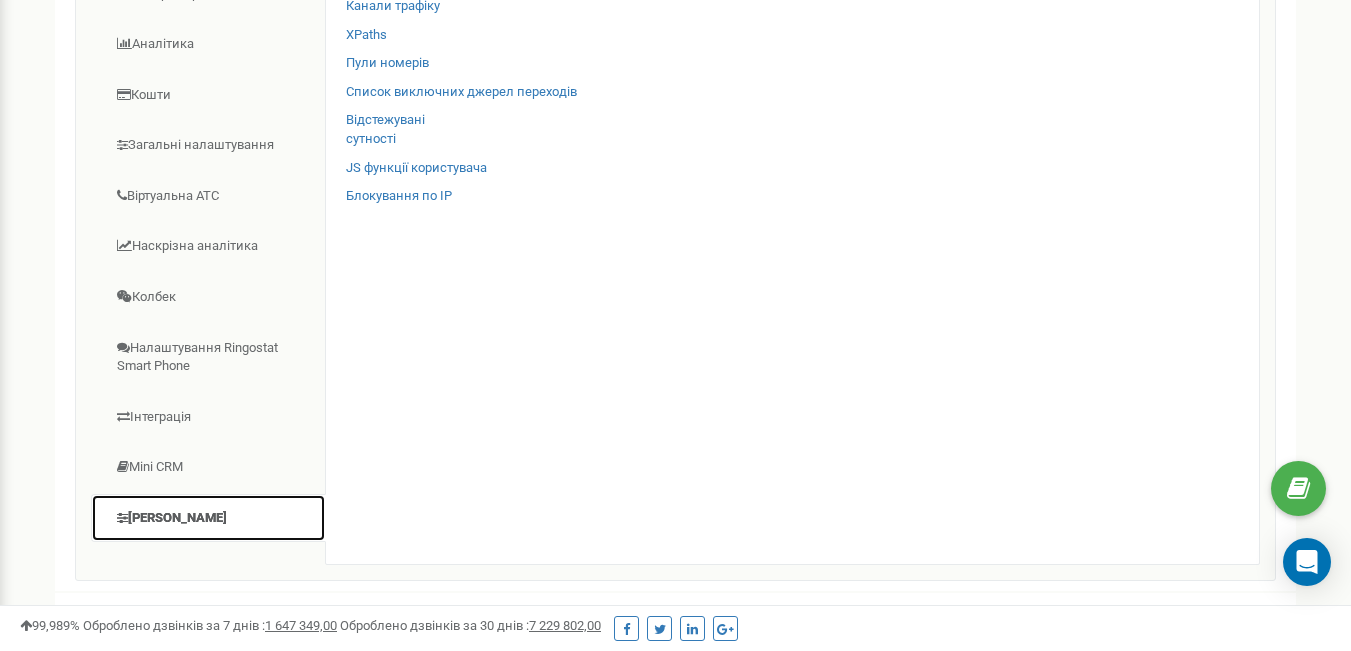 scroll, scrollTop: 400, scrollLeft: 0, axis: vertical 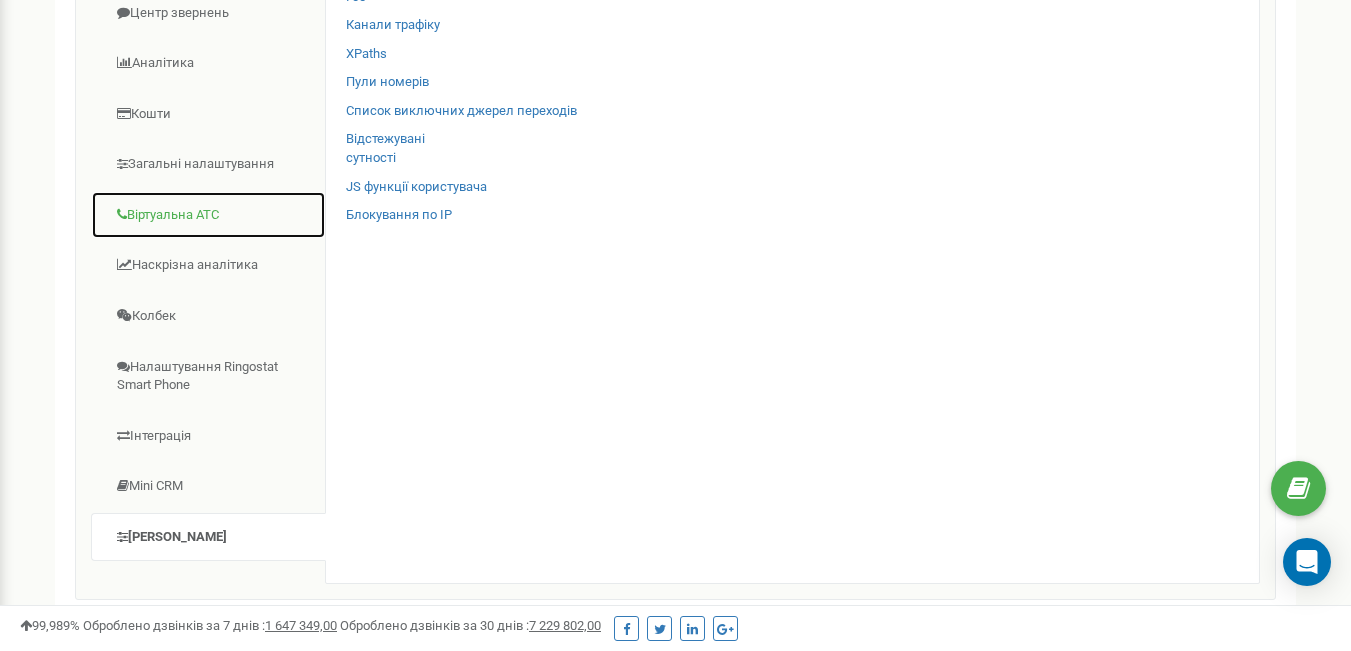 click on "Віртуальна АТС" at bounding box center [208, 215] 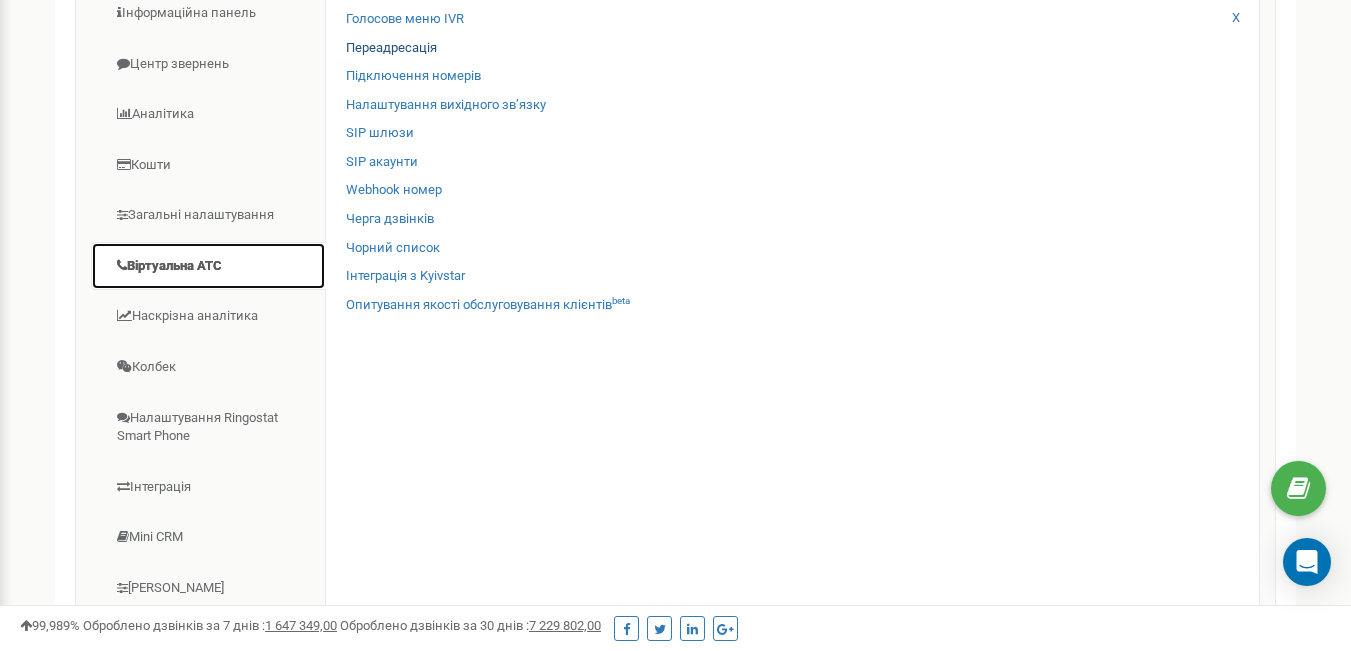scroll, scrollTop: 300, scrollLeft: 0, axis: vertical 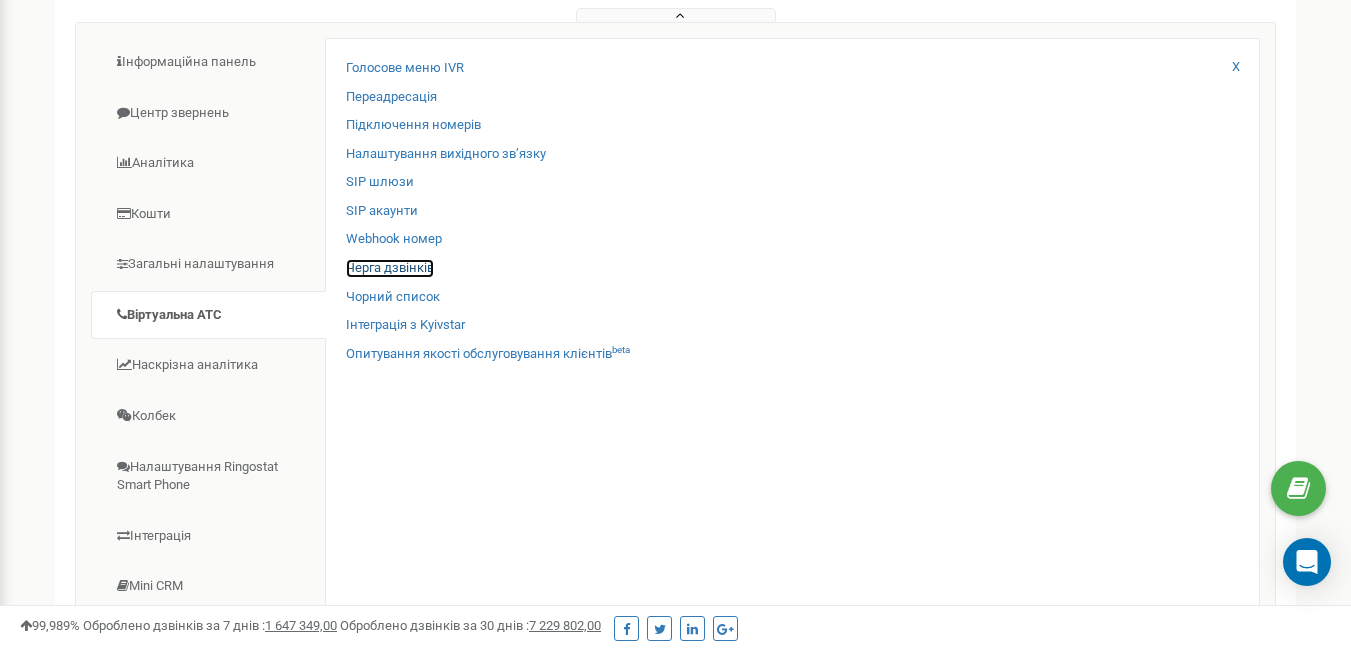 click on "Черга дзвінків" at bounding box center [390, 268] 